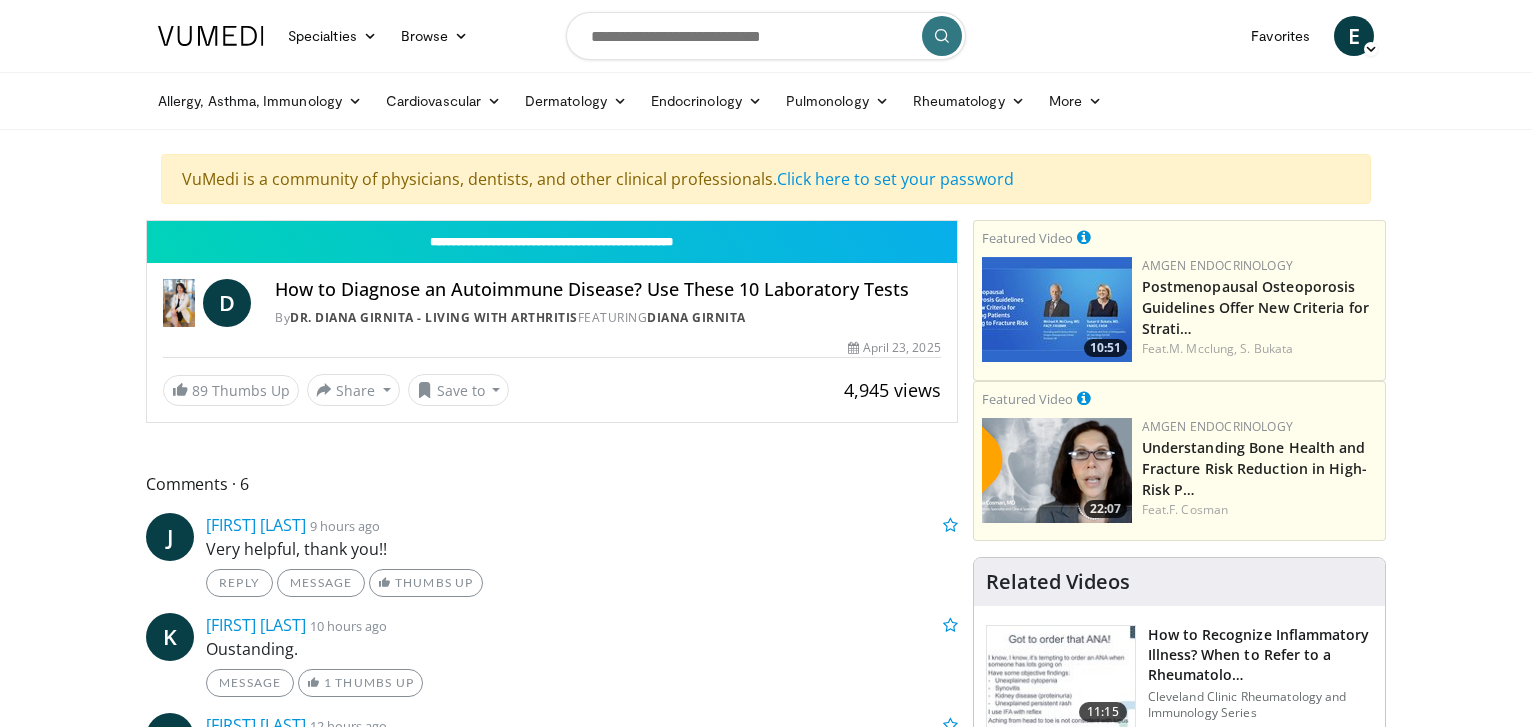 scroll, scrollTop: 0, scrollLeft: 0, axis: both 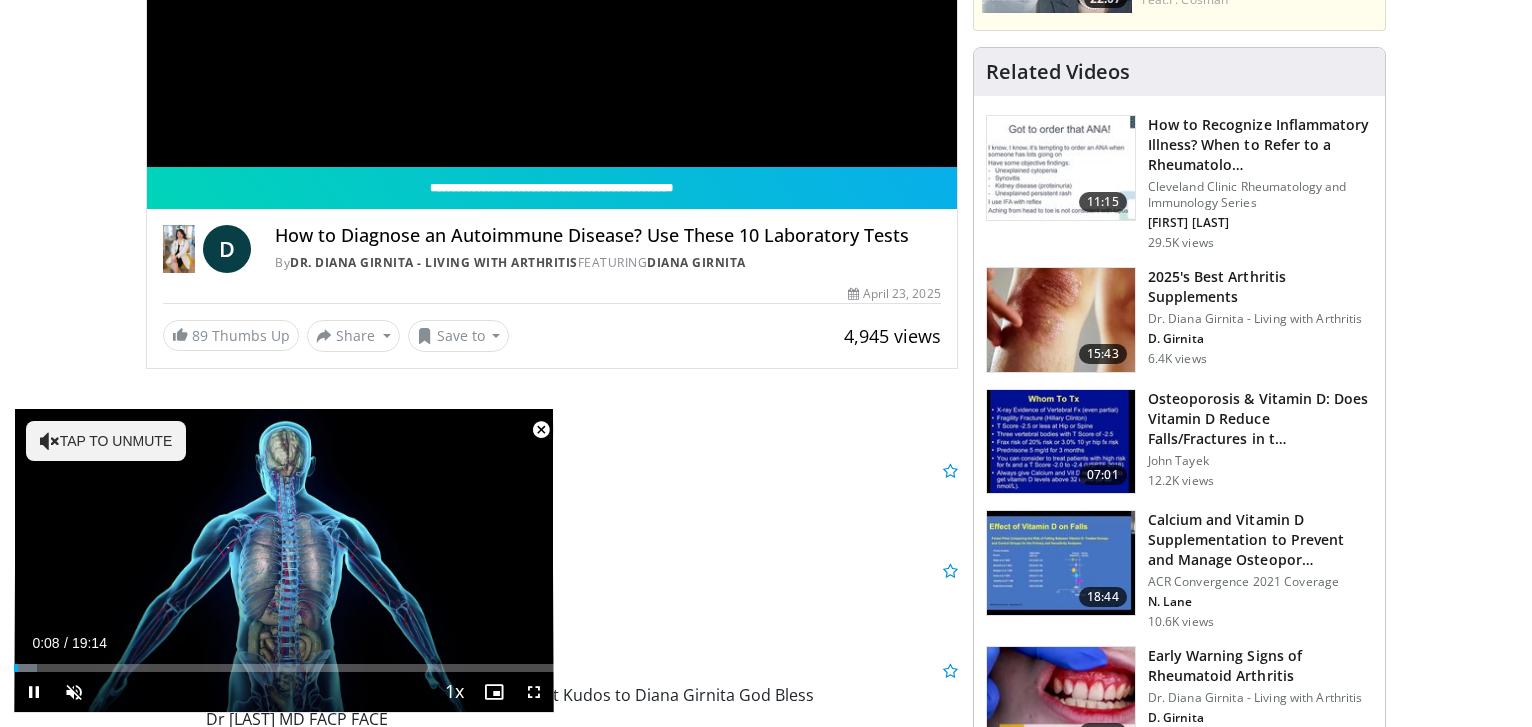 click at bounding box center (541, 430) 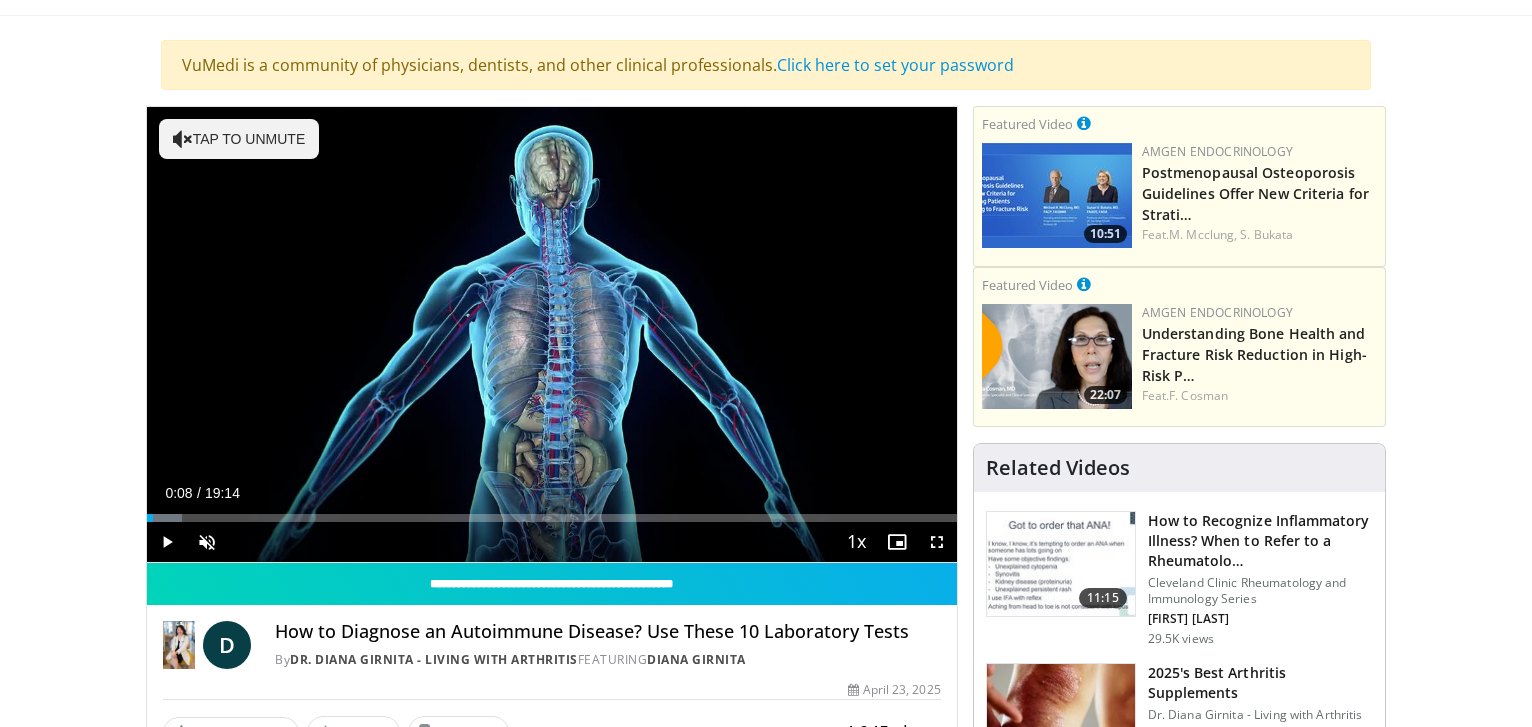 scroll, scrollTop: 102, scrollLeft: 0, axis: vertical 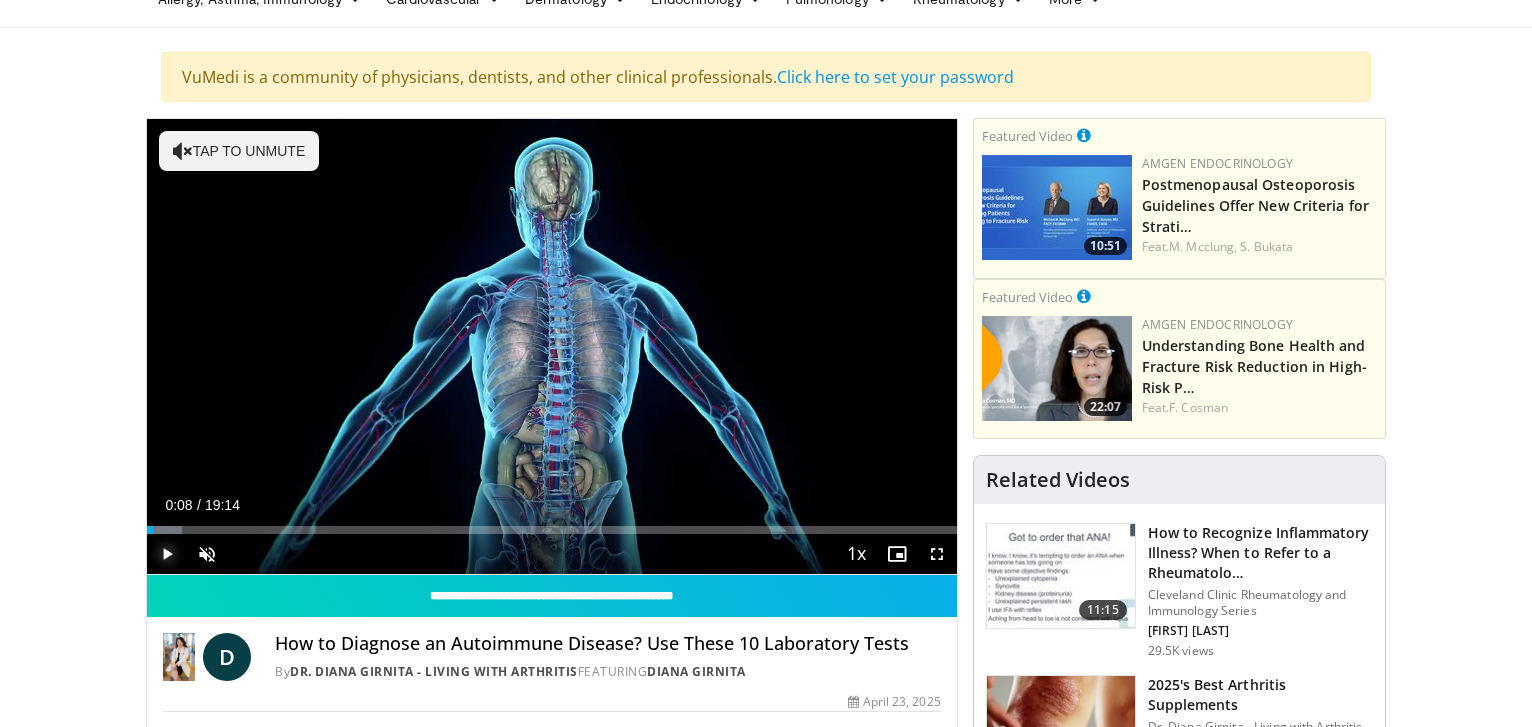 click at bounding box center [167, 554] 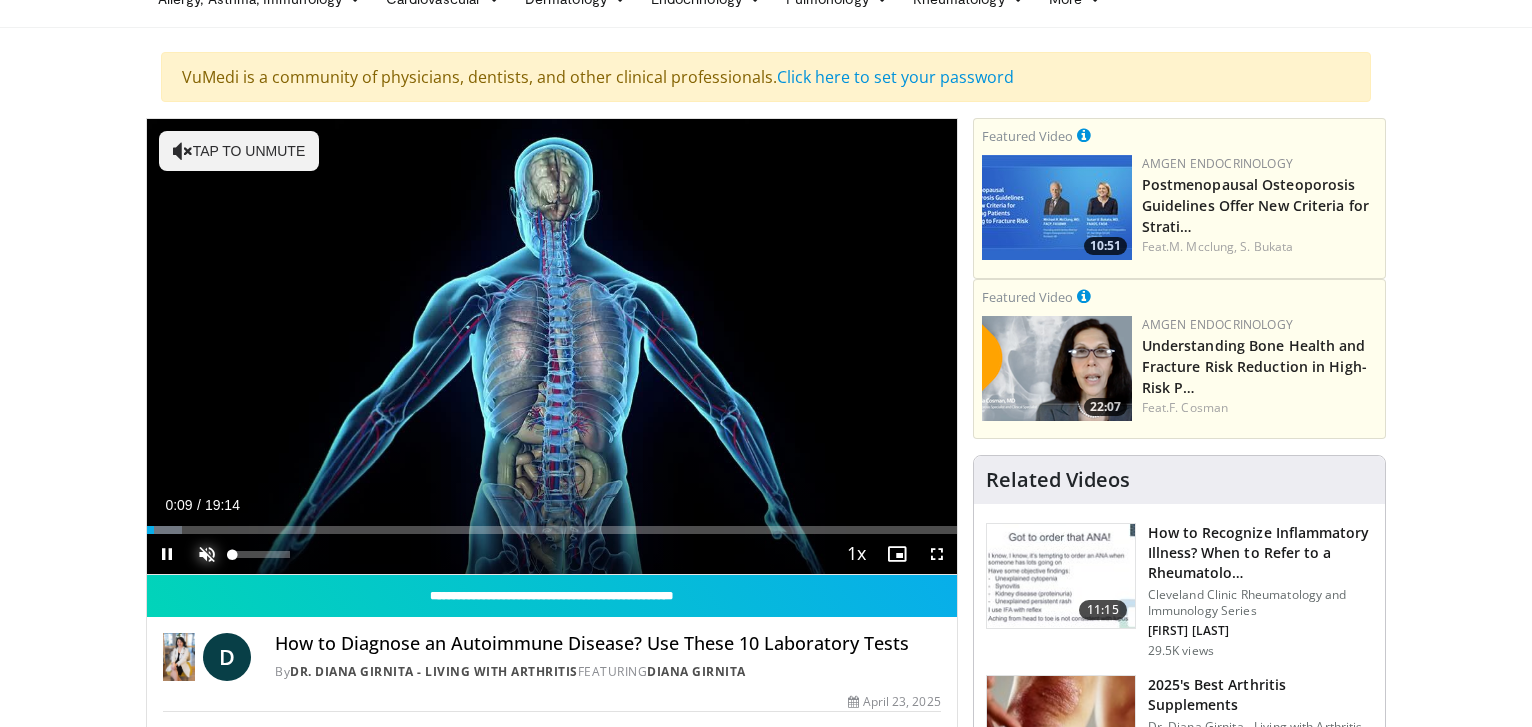click at bounding box center (207, 554) 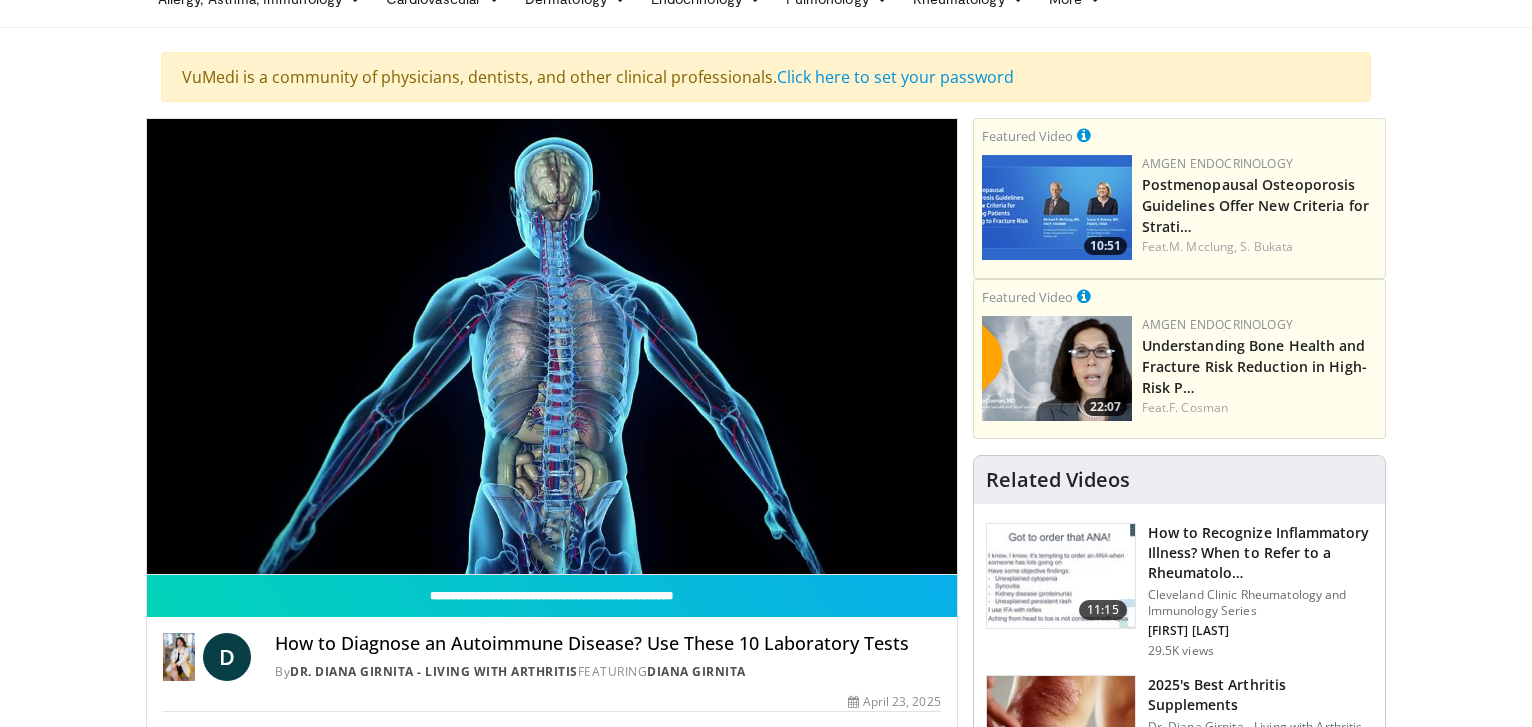 click on "Specialties
Adult & Family Medicine
Allergy, Asthma, Immunology
Anesthesiology
Cardiology
Dental
Dermatology
Endocrinology
Gastroenterology & Hepatology
General Surgery
Hematology & Oncology
Infectious Disease
Nephrology
Neurology
Neurosurgery
Obstetrics & Gynecology
Ophthalmology
Oral Maxillofacial
Orthopaedics
Otolaryngology
Pediatrics
Plastic Surgery
Podiatry
Psychiatry
Pulmonology
Radiation Oncology
Radiology
Rheumatology
Urology" at bounding box center (766, 1631) 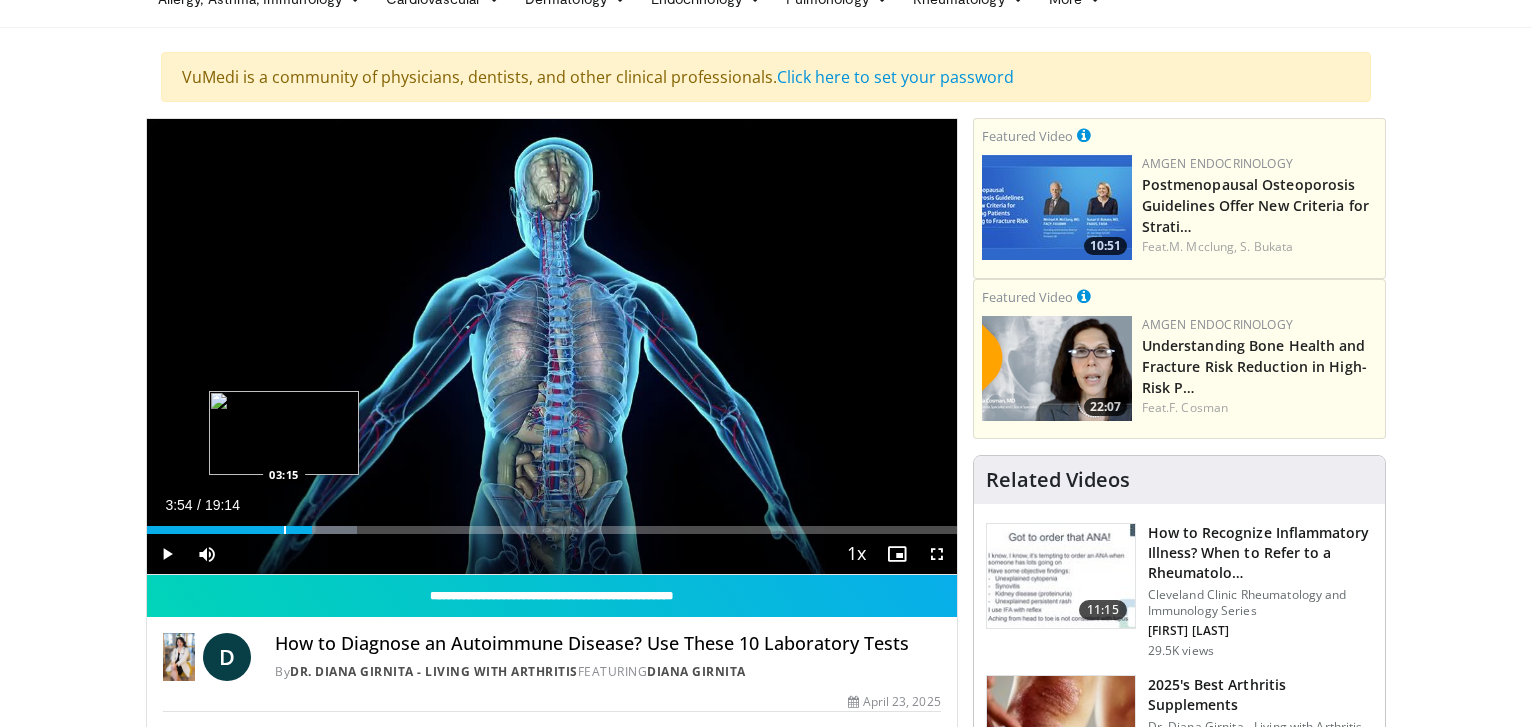 click on "Loaded :  25.94% 03:55 03:15" at bounding box center [552, 524] 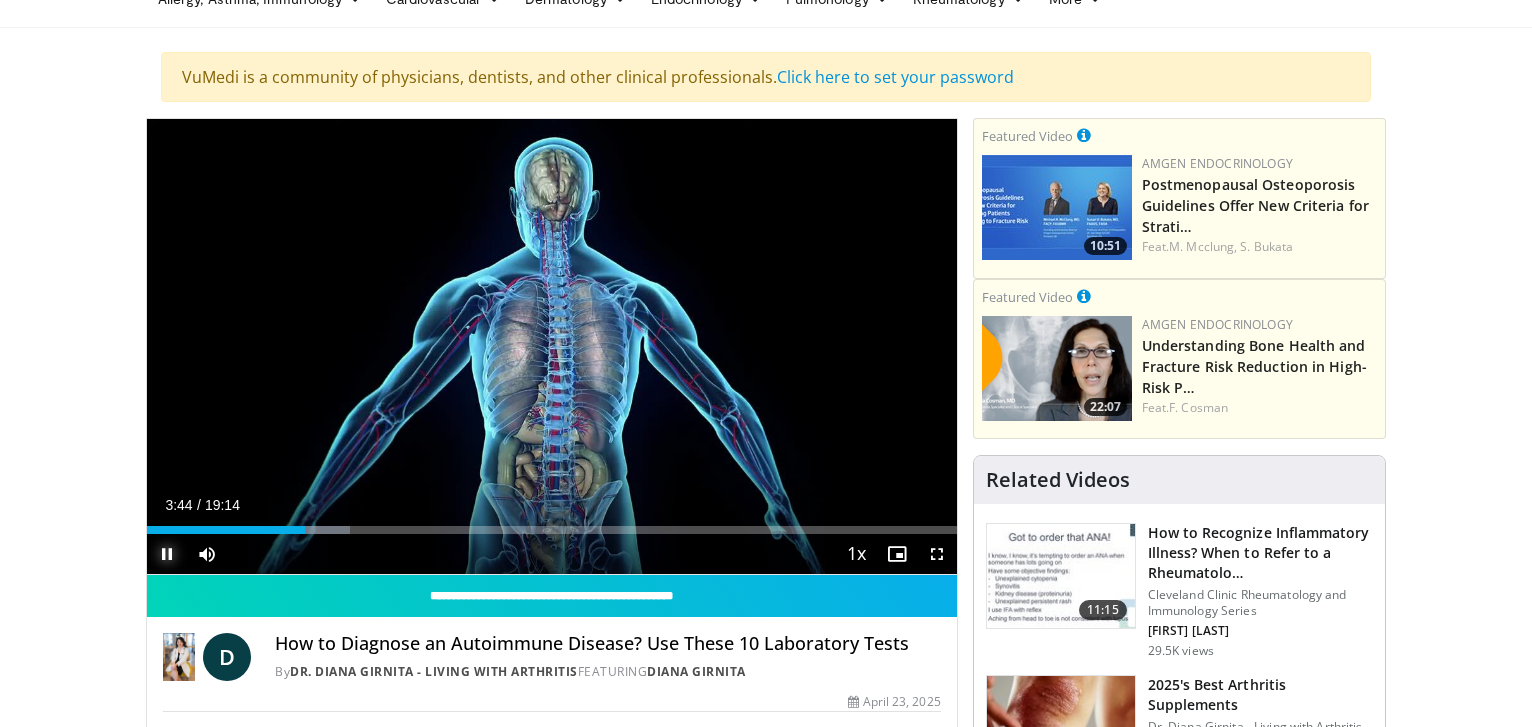 click at bounding box center (167, 554) 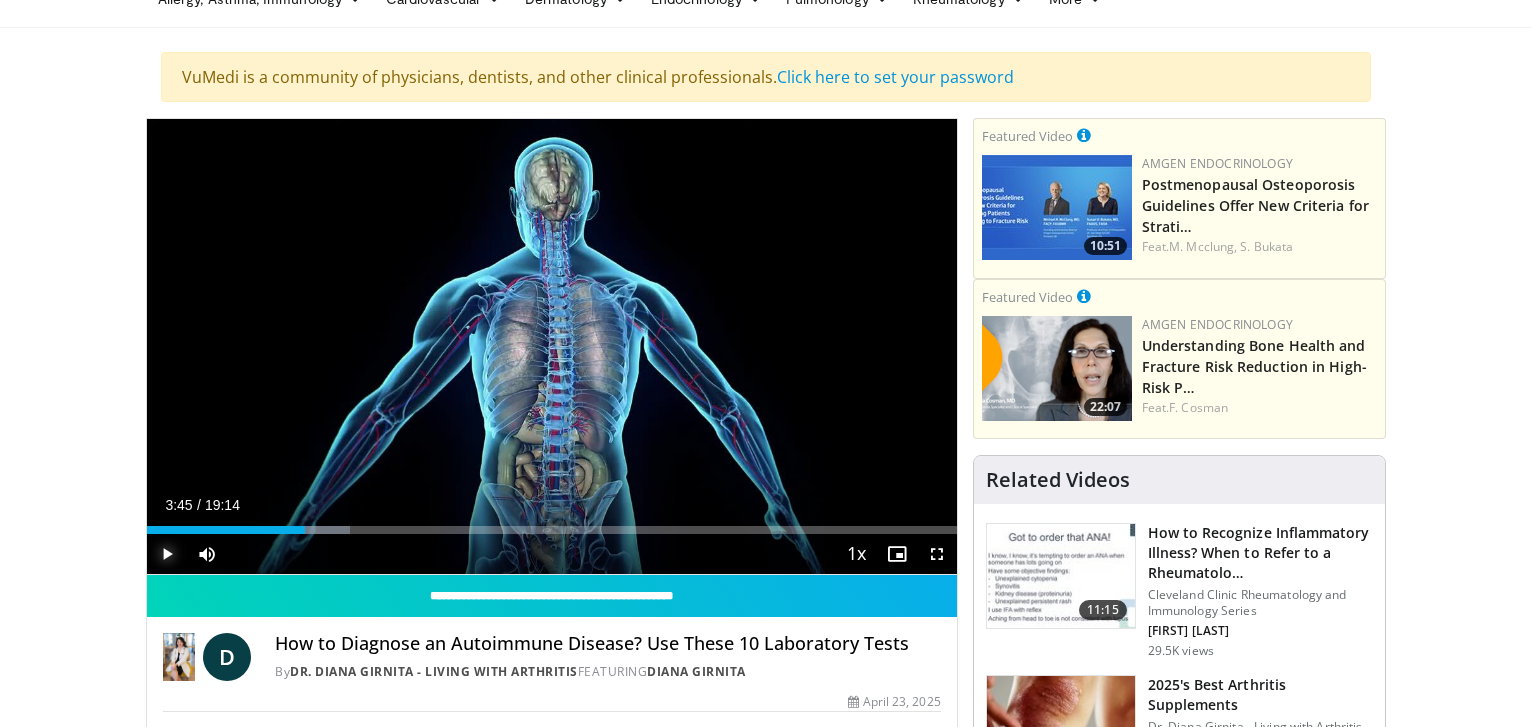 click at bounding box center [167, 554] 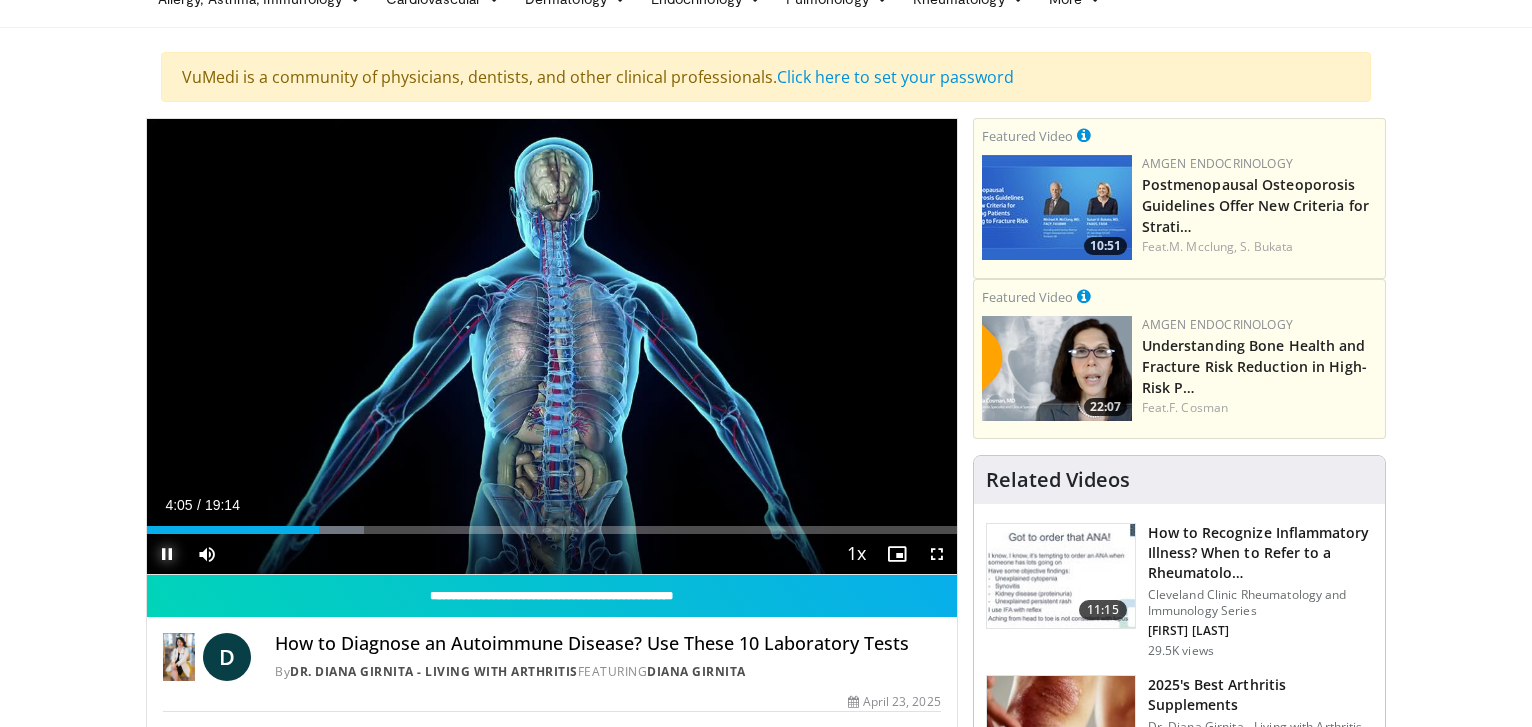 click at bounding box center (167, 554) 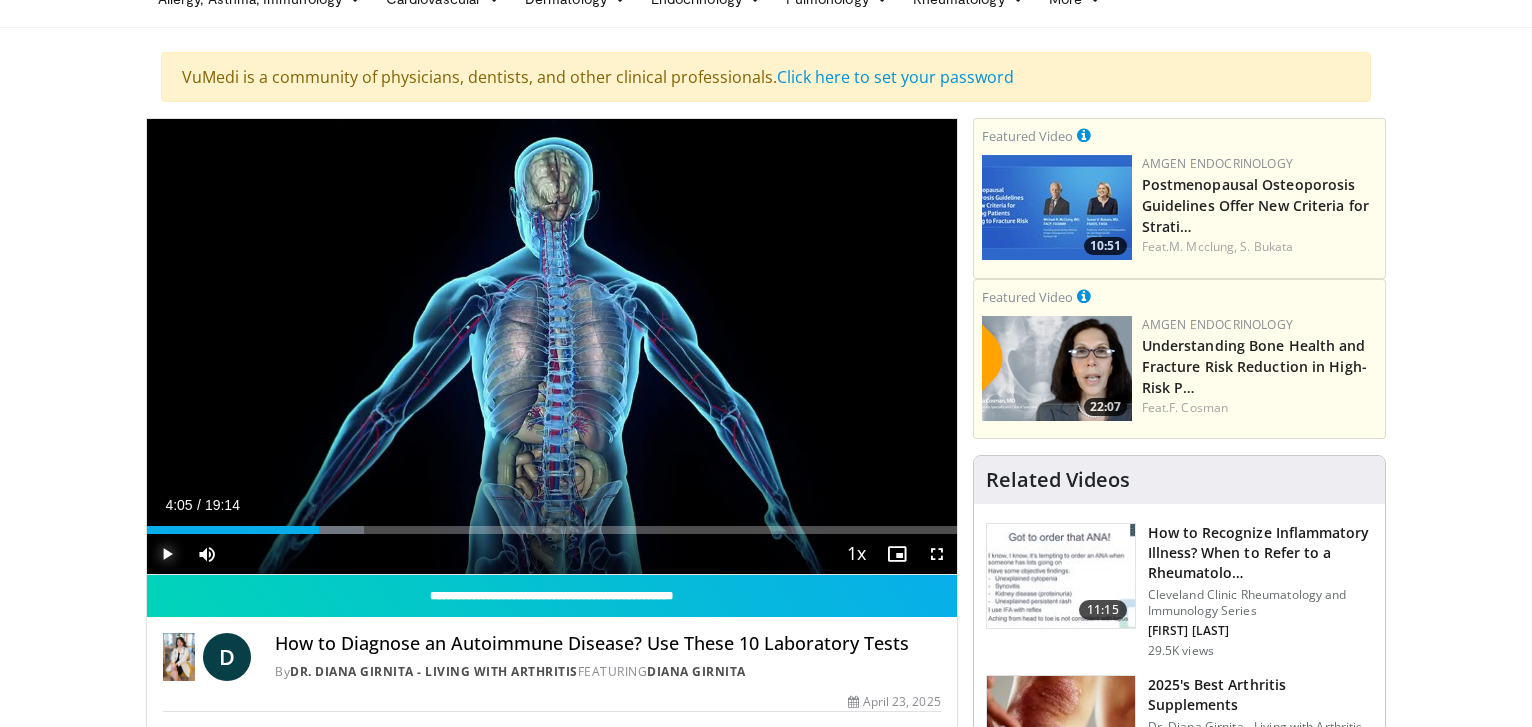 click at bounding box center [167, 554] 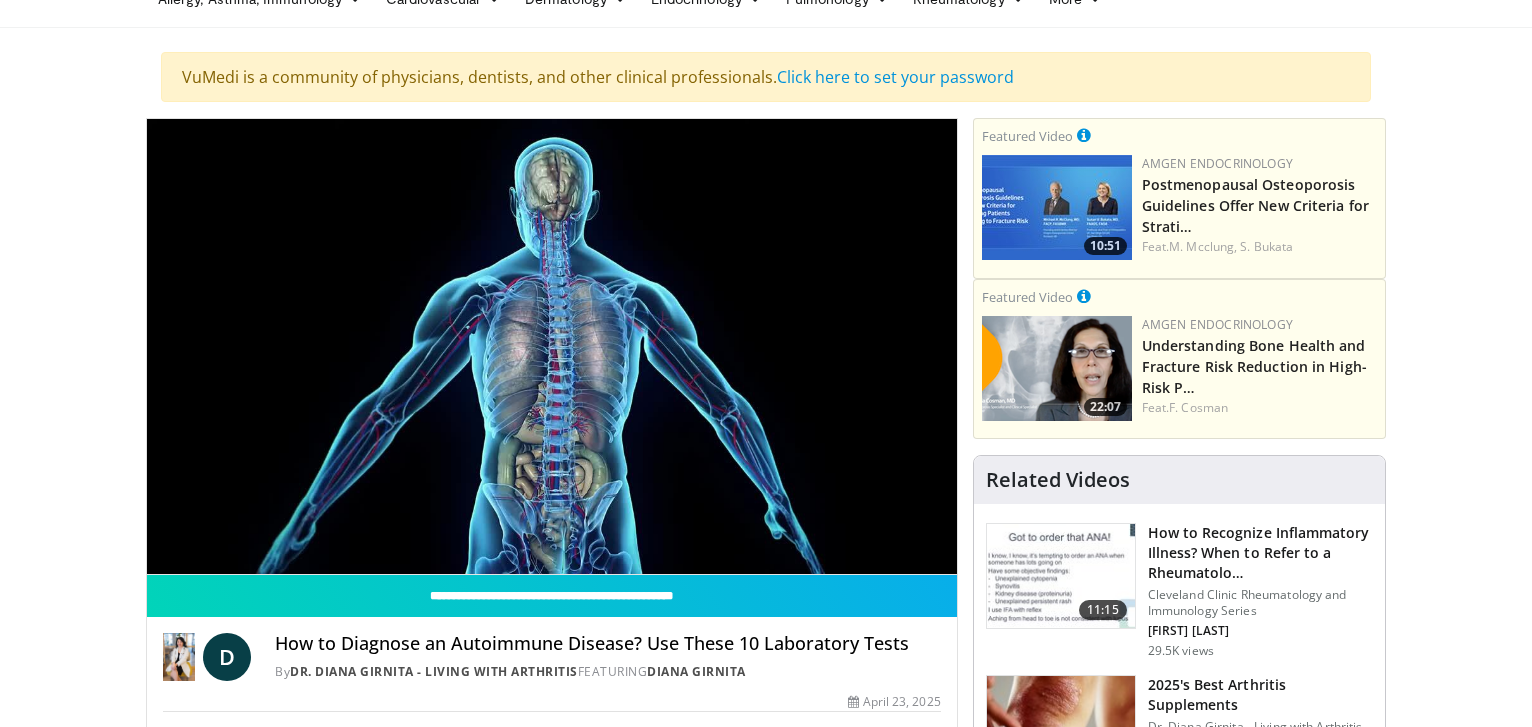 click on "**********" at bounding box center [552, 347] 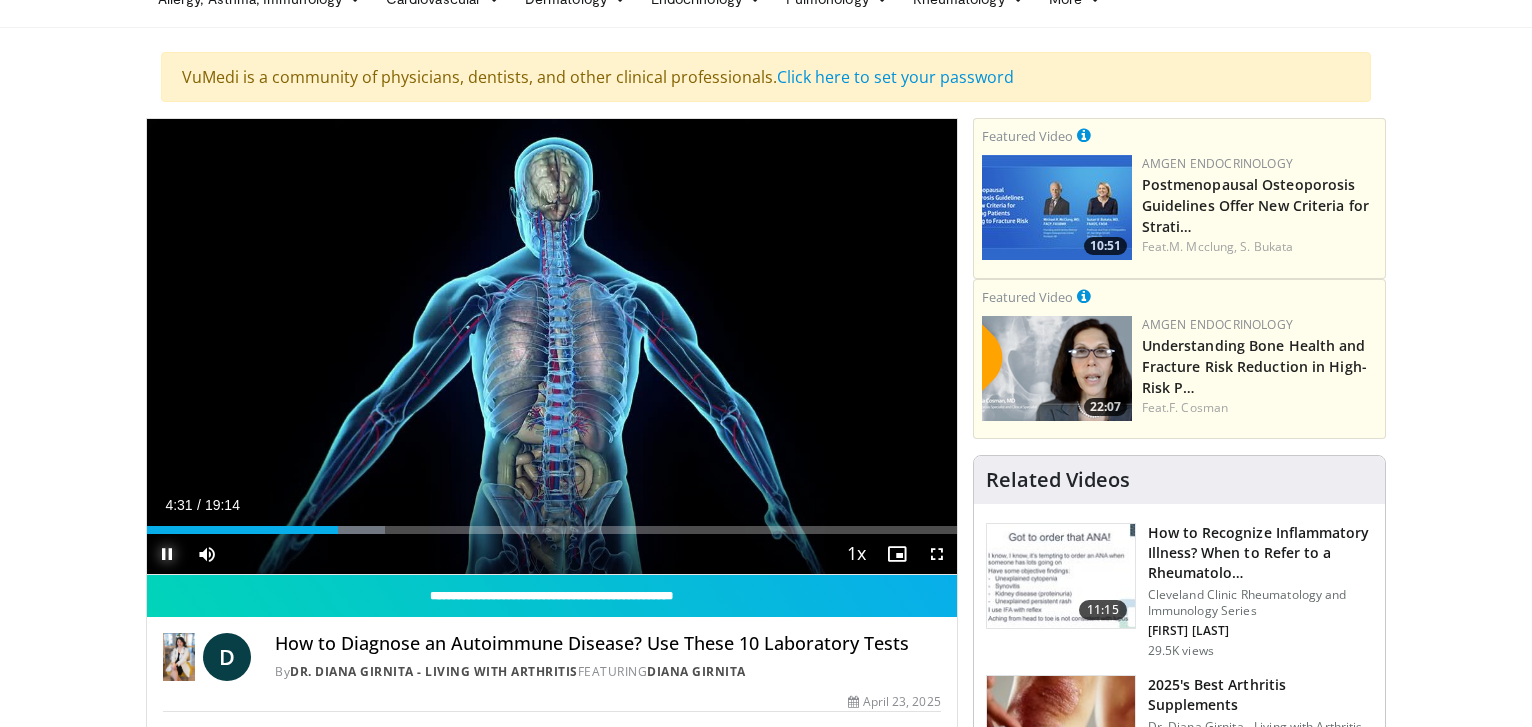 click at bounding box center [167, 554] 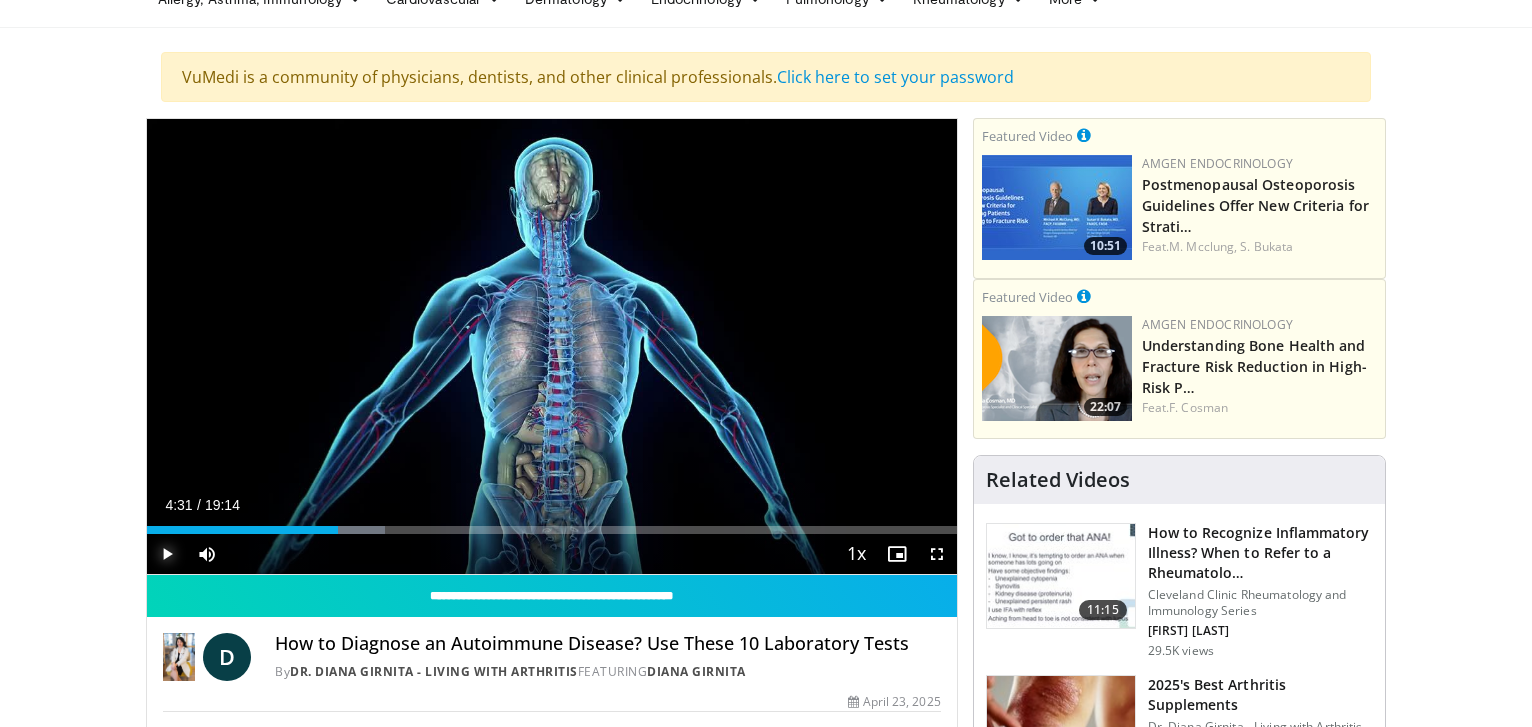 click at bounding box center [167, 554] 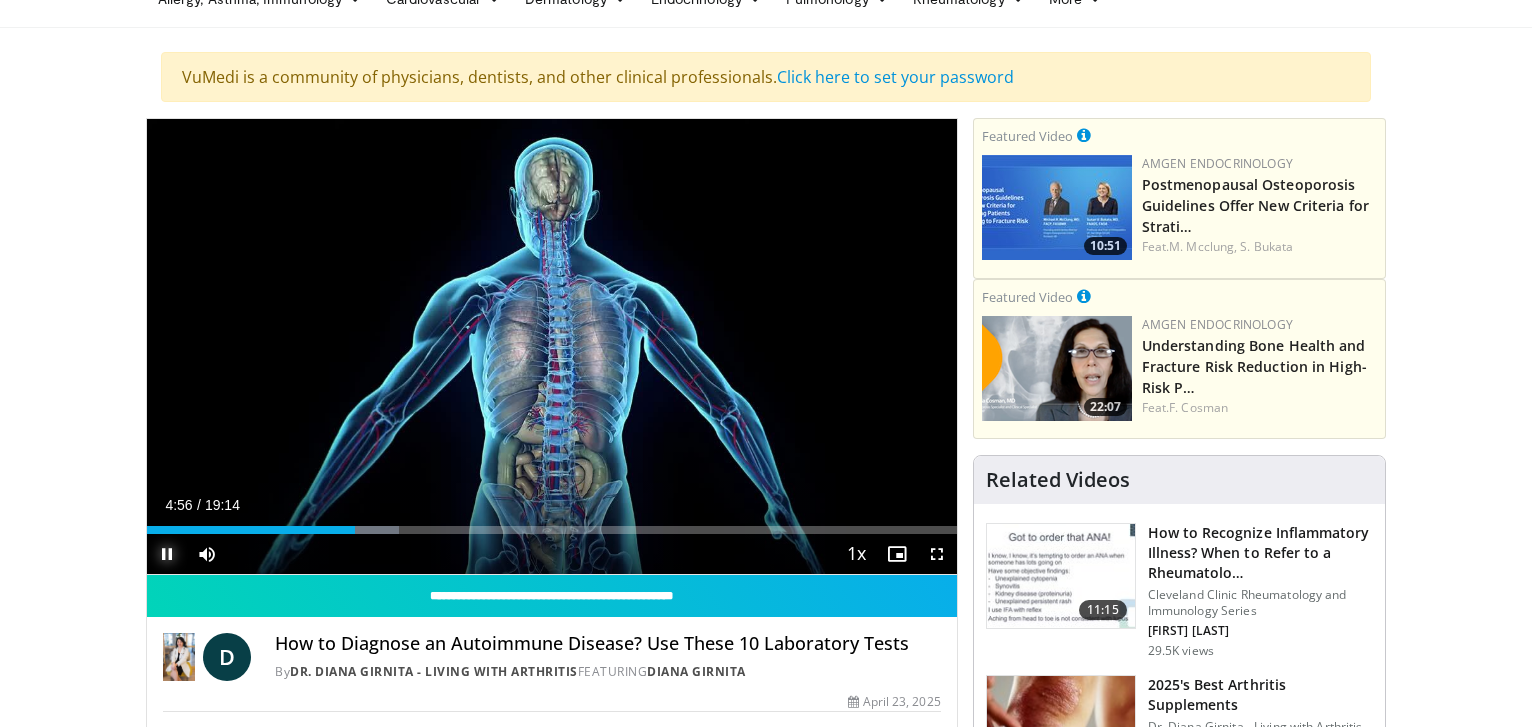 click at bounding box center [167, 554] 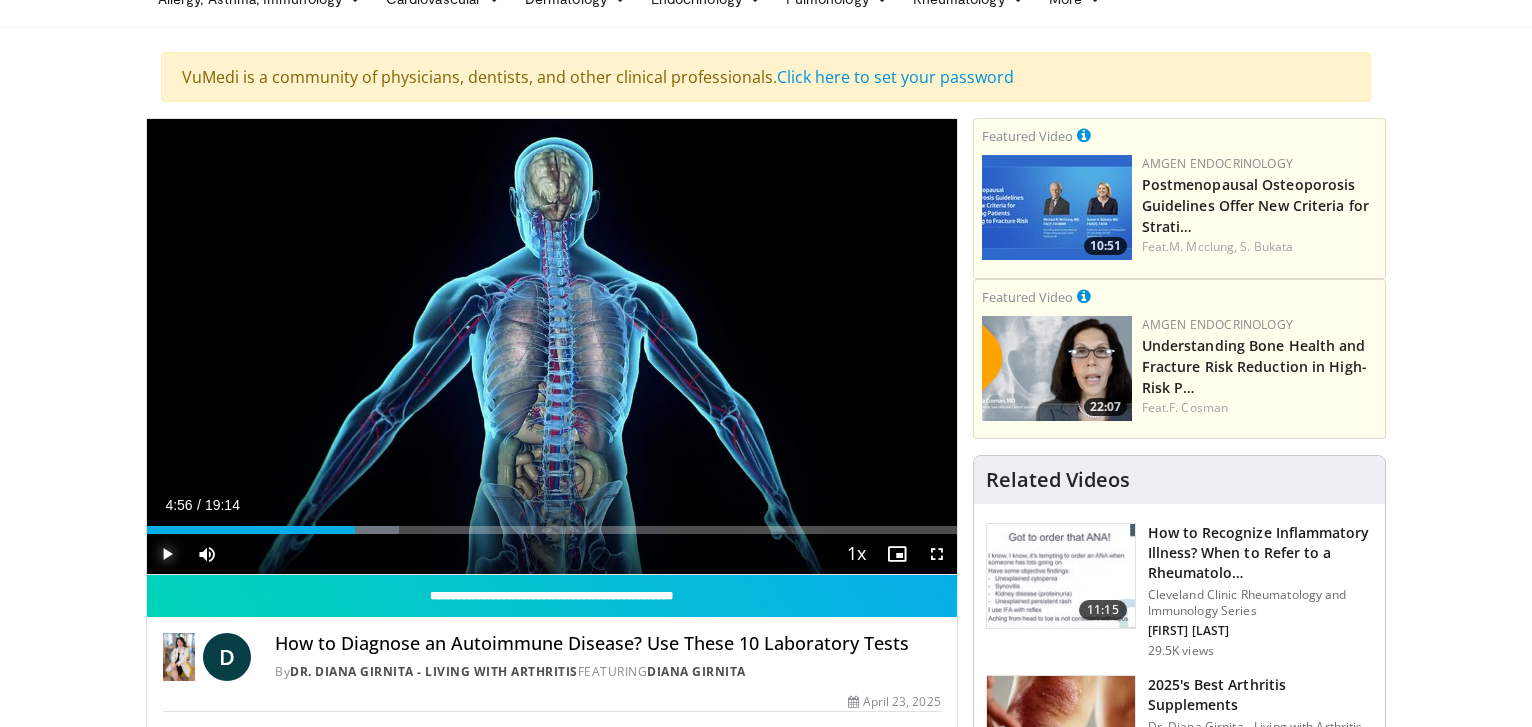 click at bounding box center (167, 554) 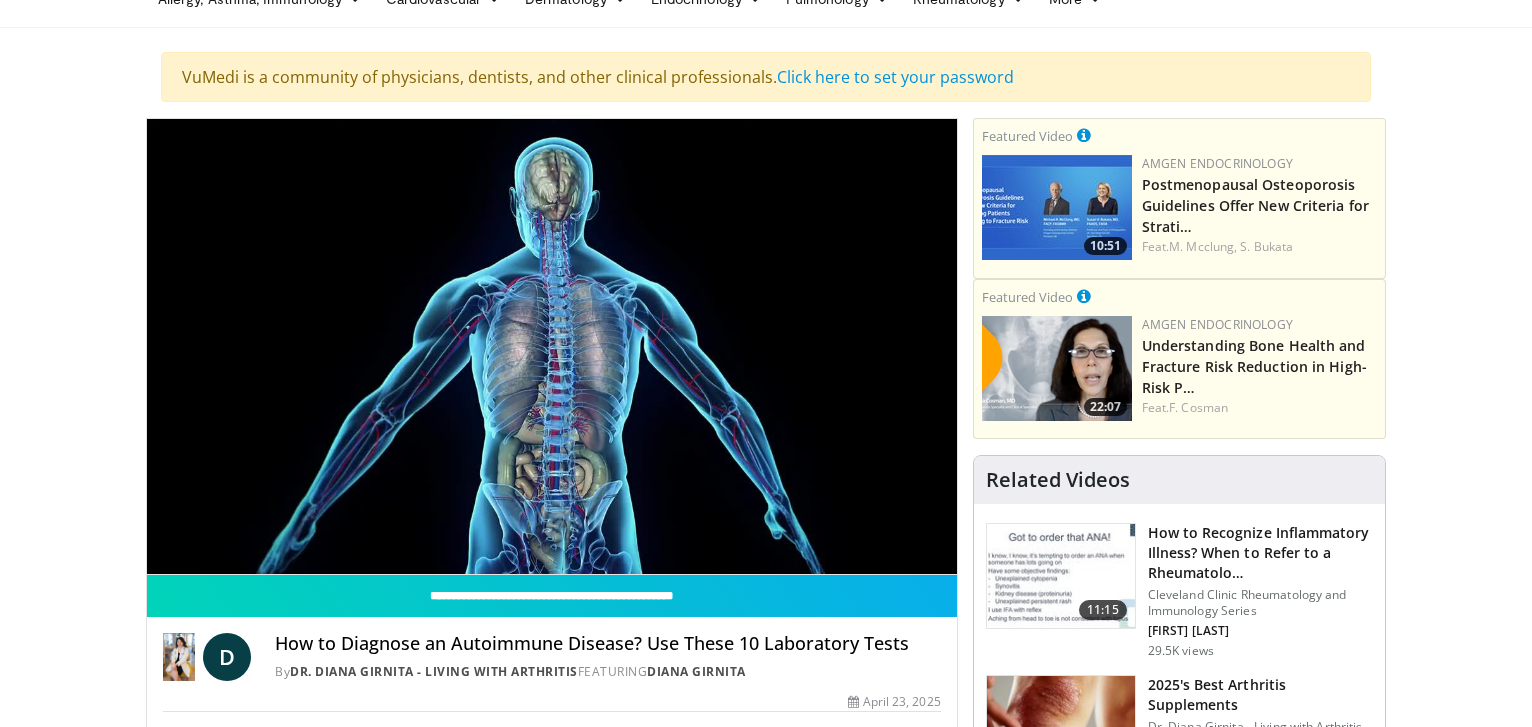 click on "10 seconds
Tap to unmute" at bounding box center (552, 346) 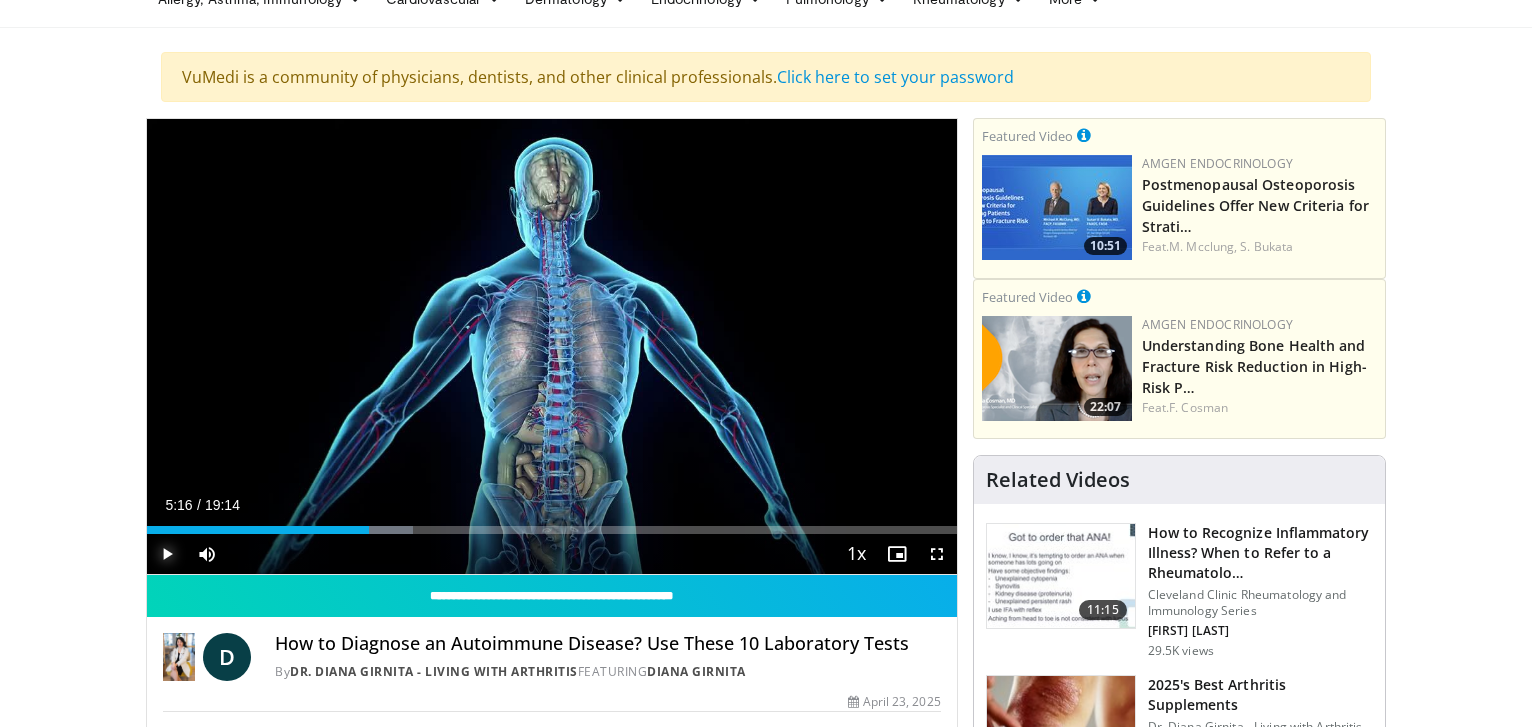 click at bounding box center [167, 554] 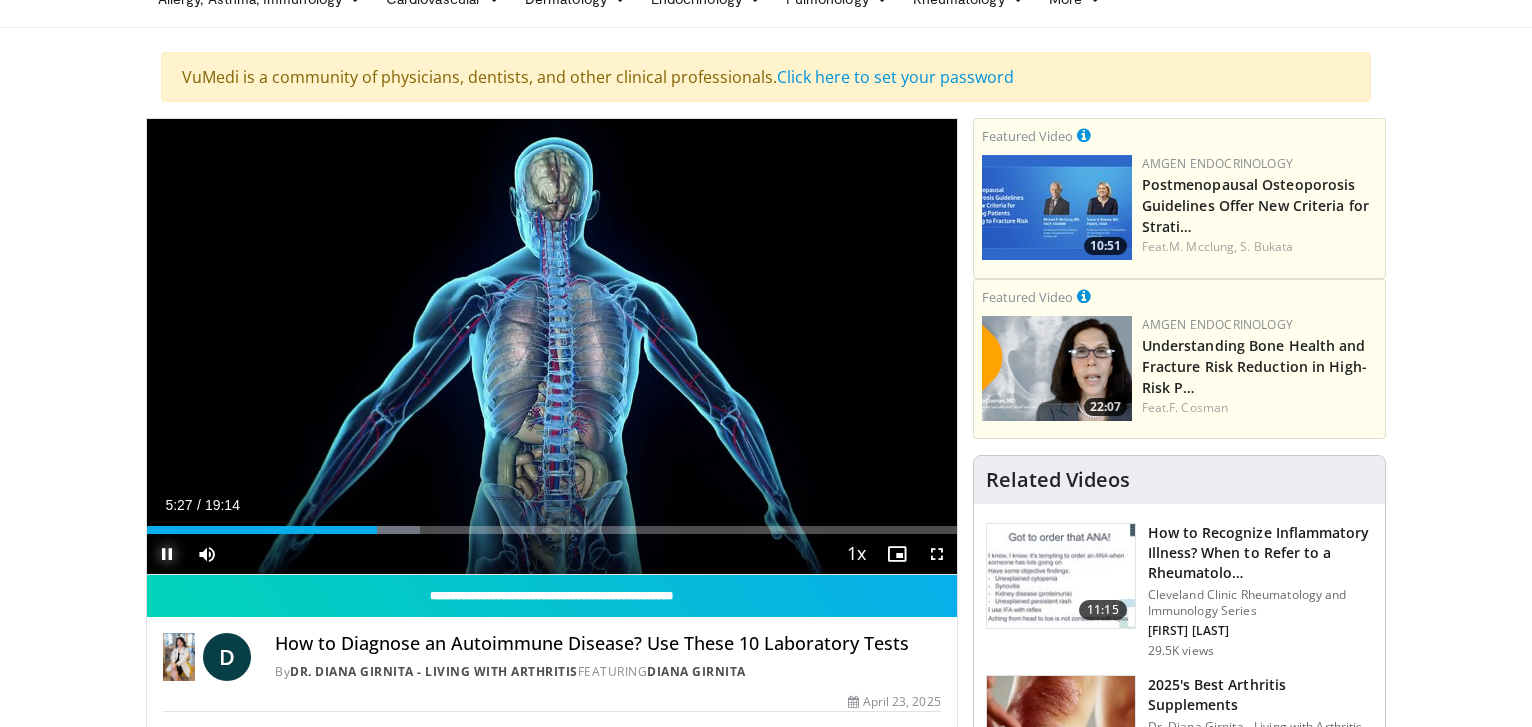 click at bounding box center (167, 554) 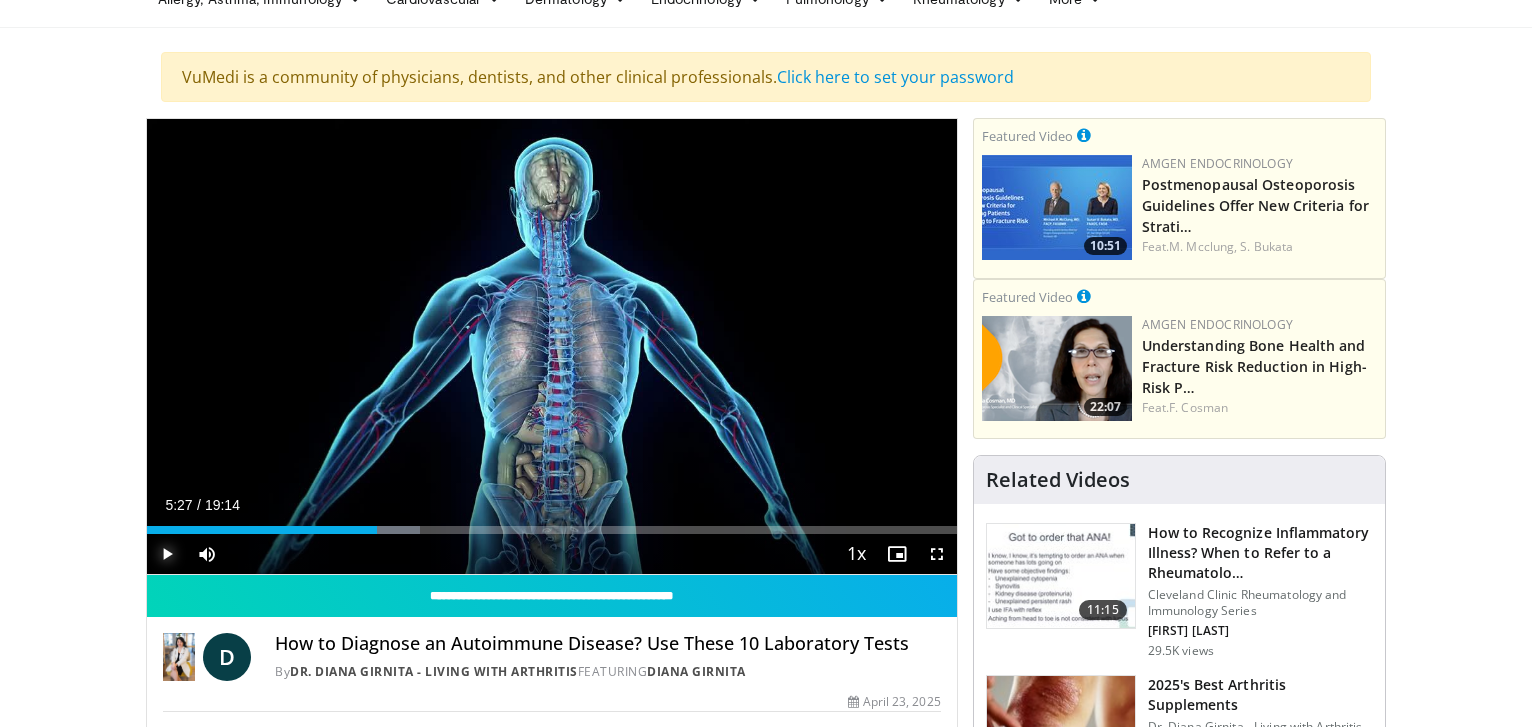 click at bounding box center [167, 554] 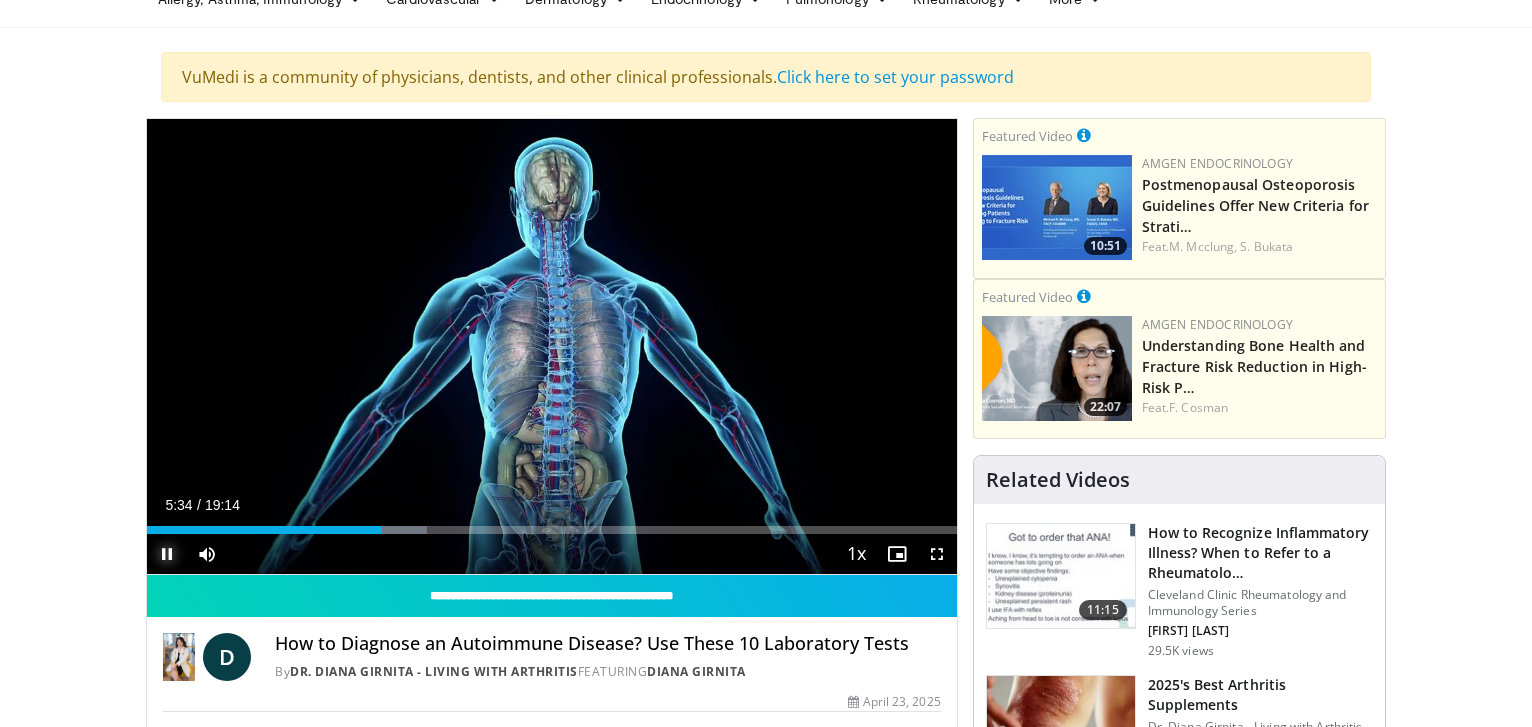 click at bounding box center [167, 554] 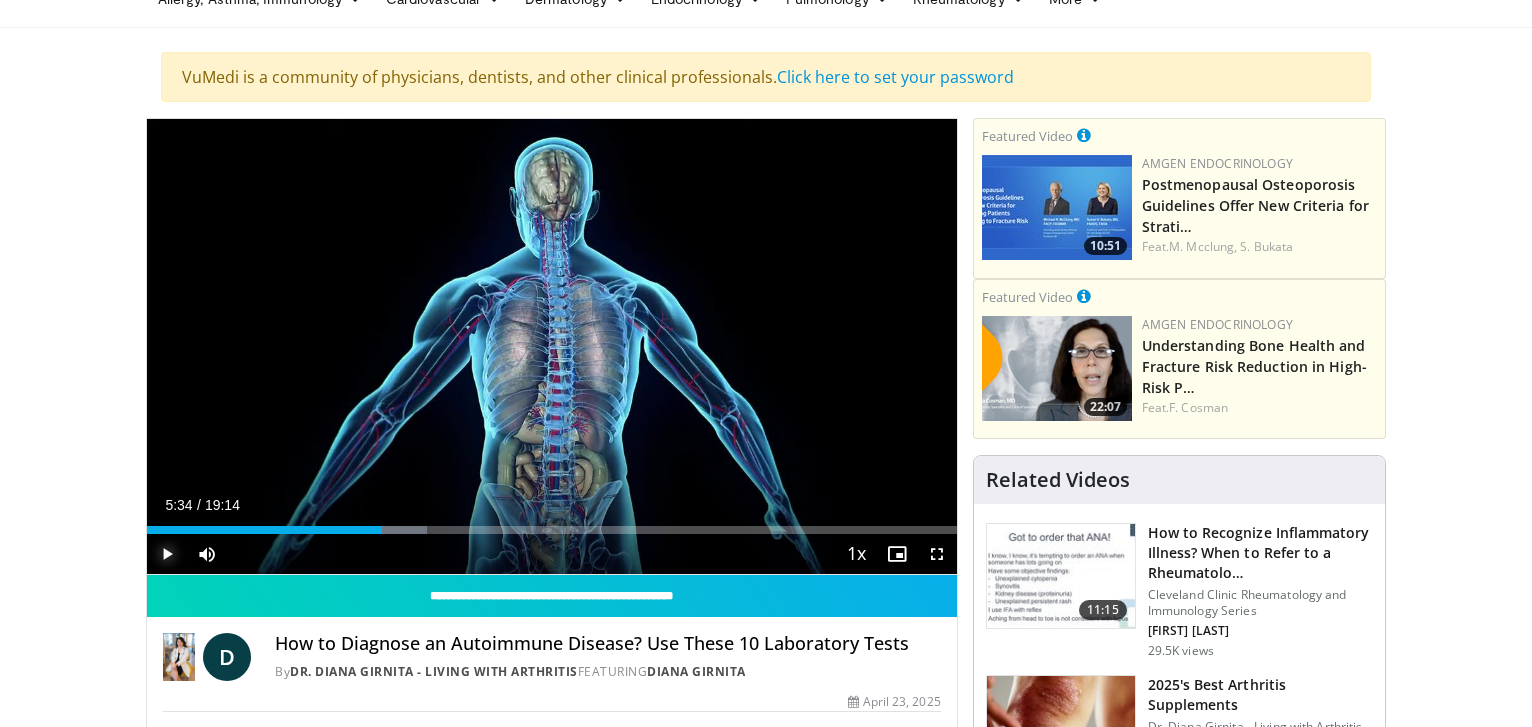 click at bounding box center [167, 554] 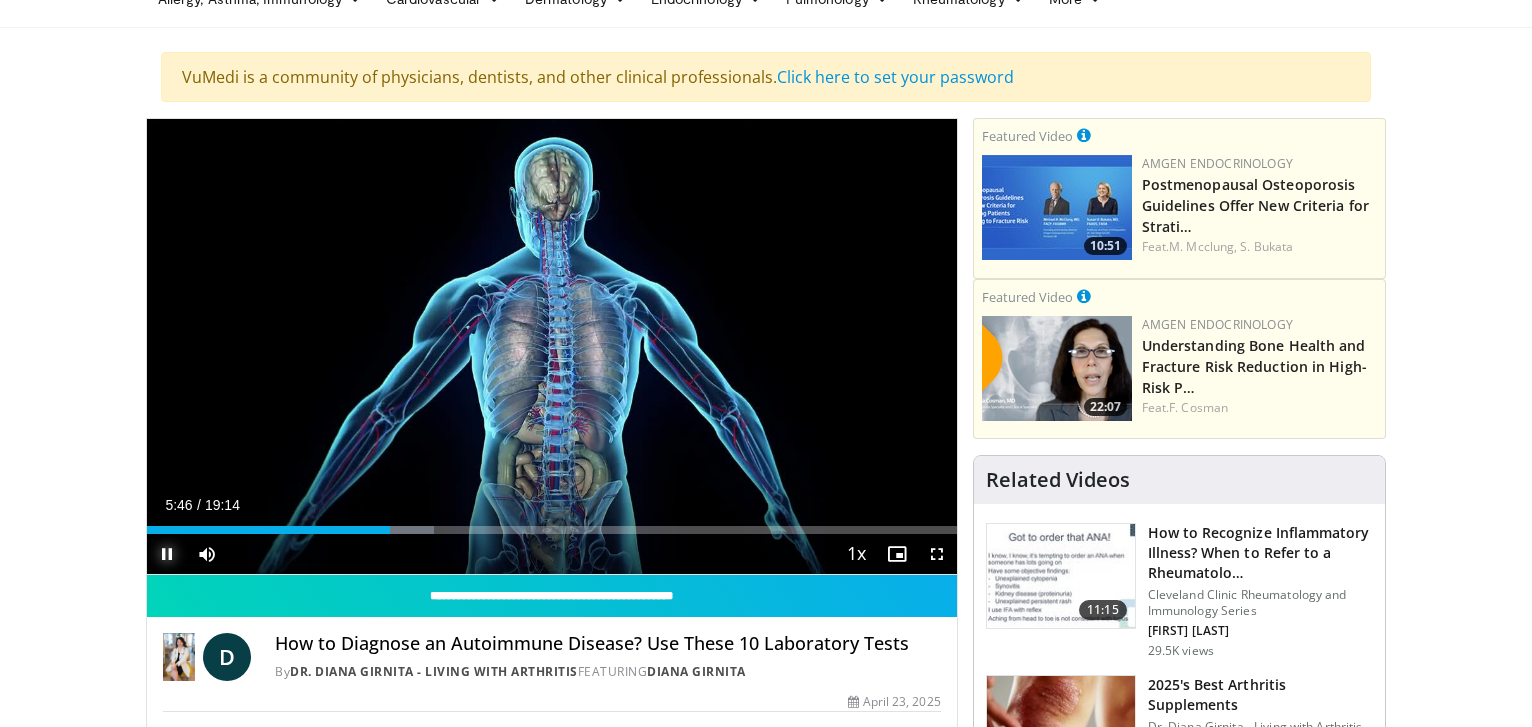 click at bounding box center (167, 554) 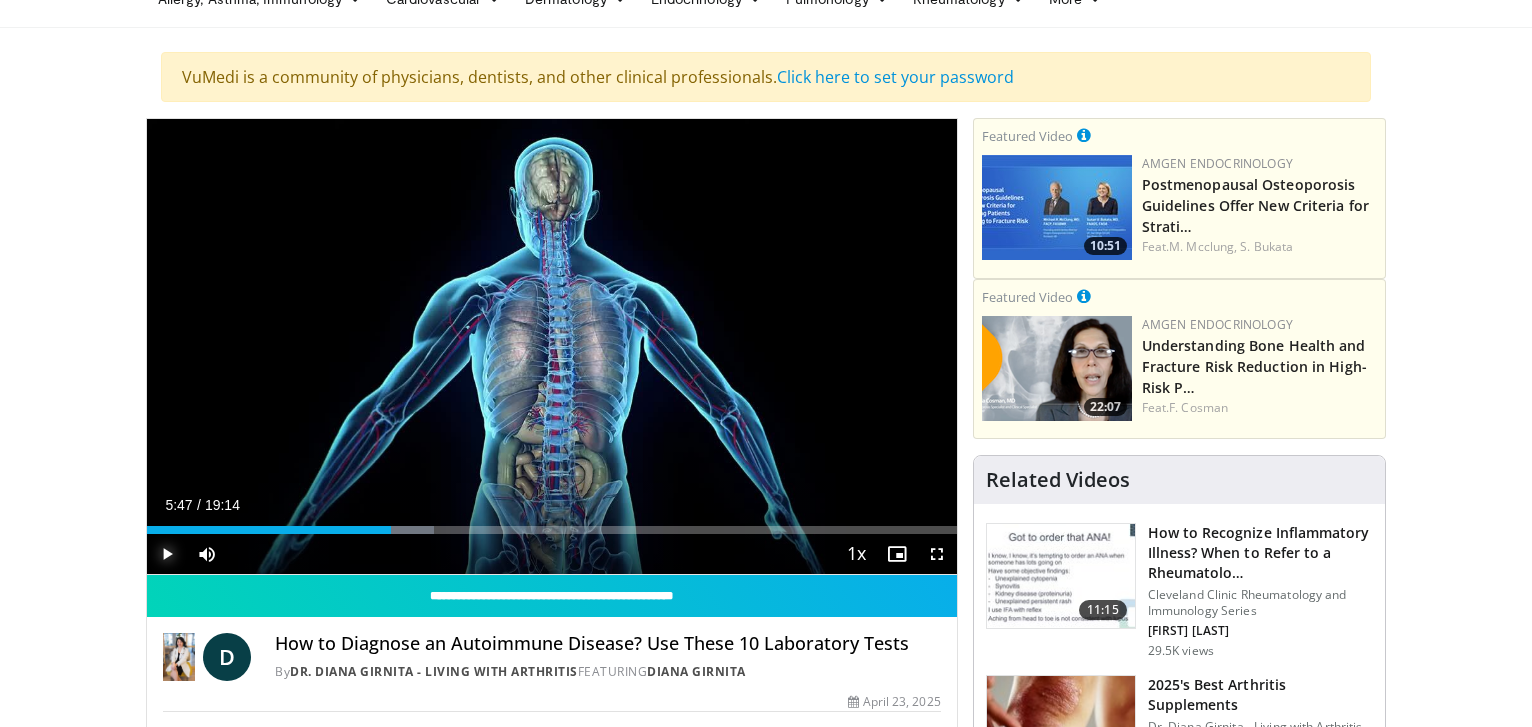 click at bounding box center [167, 554] 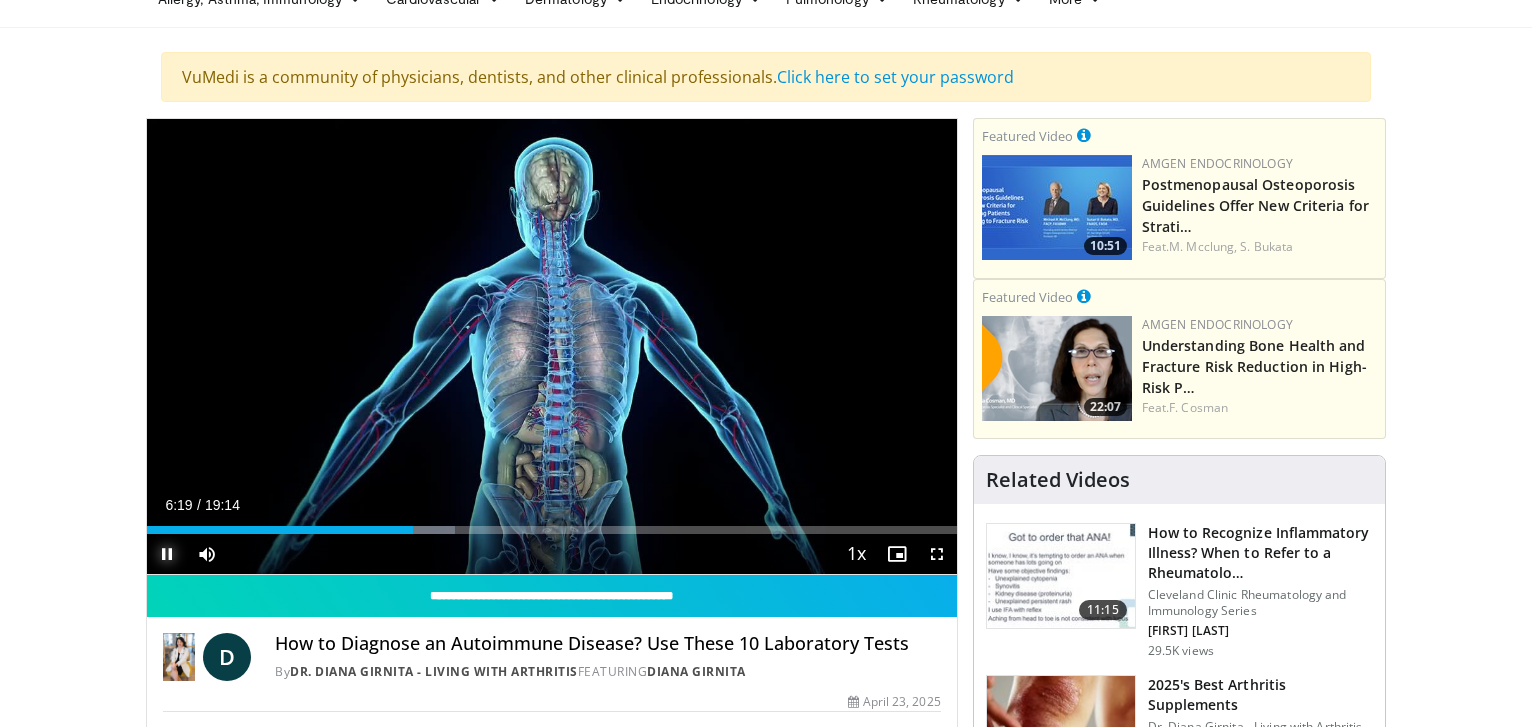 click at bounding box center (167, 554) 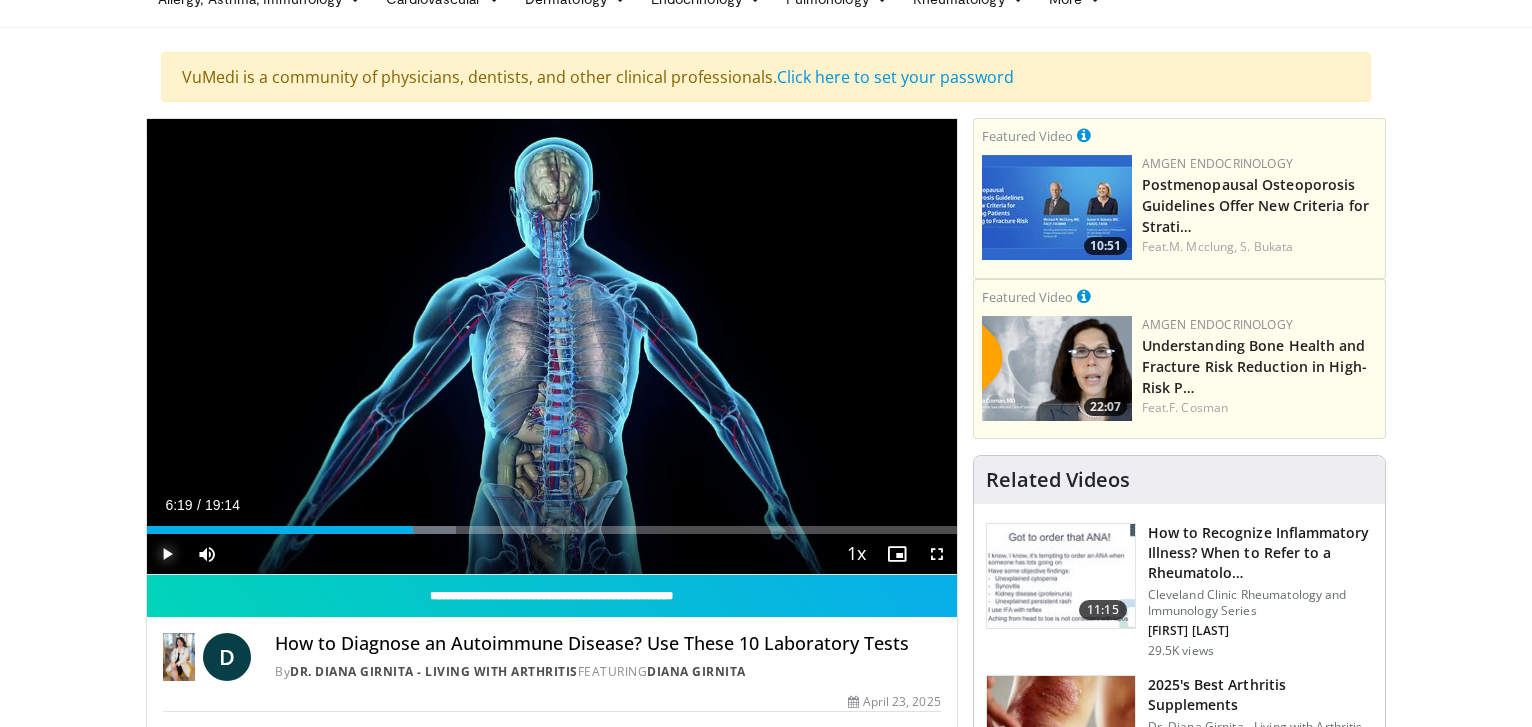 click at bounding box center [167, 554] 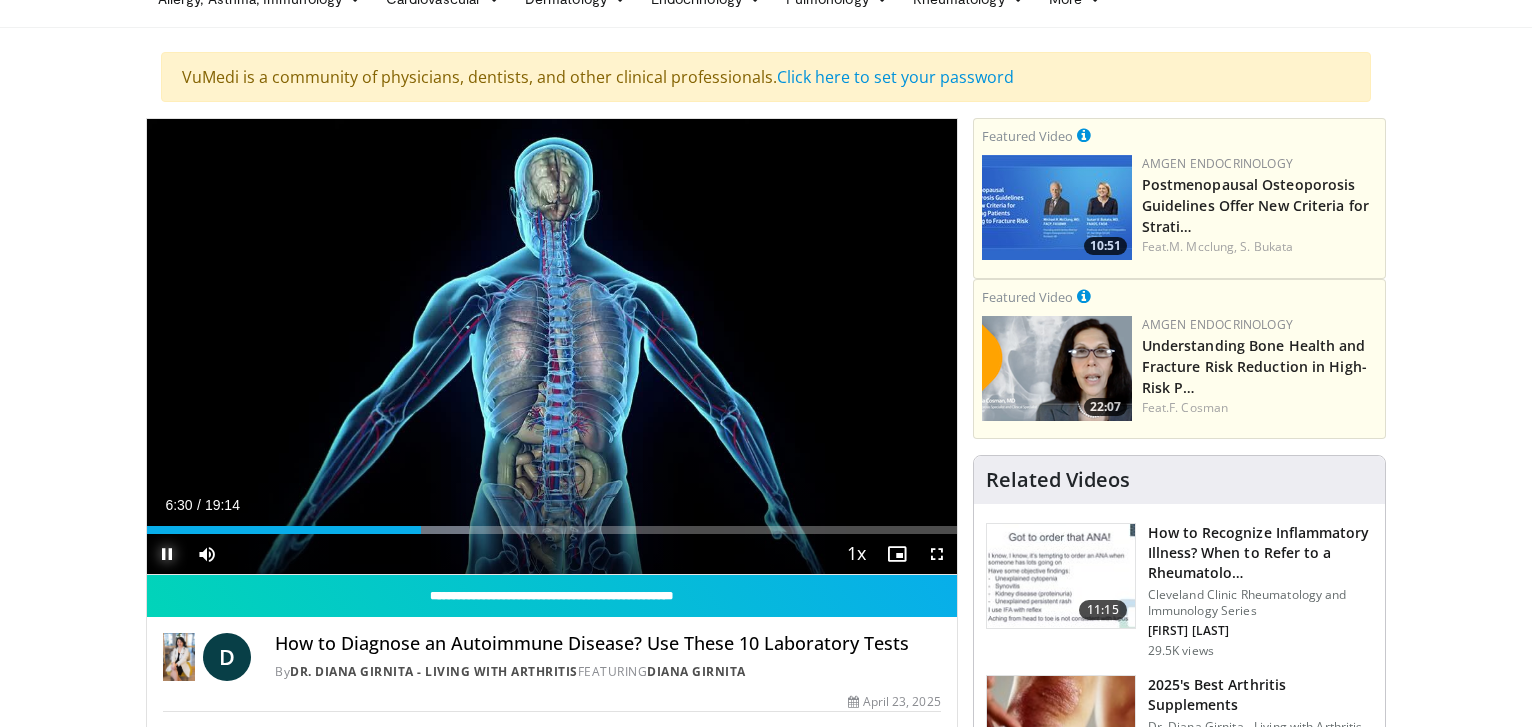click at bounding box center [167, 554] 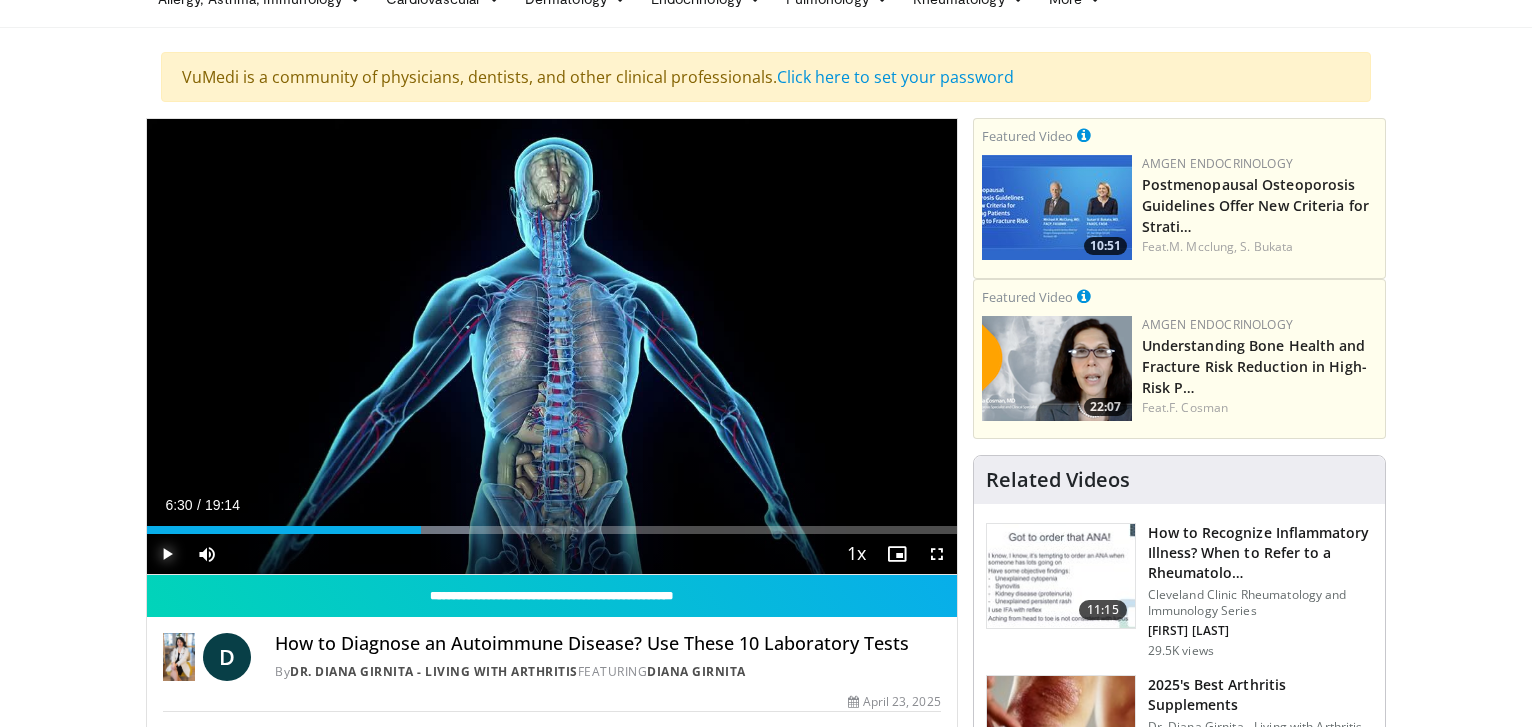 click at bounding box center (167, 554) 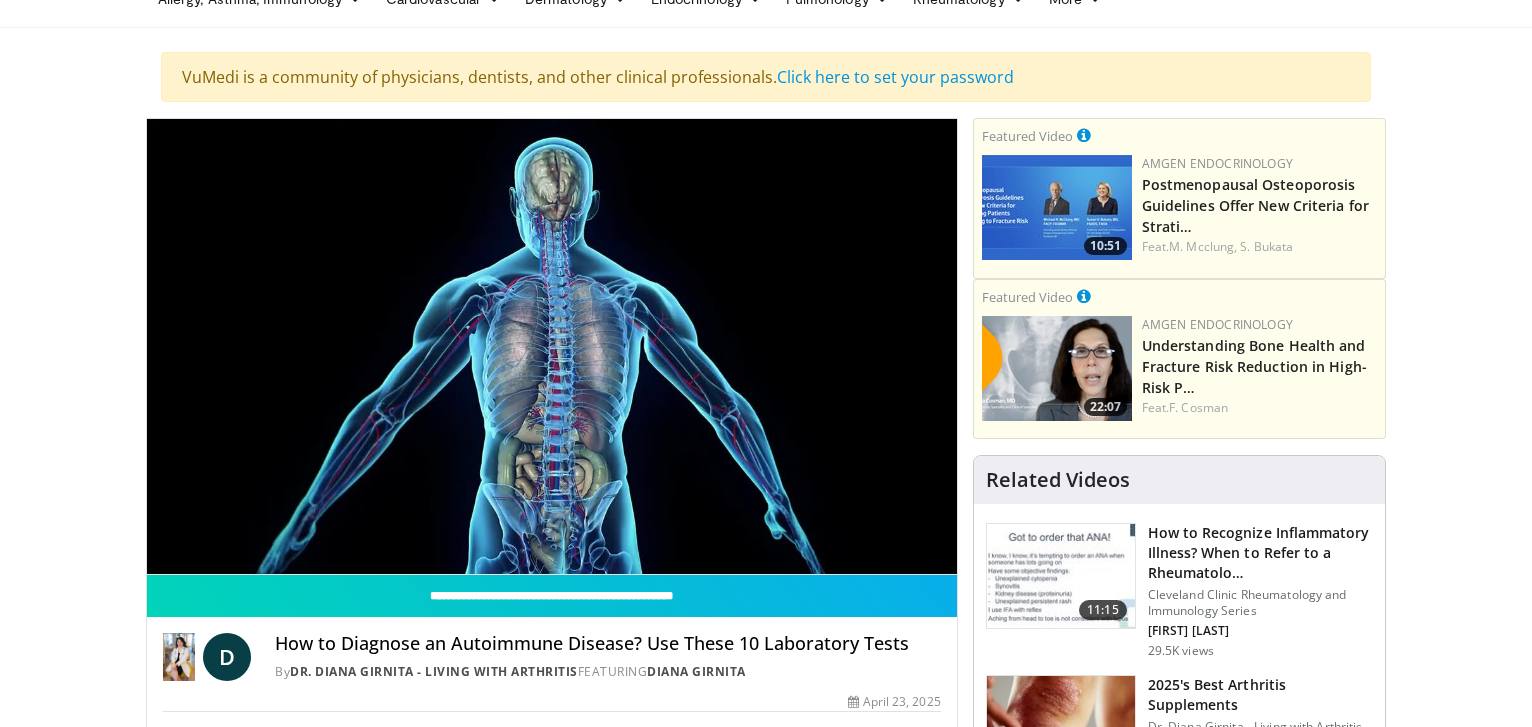 click on "10 seconds
Tap to unmute" at bounding box center [552, 346] 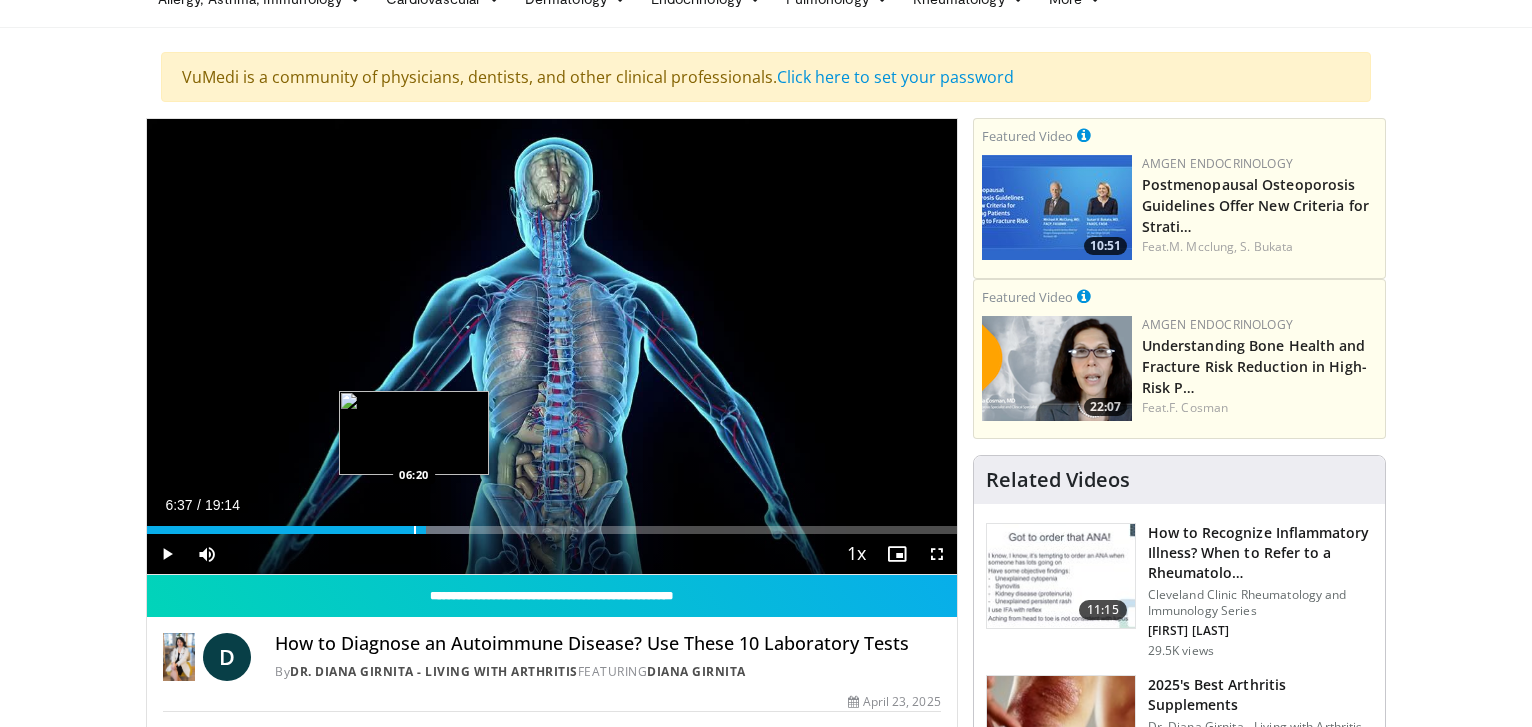click on "Loaded :  39.78% 06:37 06:20" at bounding box center (552, 524) 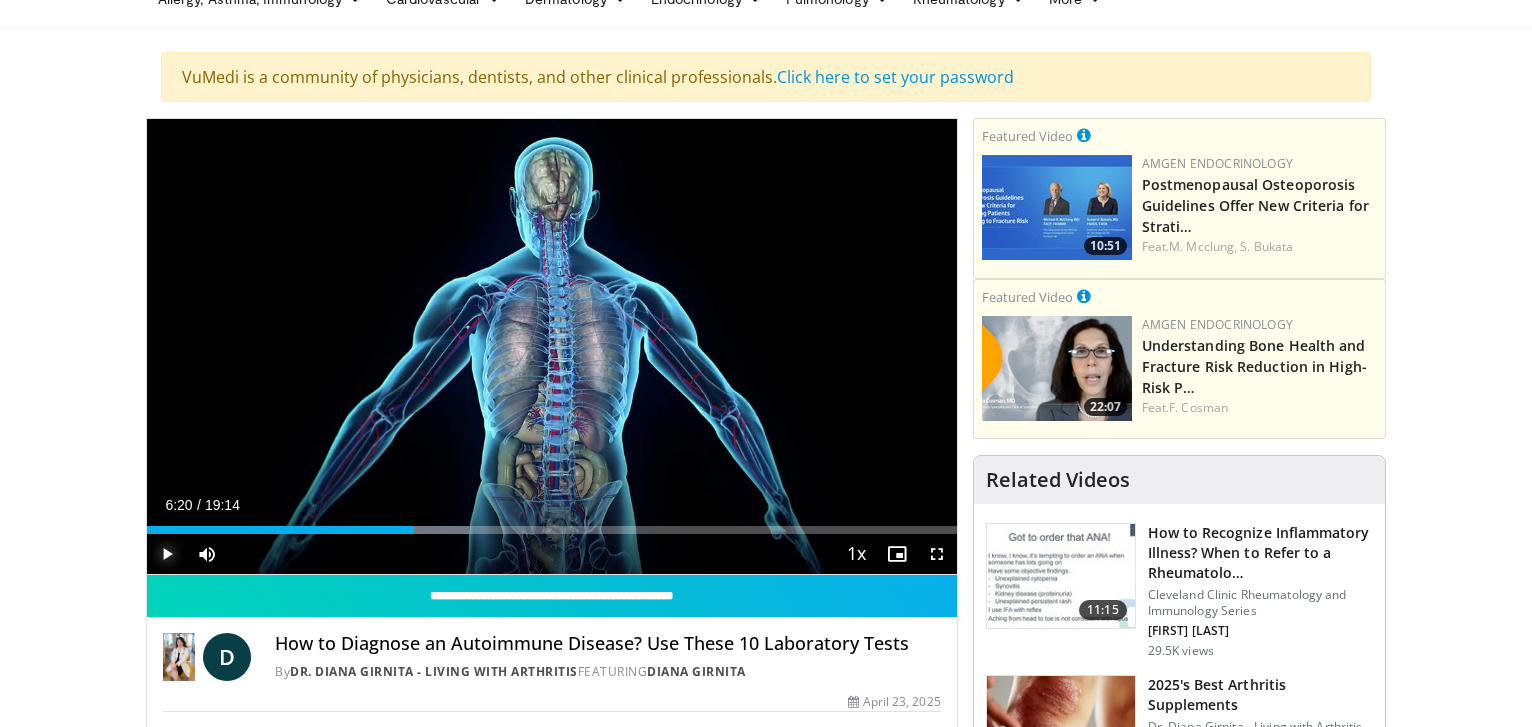 click at bounding box center (167, 554) 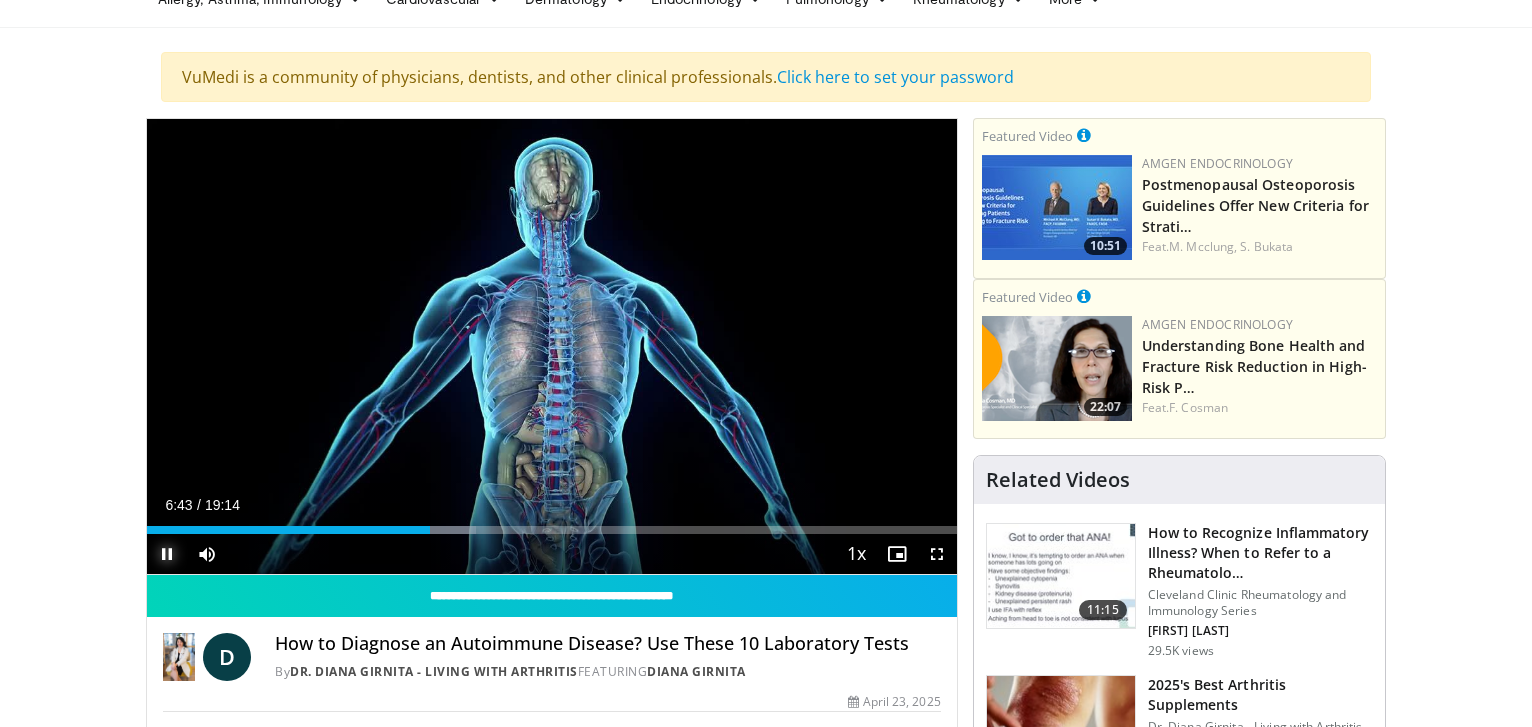 click at bounding box center [167, 554] 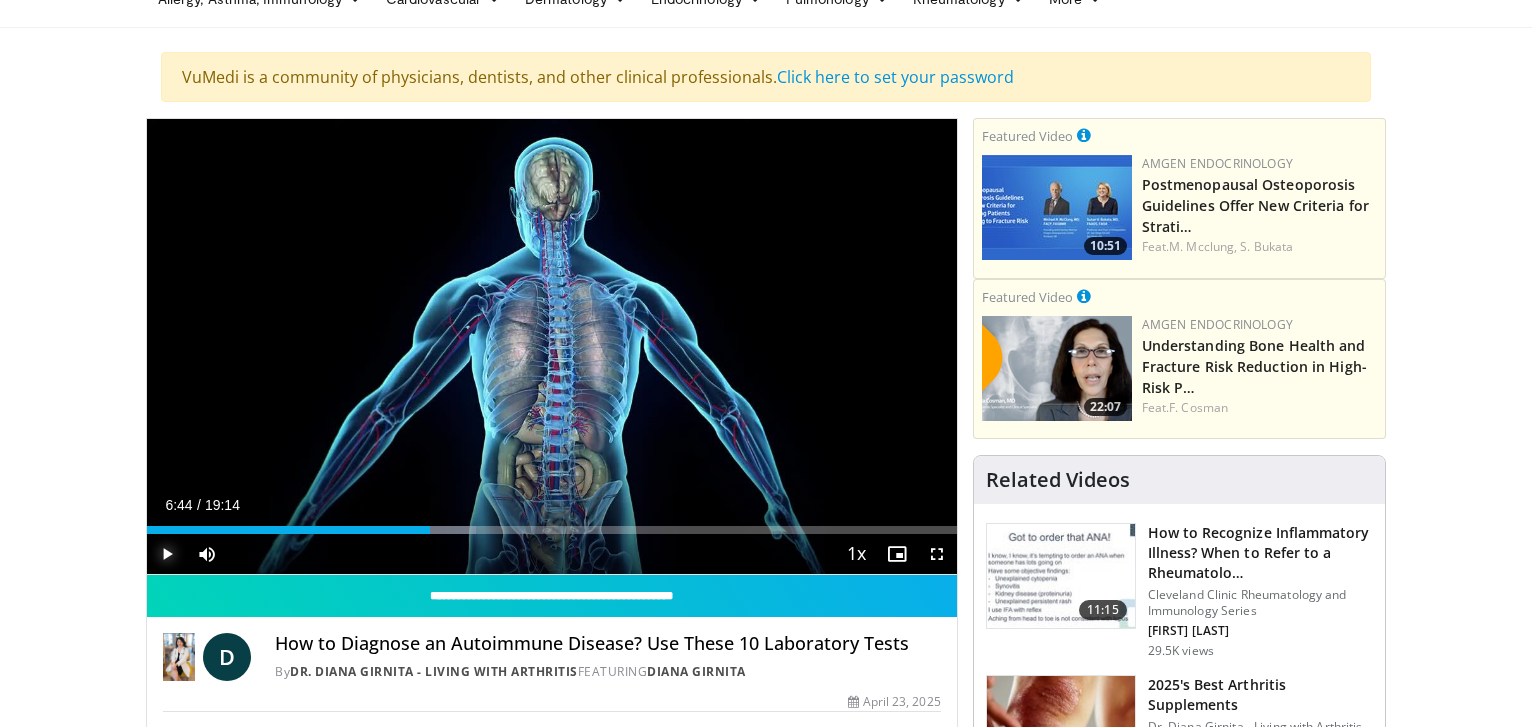 click at bounding box center [167, 554] 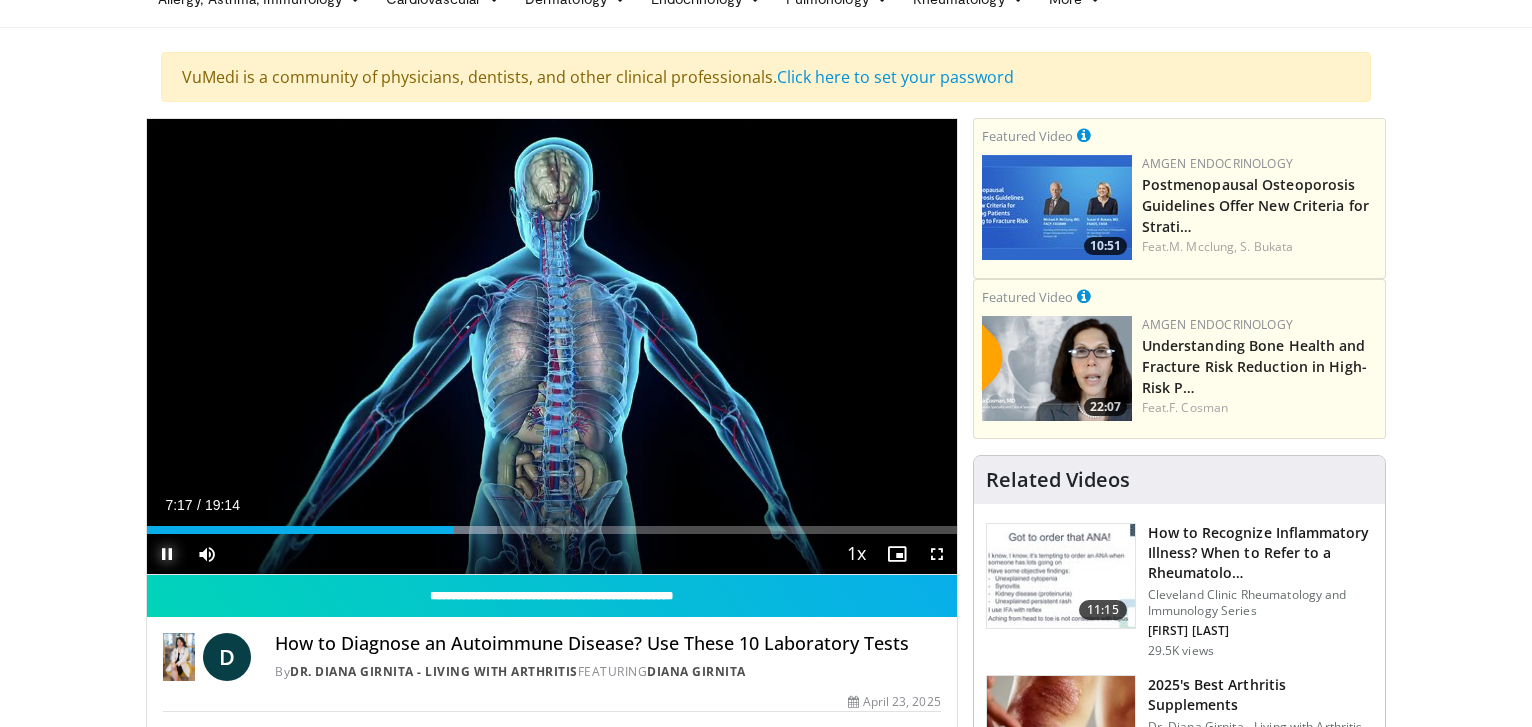 click at bounding box center [167, 554] 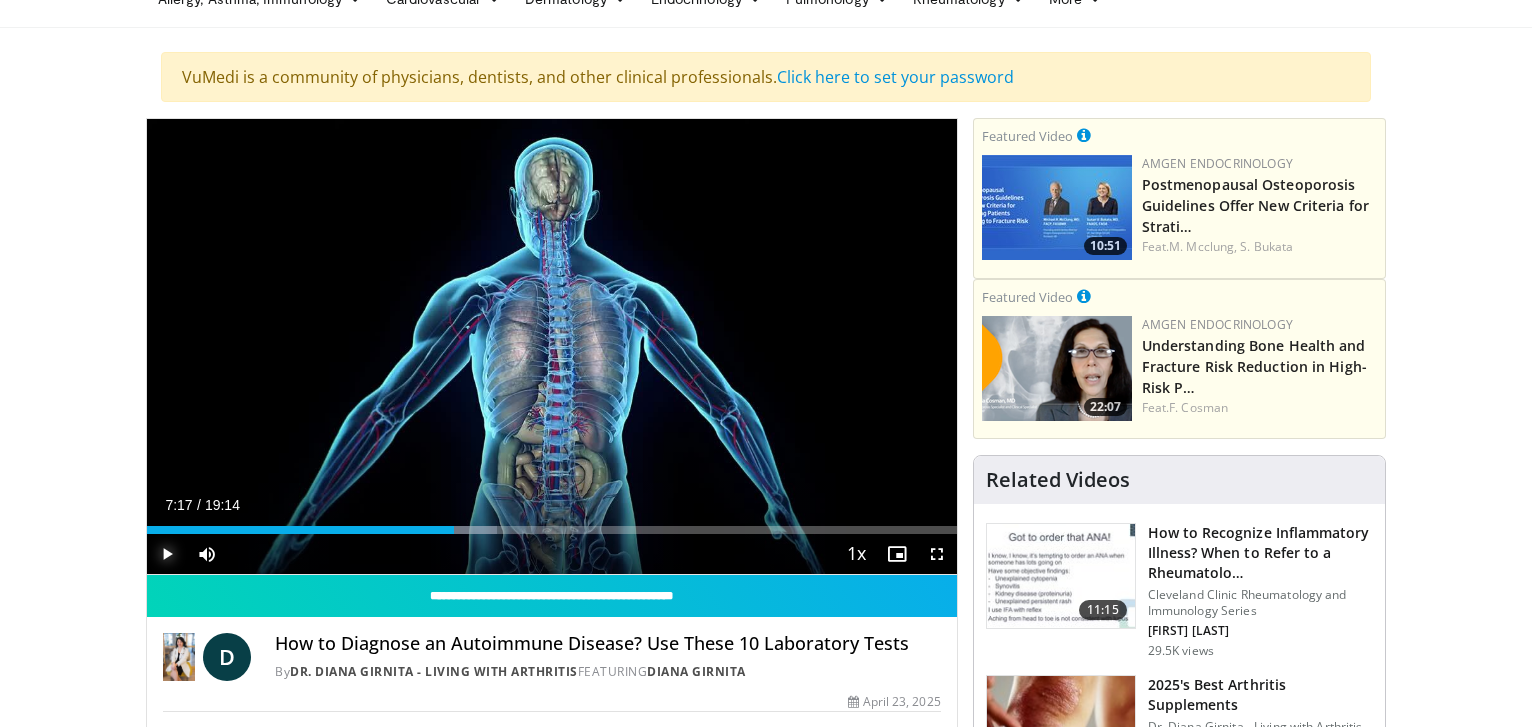 click at bounding box center (167, 554) 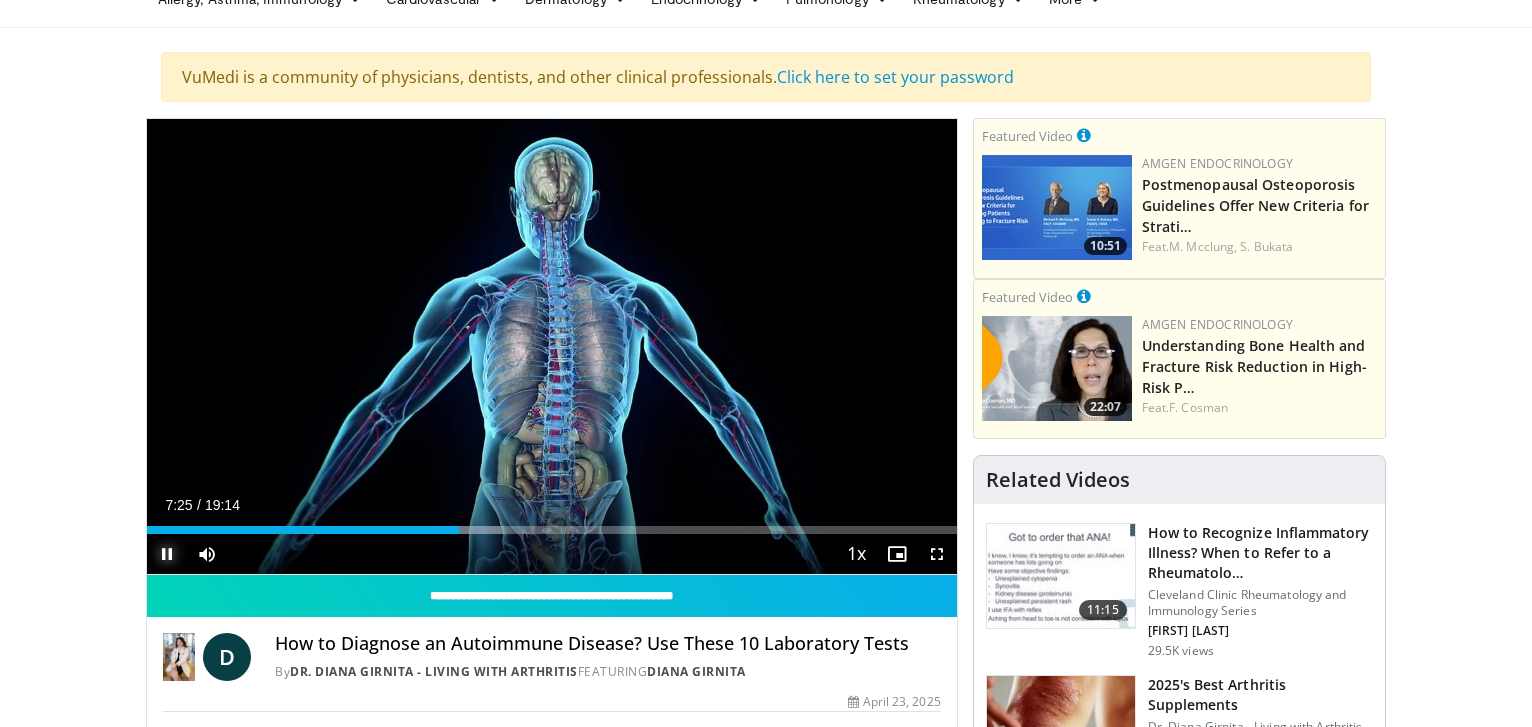 click at bounding box center (167, 554) 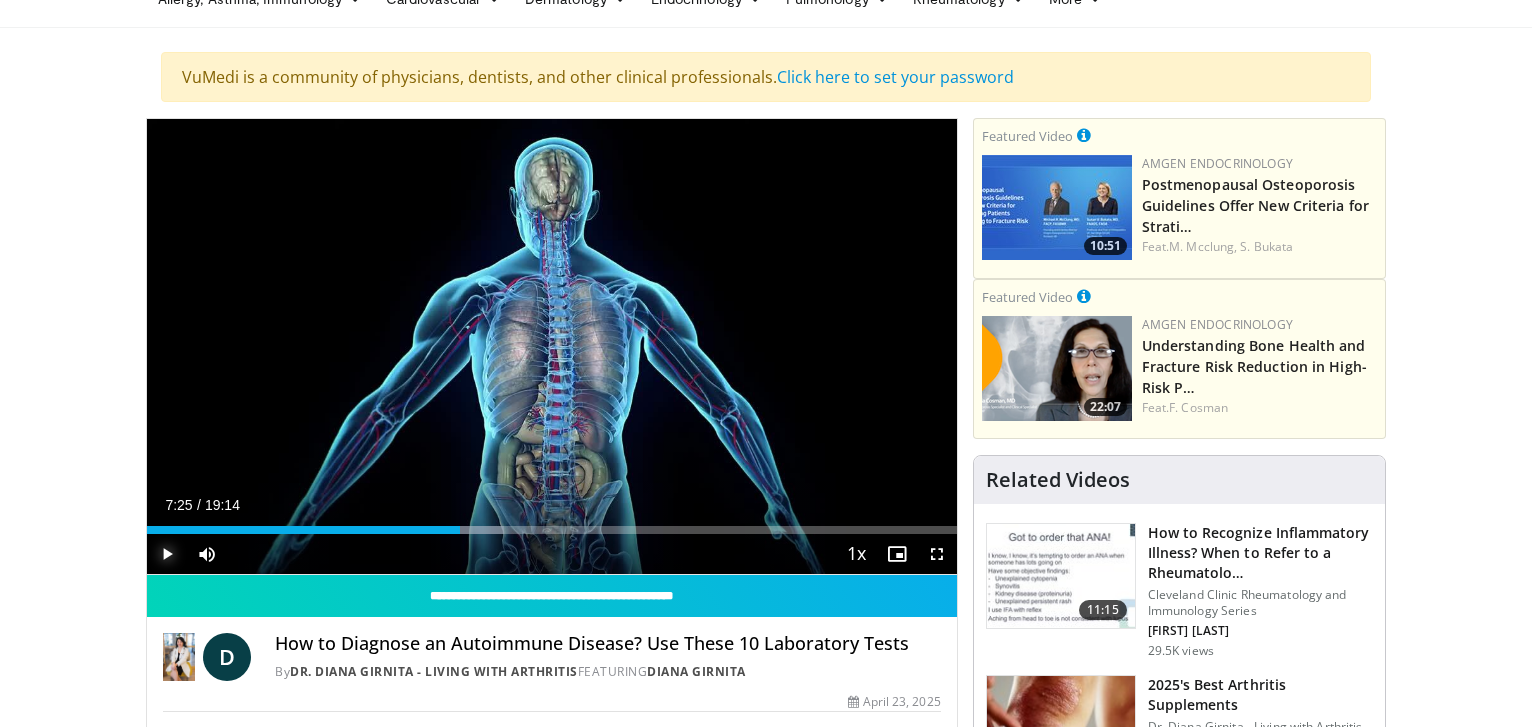 click at bounding box center (167, 554) 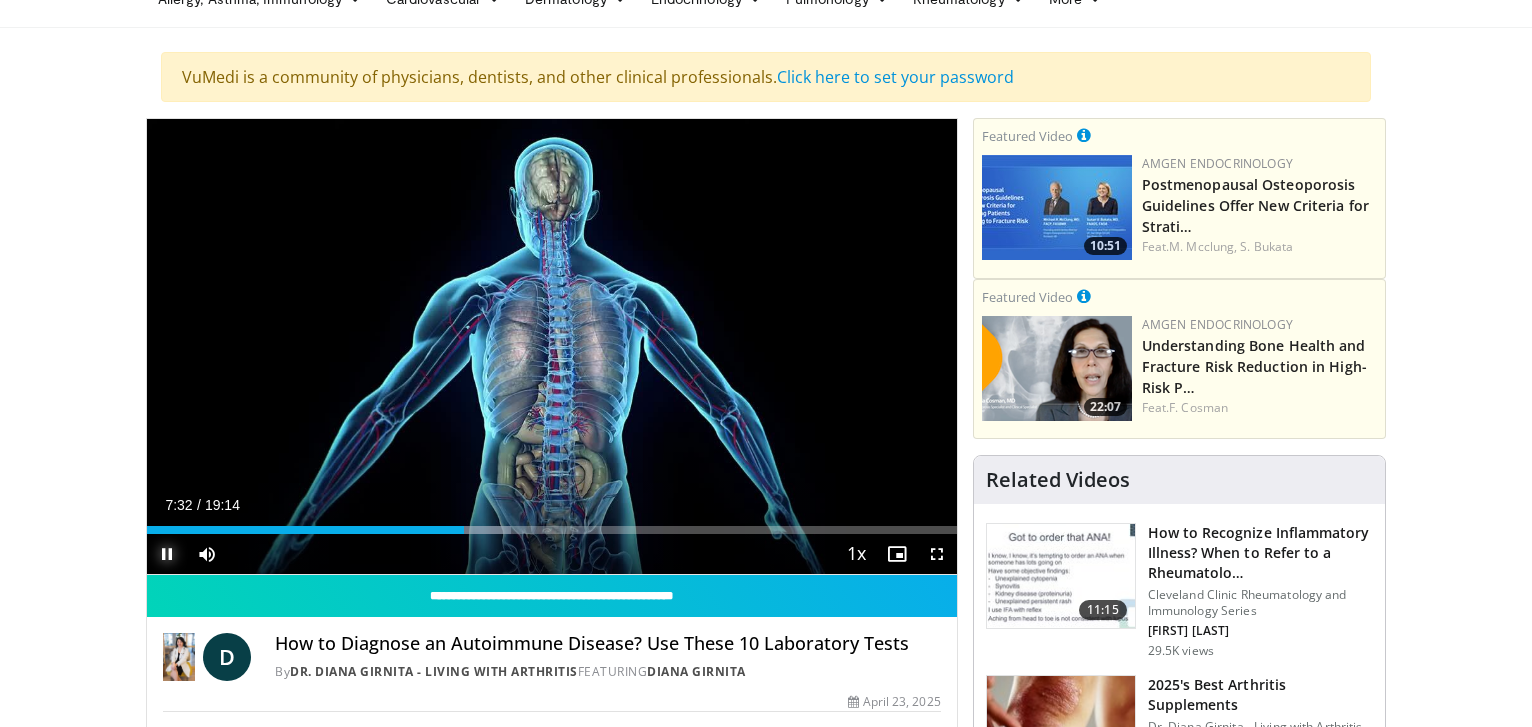click at bounding box center (167, 554) 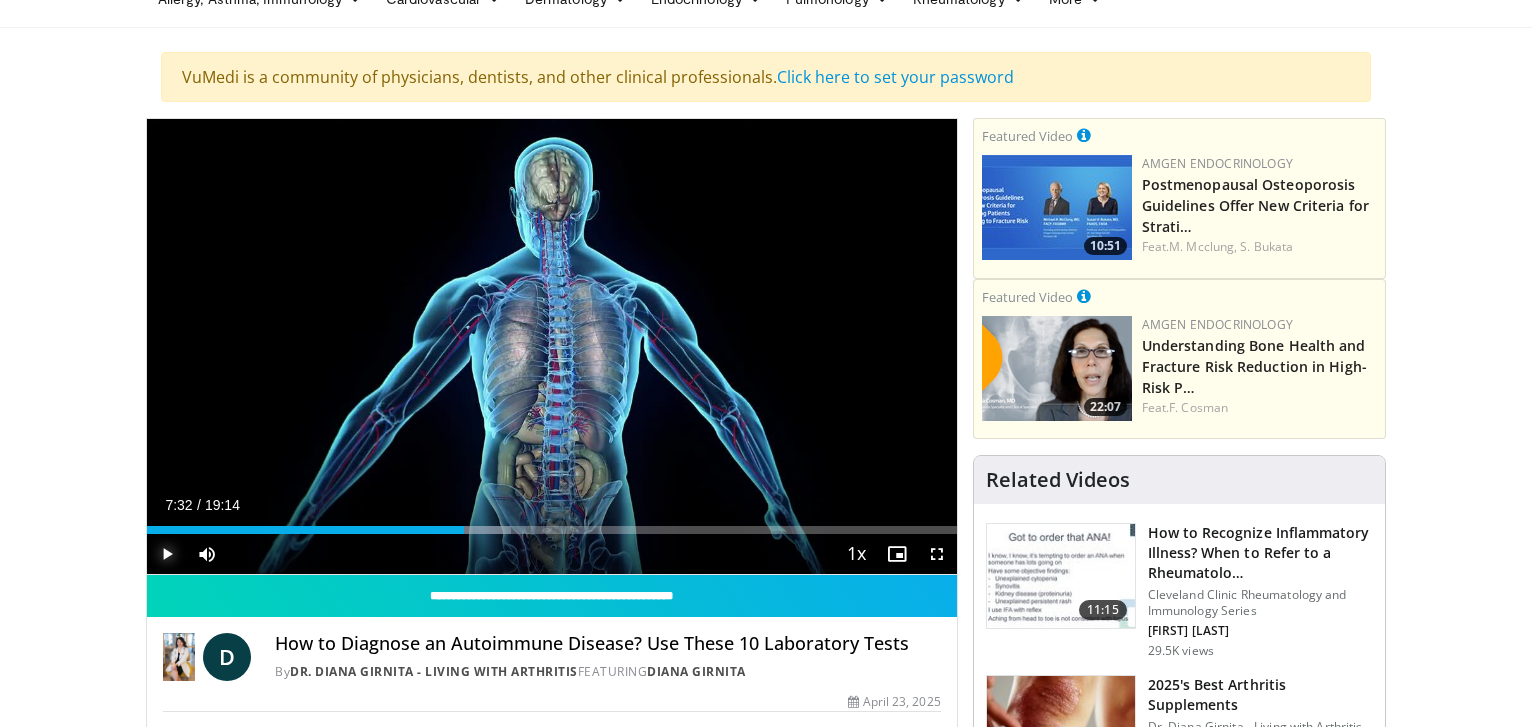click at bounding box center (167, 554) 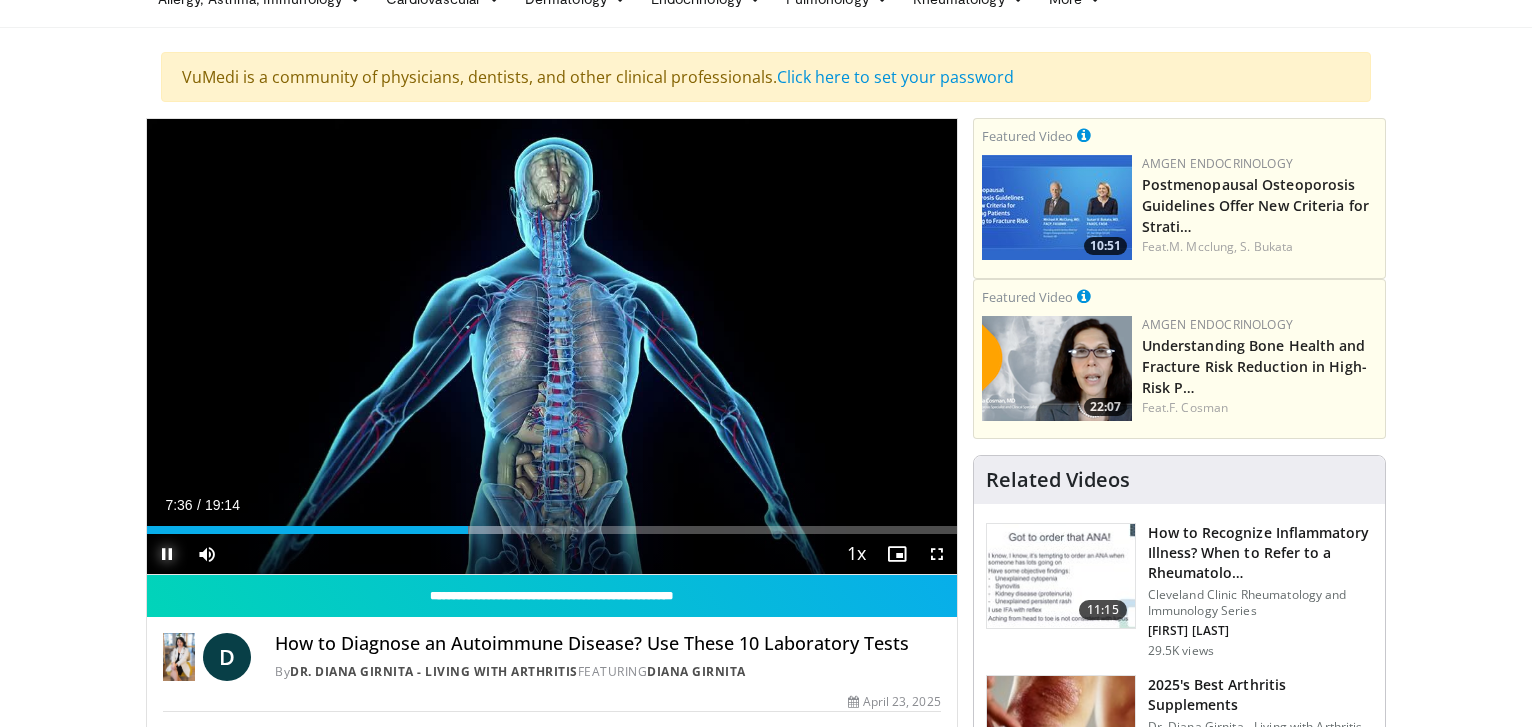 click at bounding box center (167, 554) 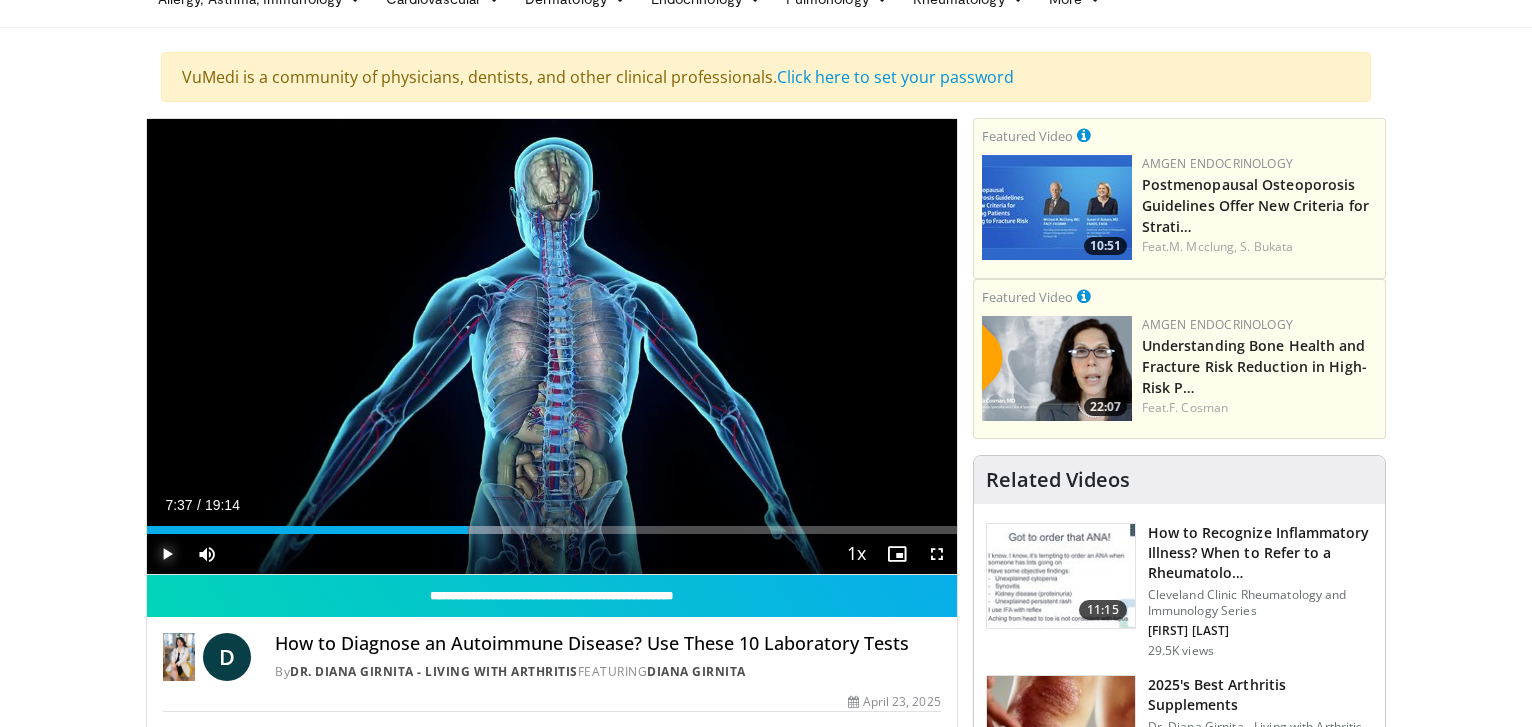 click at bounding box center [167, 554] 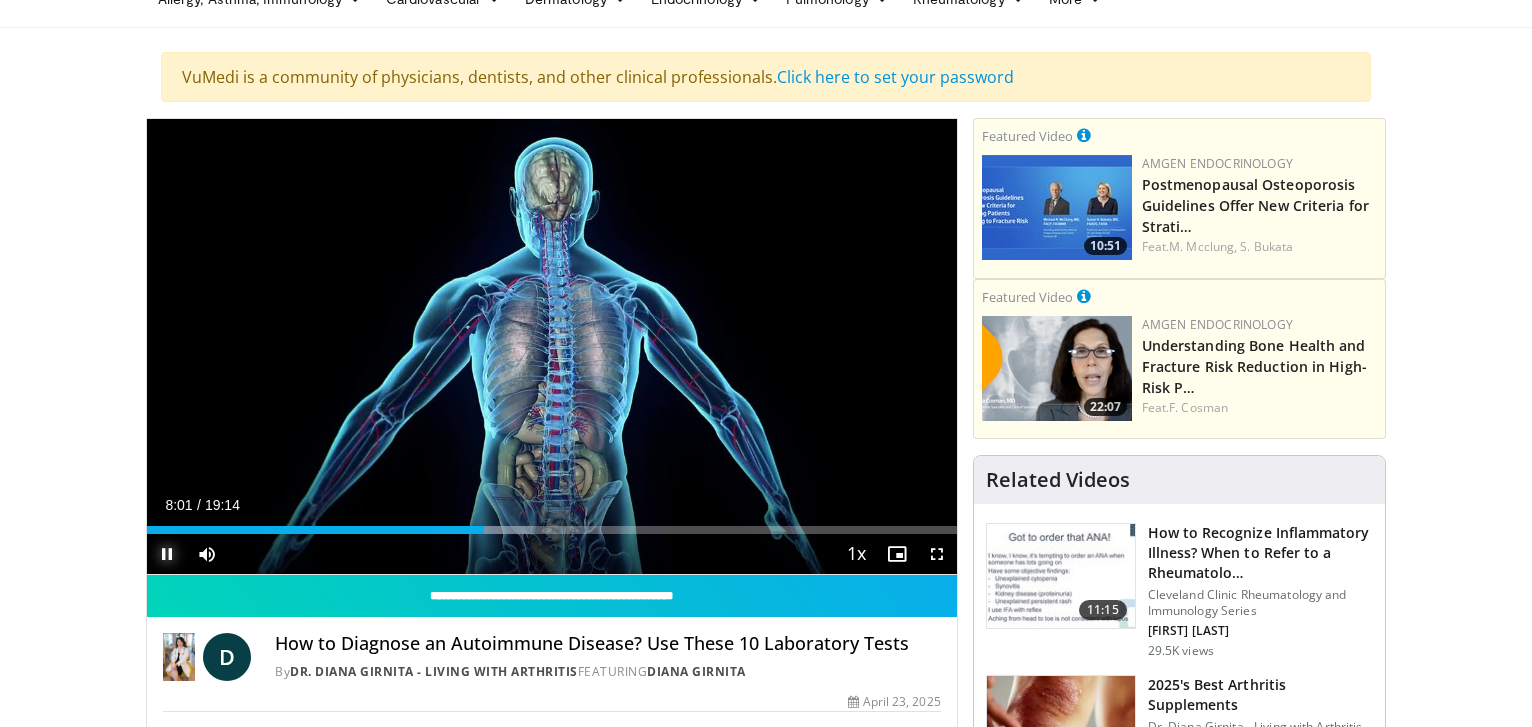click at bounding box center (167, 554) 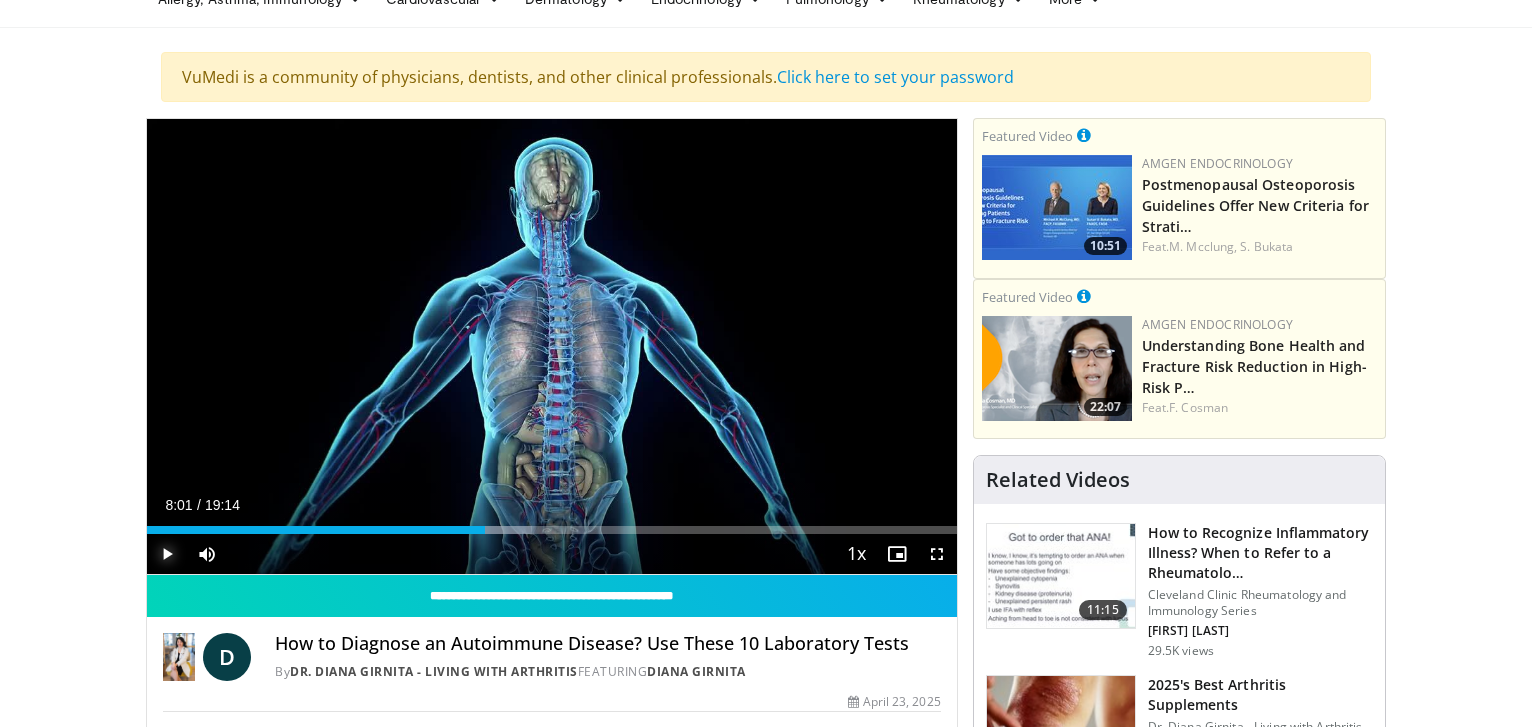 click at bounding box center [167, 554] 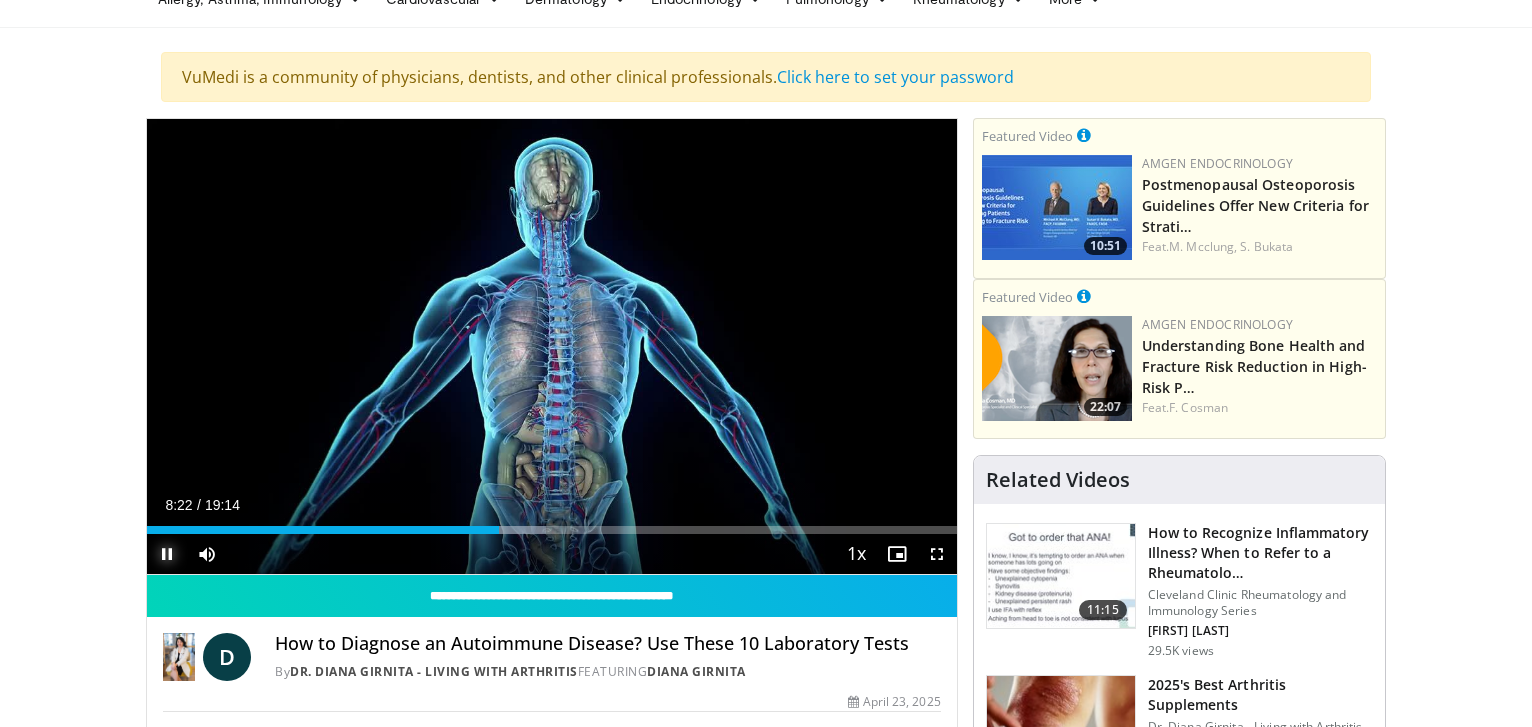 click at bounding box center [167, 554] 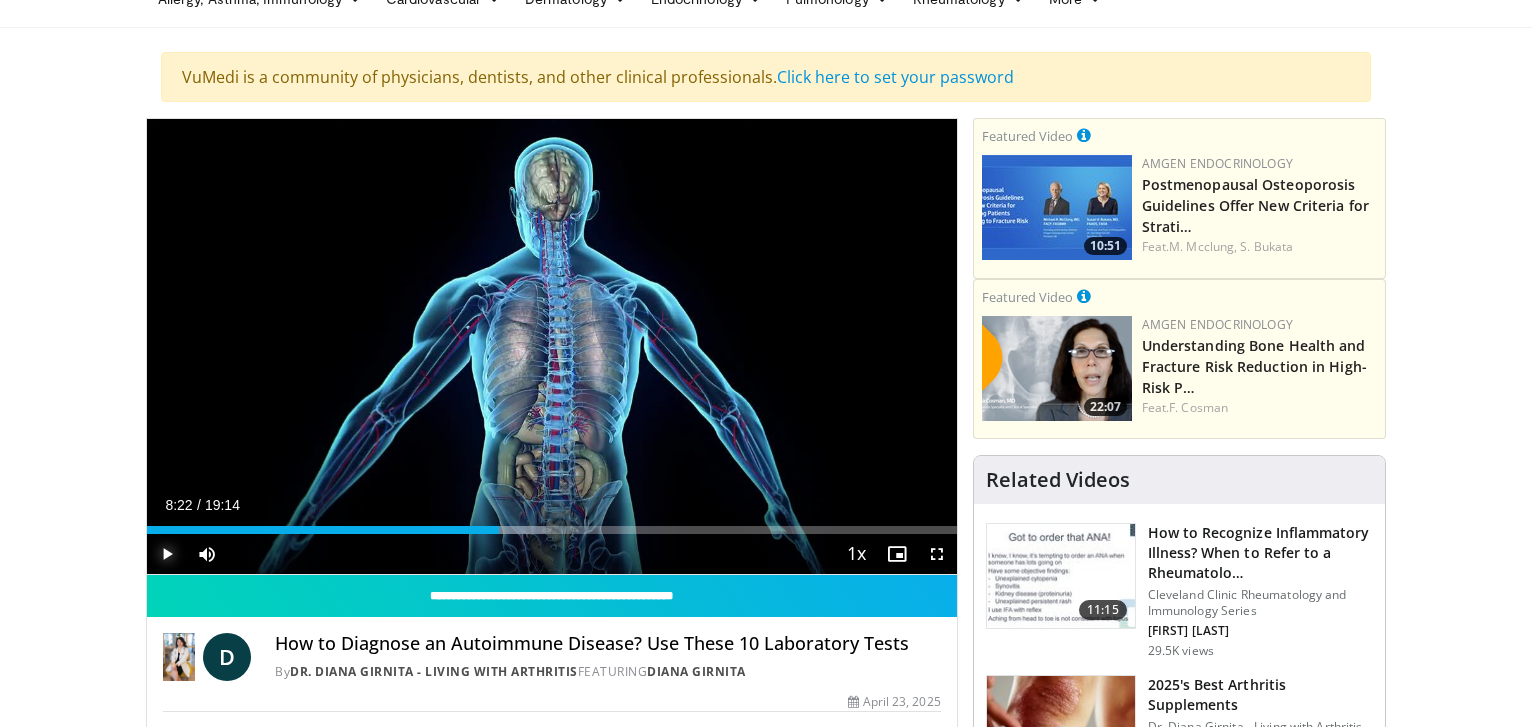 click at bounding box center [167, 554] 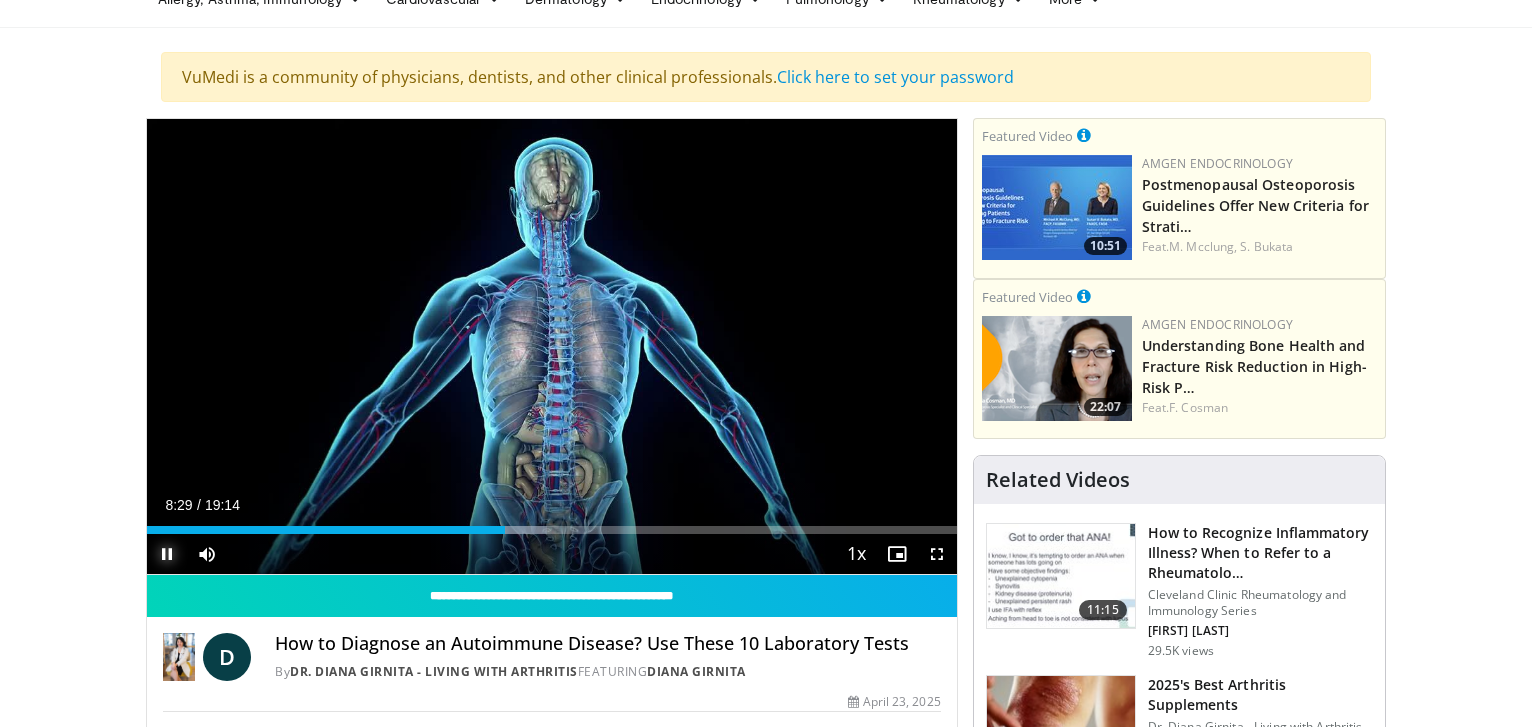 click at bounding box center (167, 554) 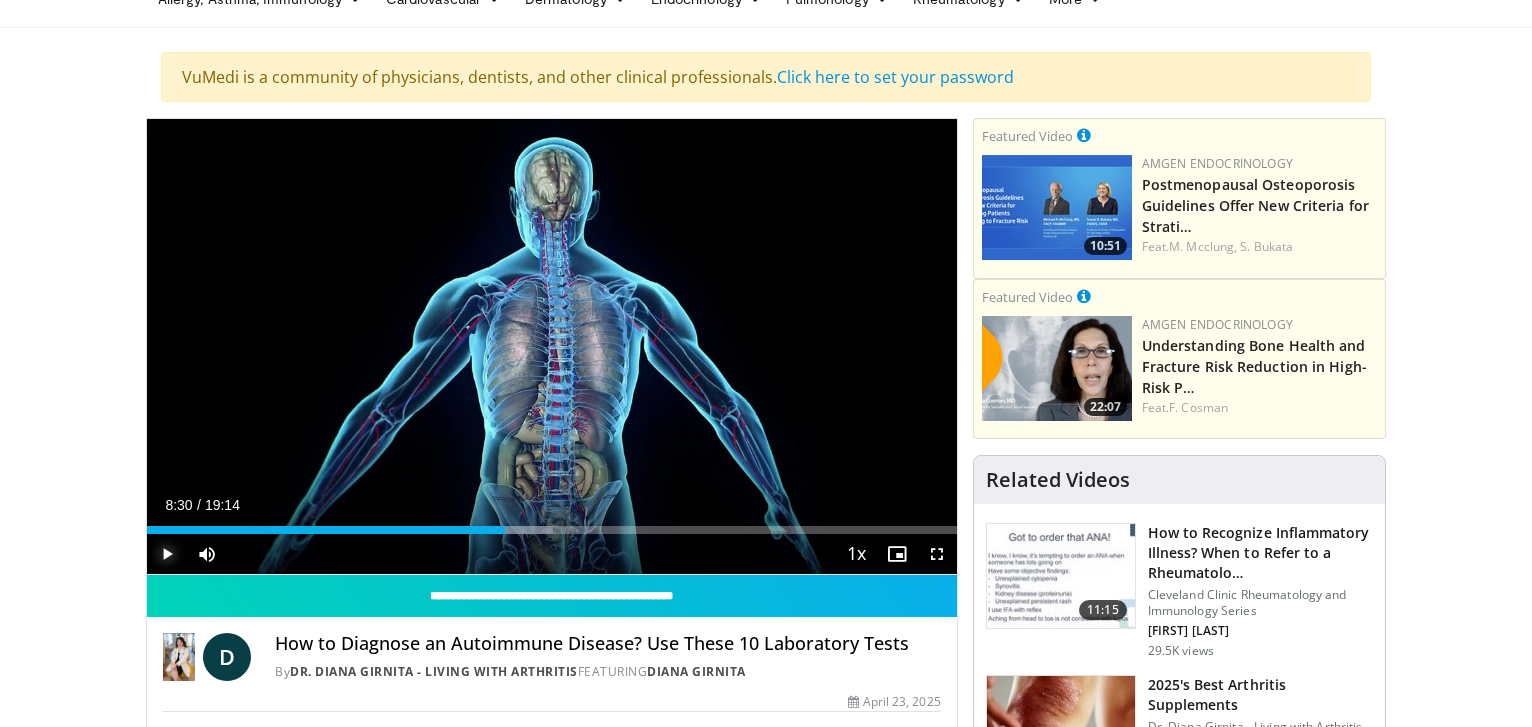 click at bounding box center (167, 554) 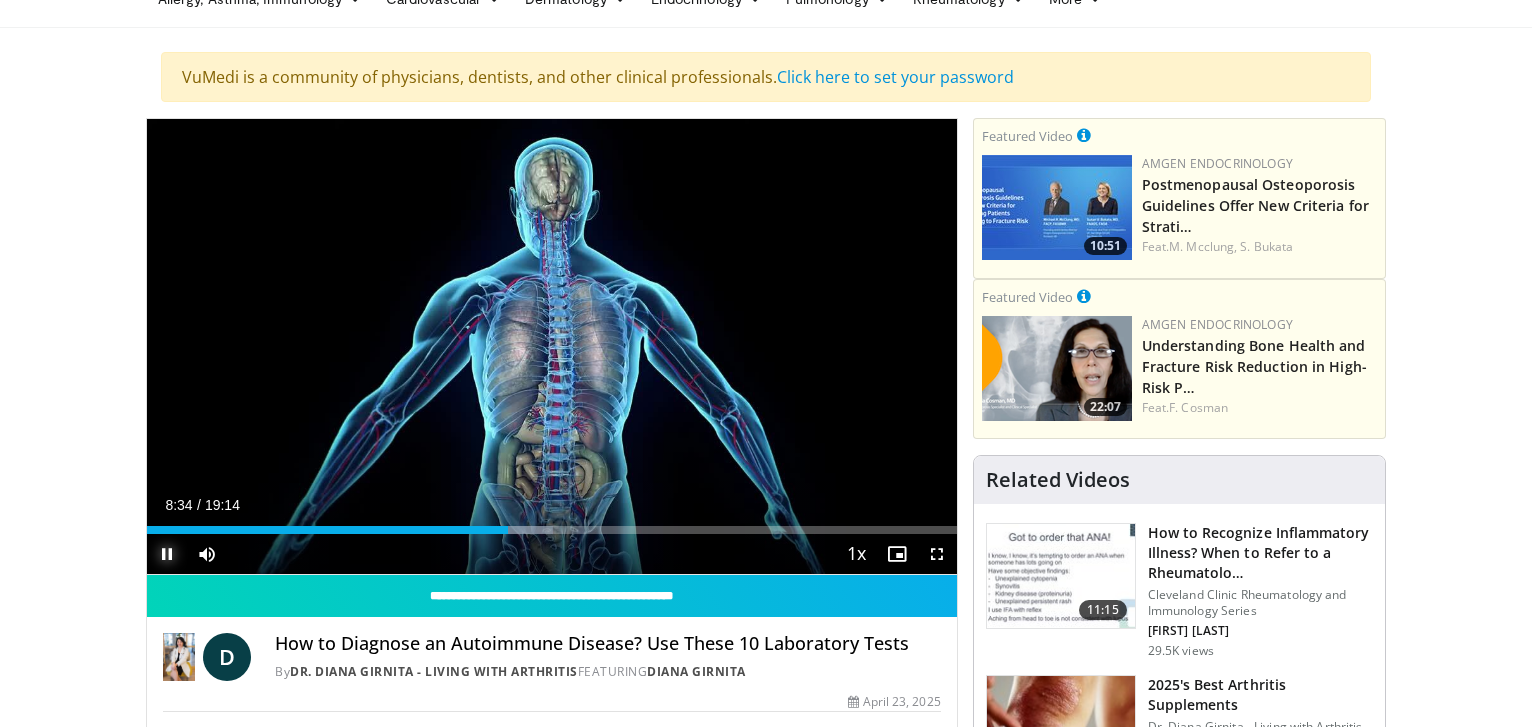 click at bounding box center (167, 554) 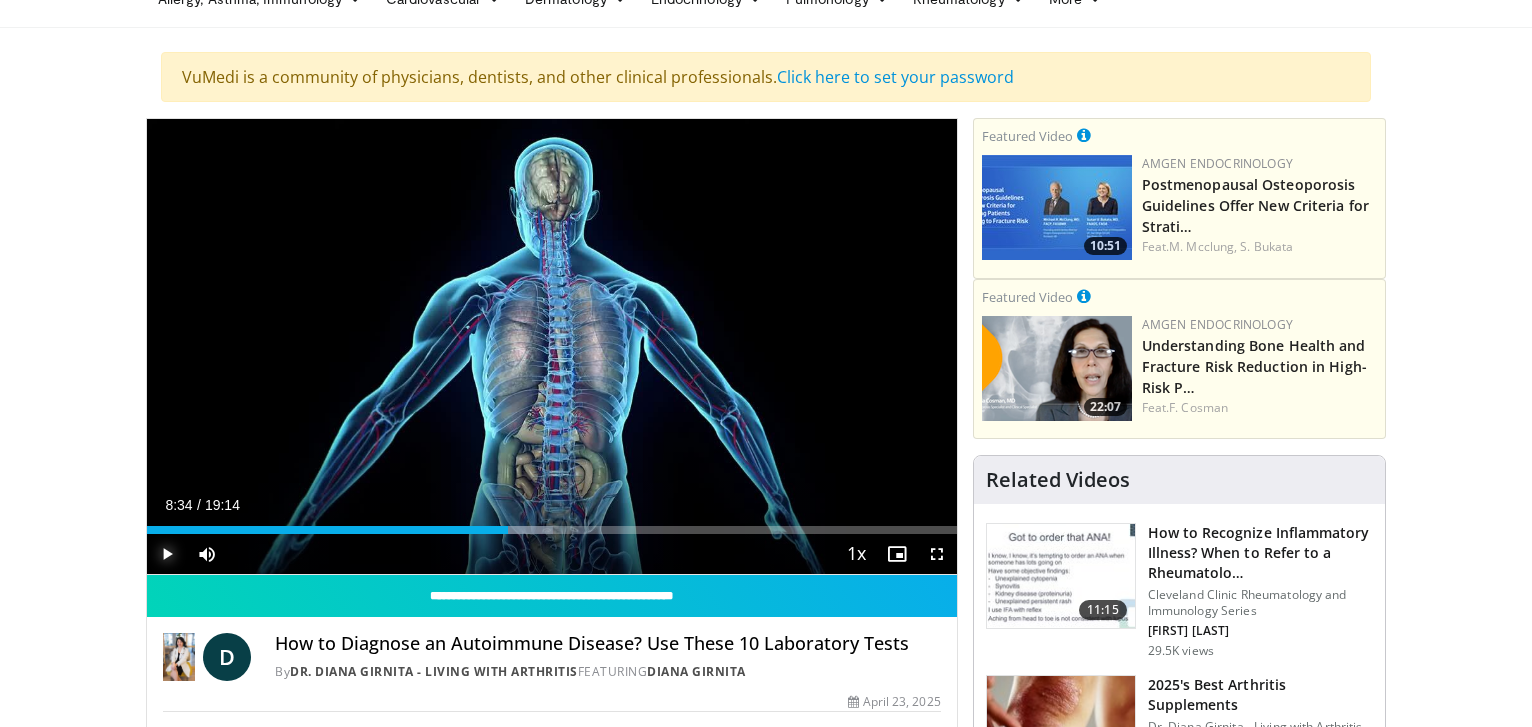 click at bounding box center (167, 554) 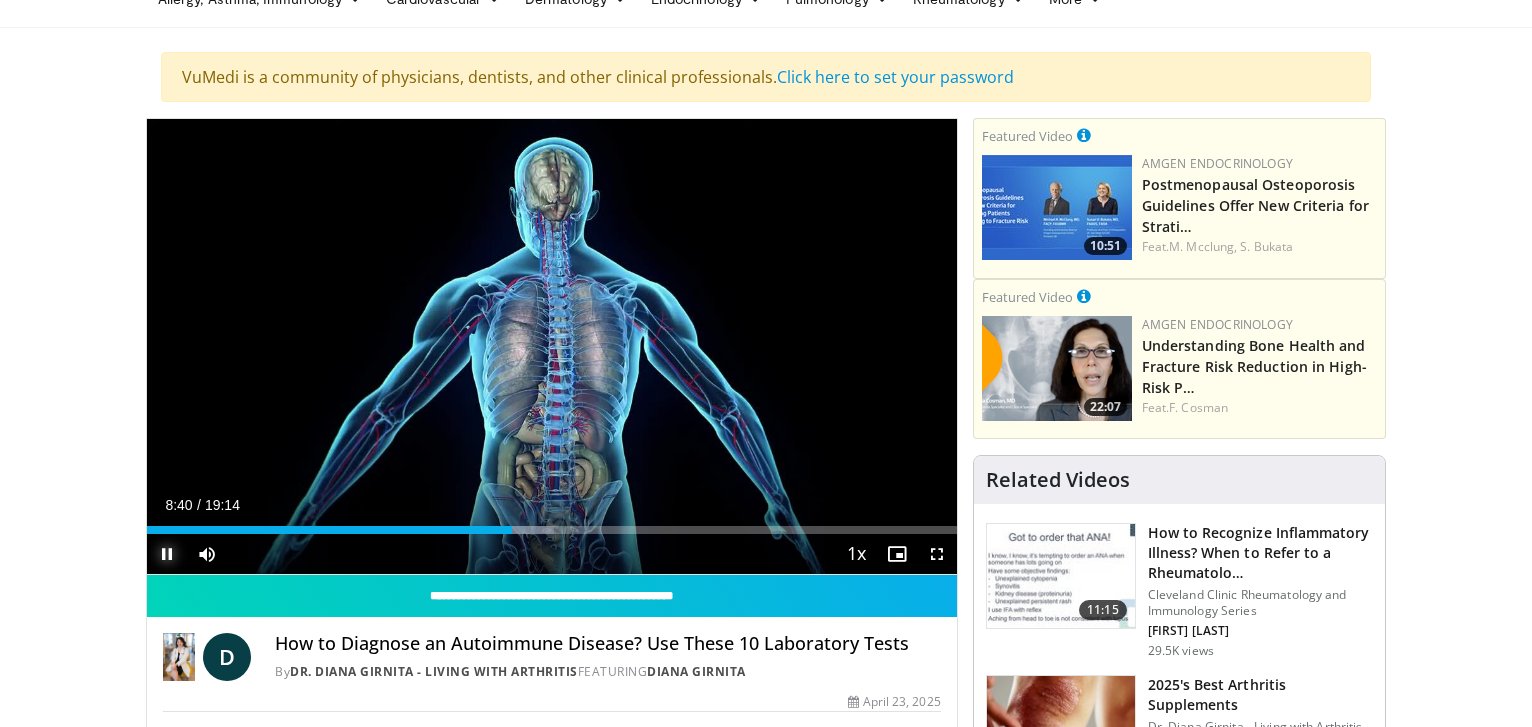 click at bounding box center (167, 554) 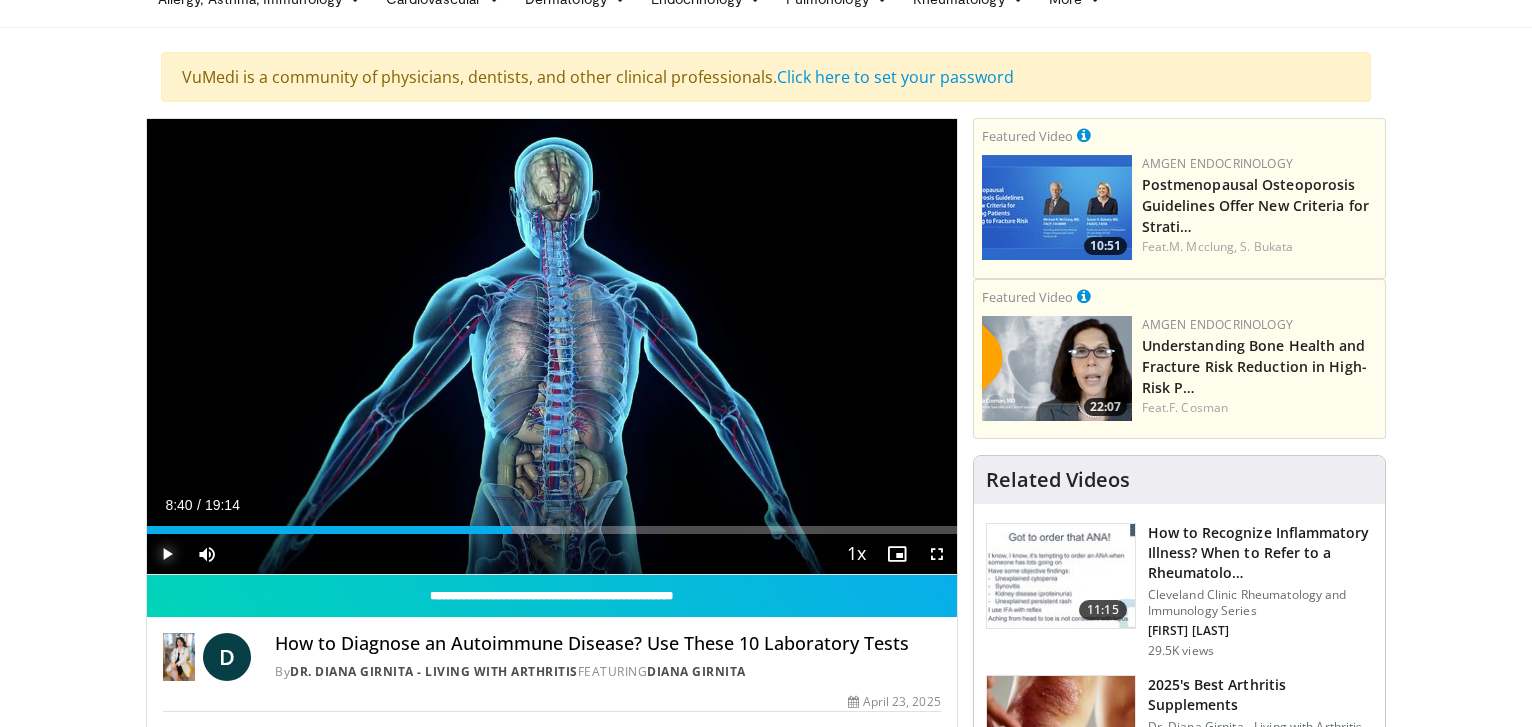 click at bounding box center (167, 554) 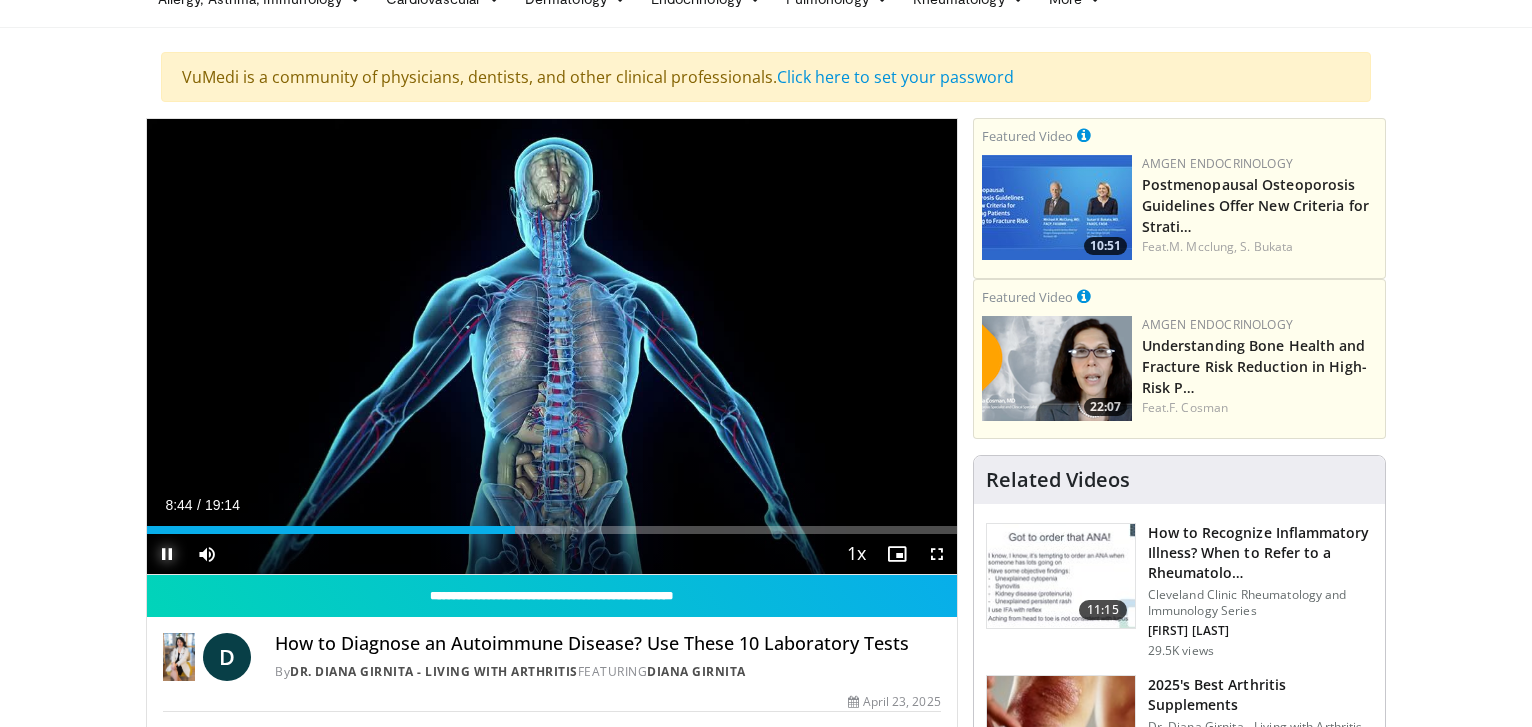 click at bounding box center (167, 554) 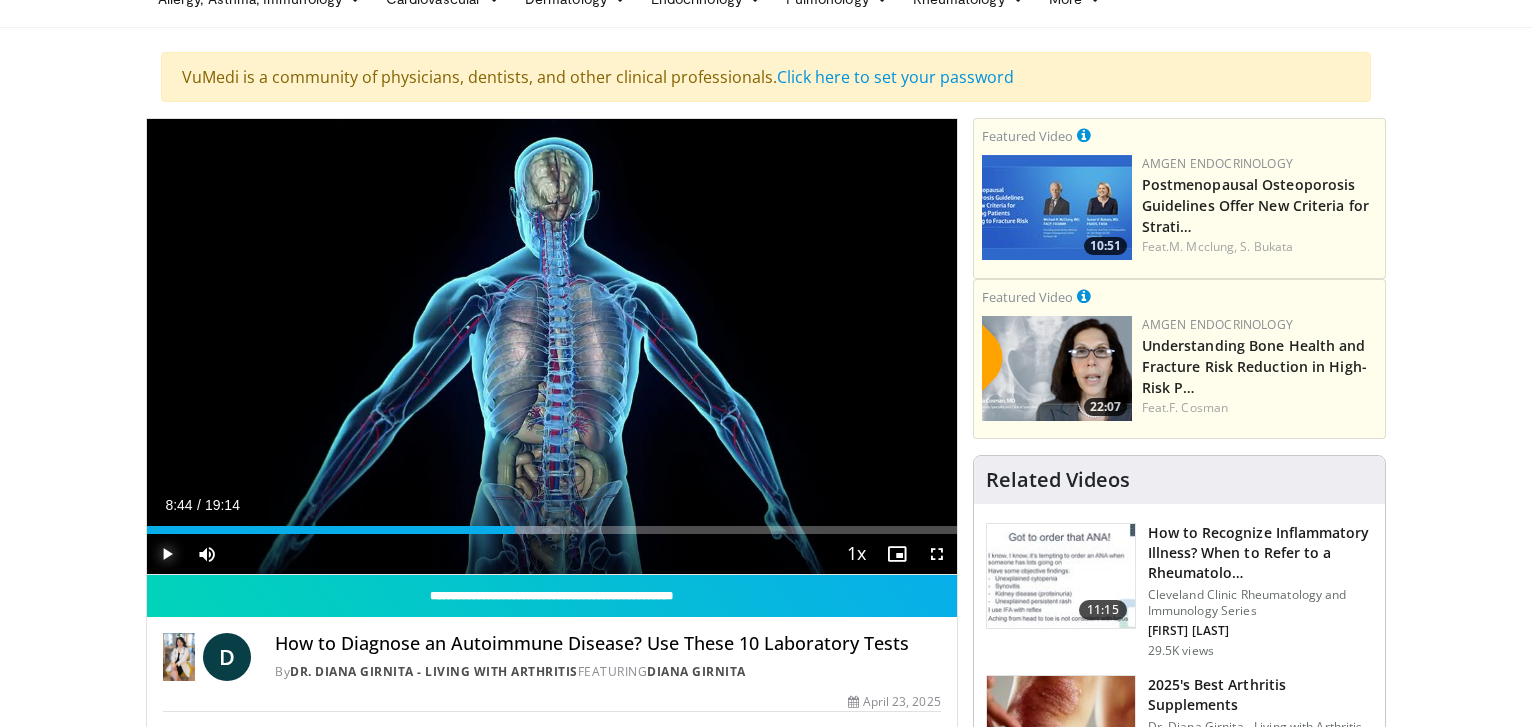 click at bounding box center (167, 554) 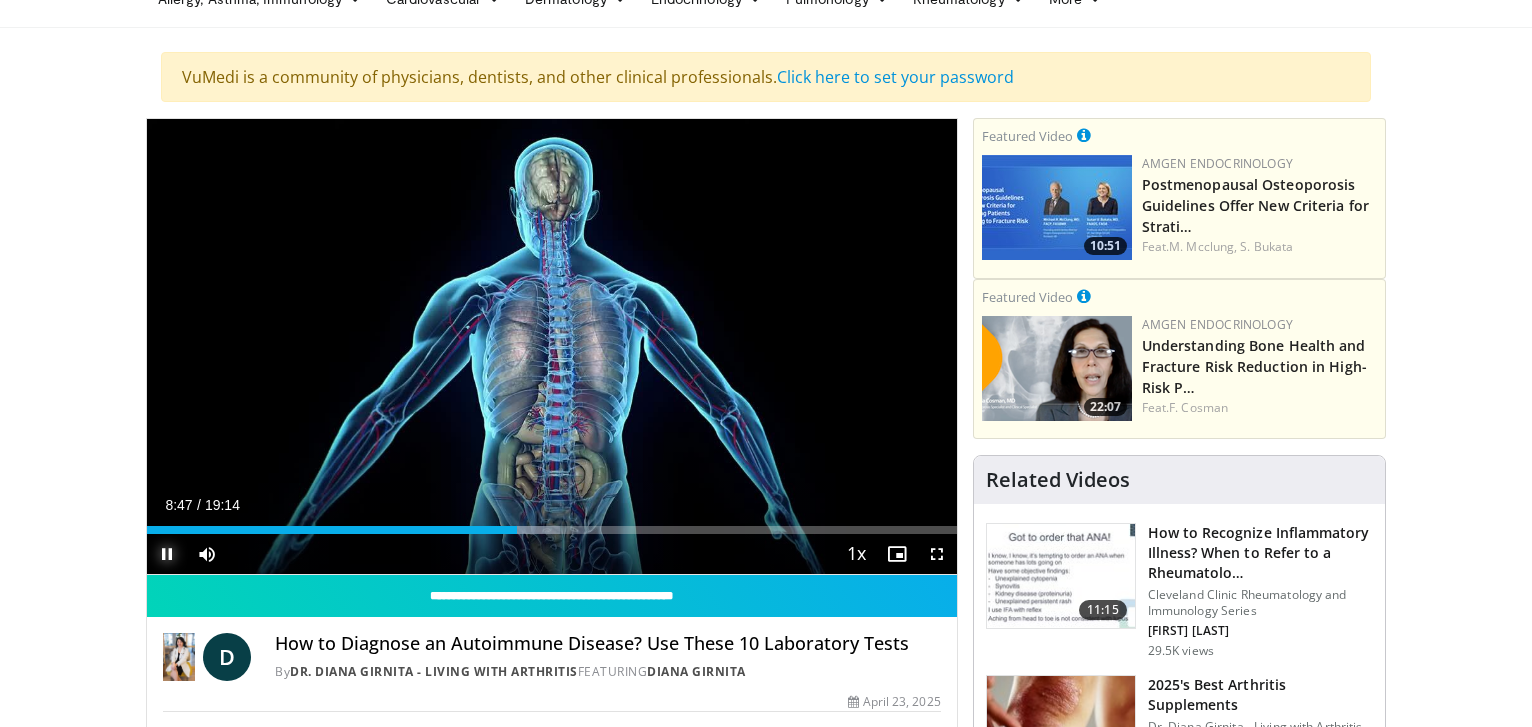 click at bounding box center [167, 554] 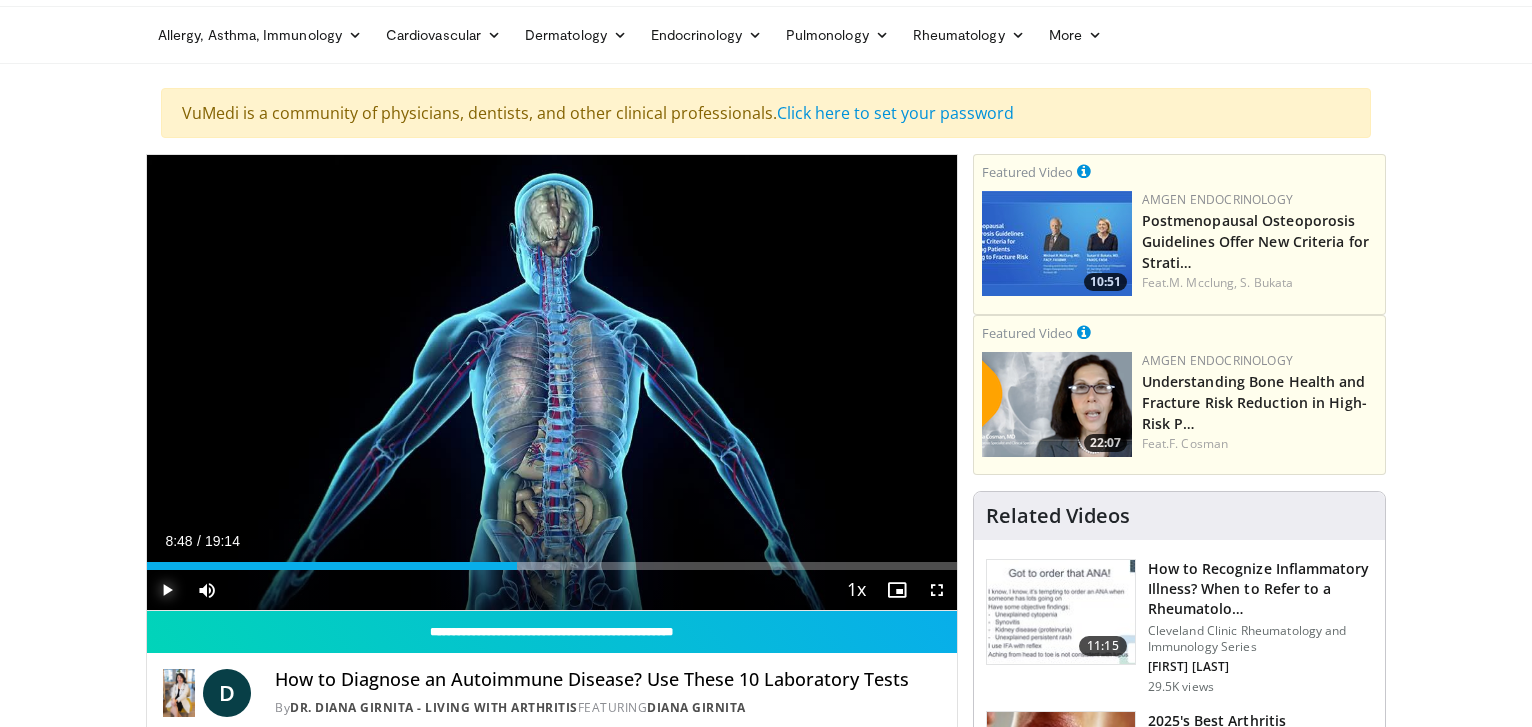 scroll, scrollTop: 102, scrollLeft: 0, axis: vertical 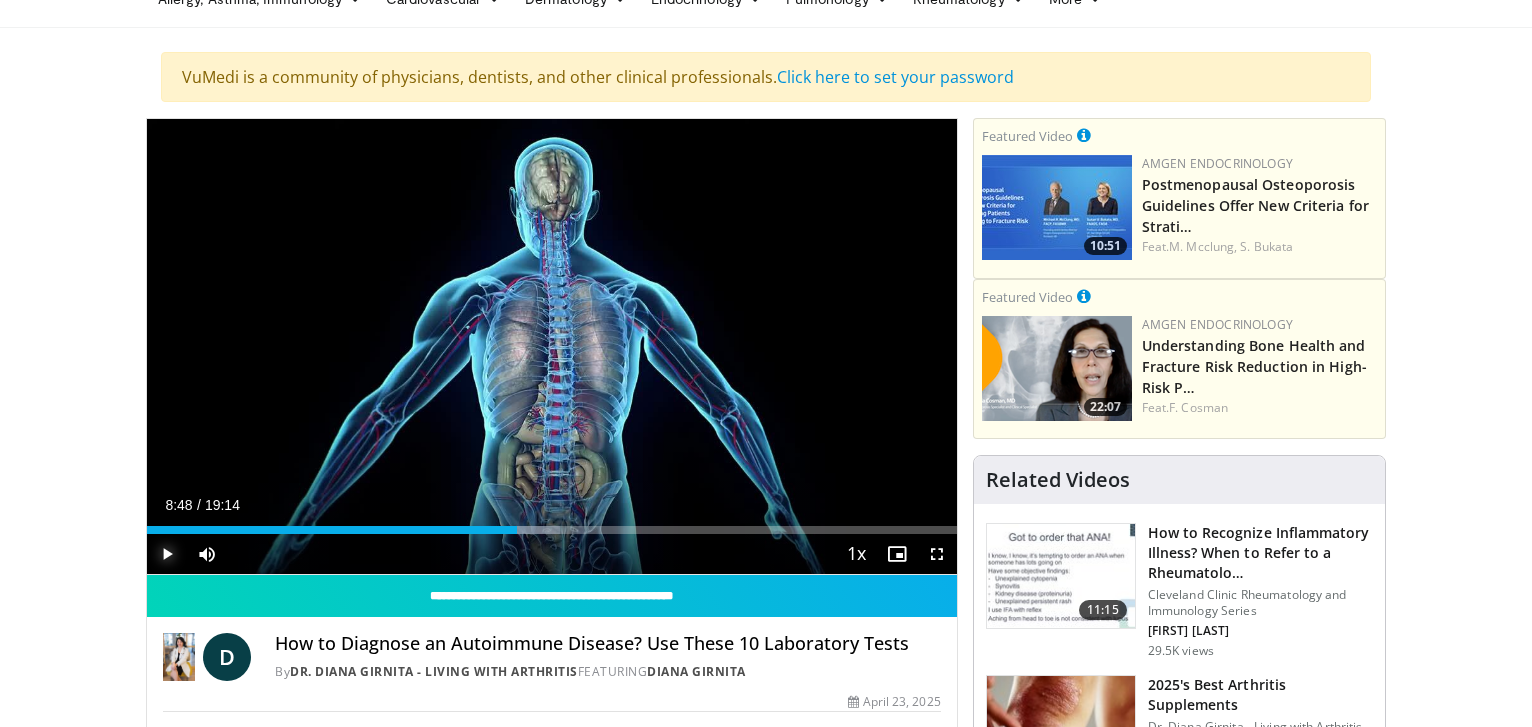 click at bounding box center (167, 554) 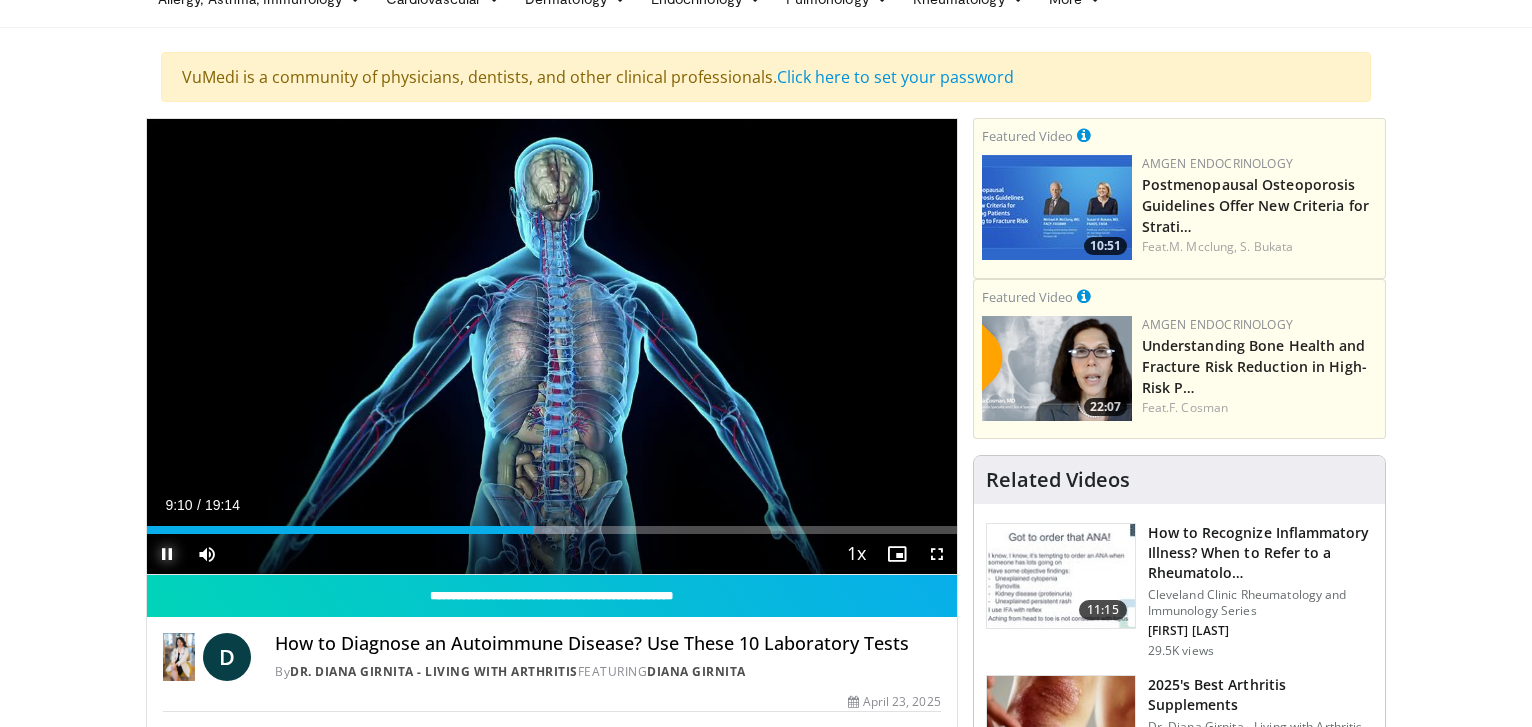 click at bounding box center [167, 554] 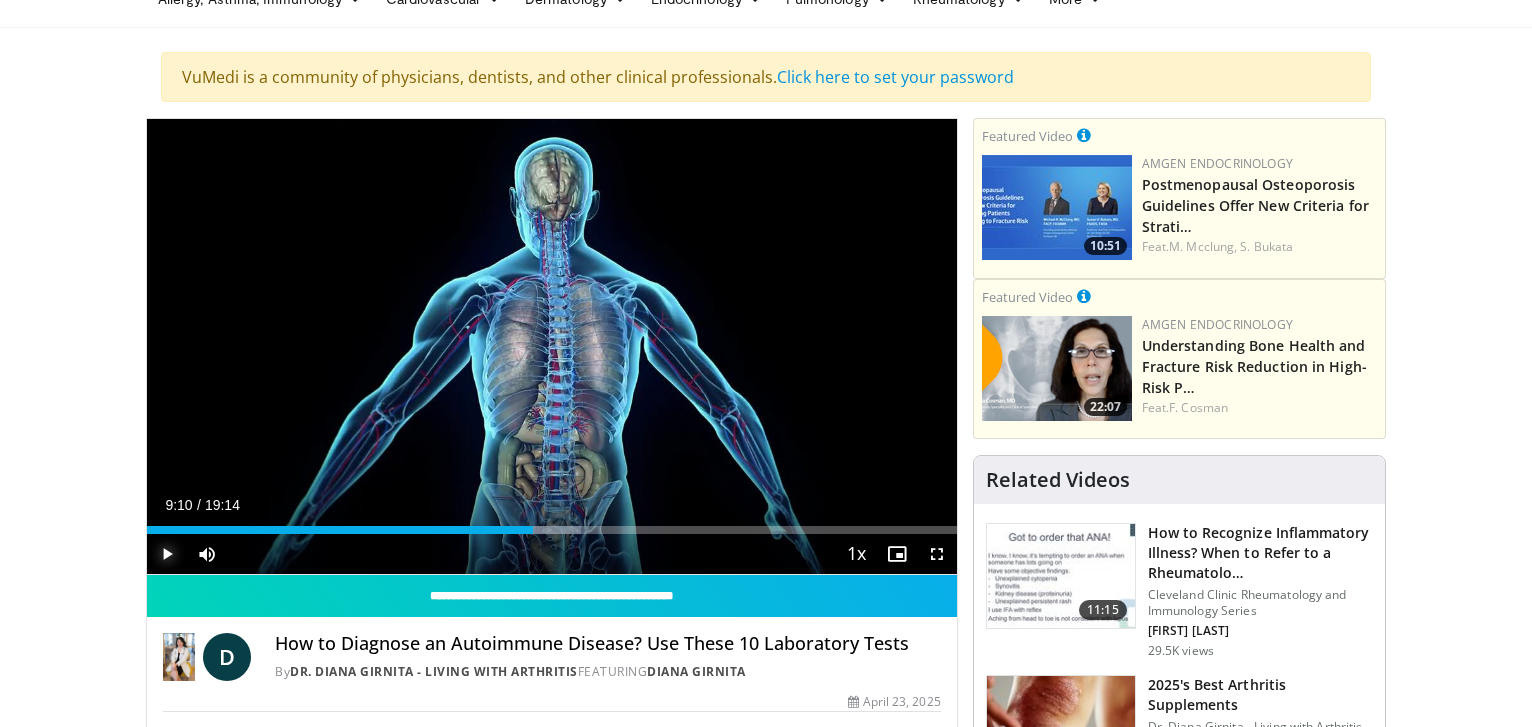 click at bounding box center [167, 554] 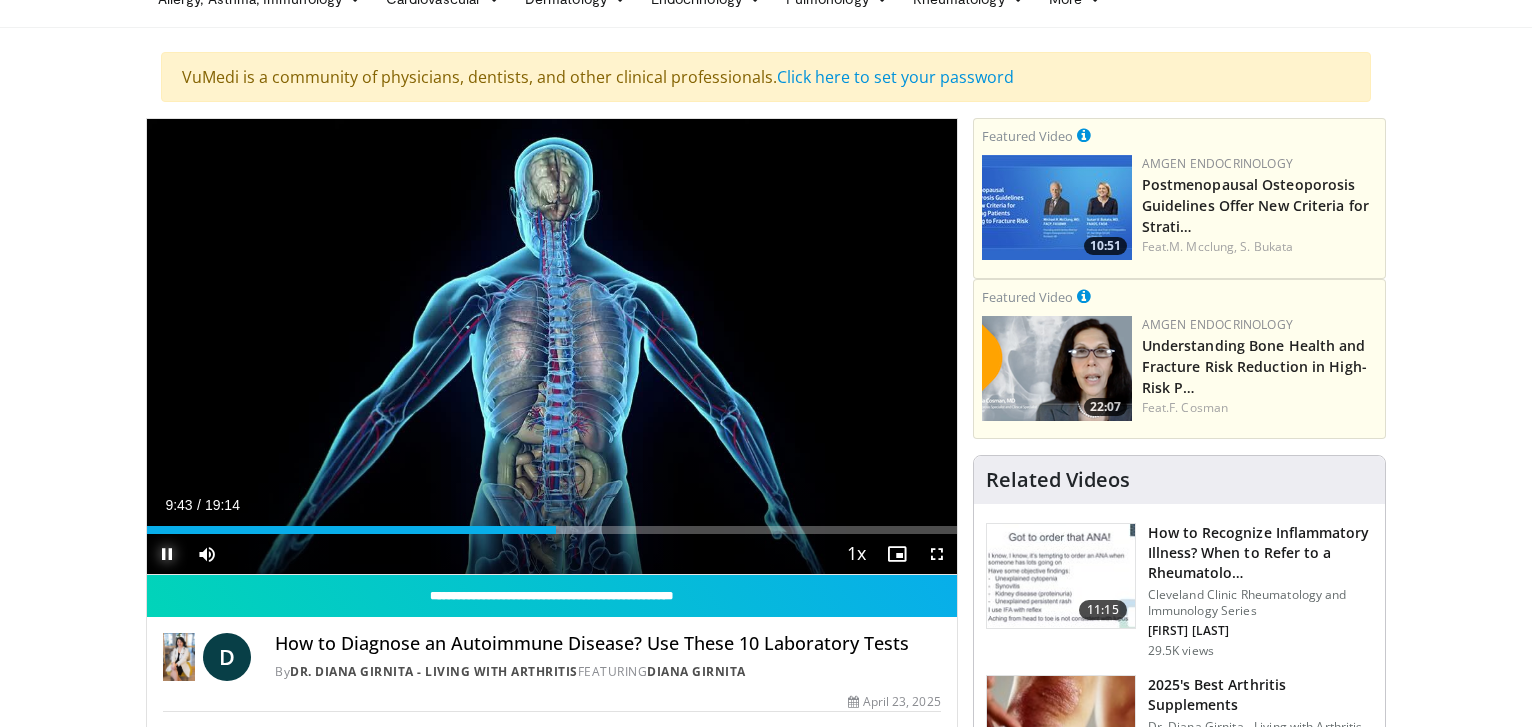 click at bounding box center [167, 554] 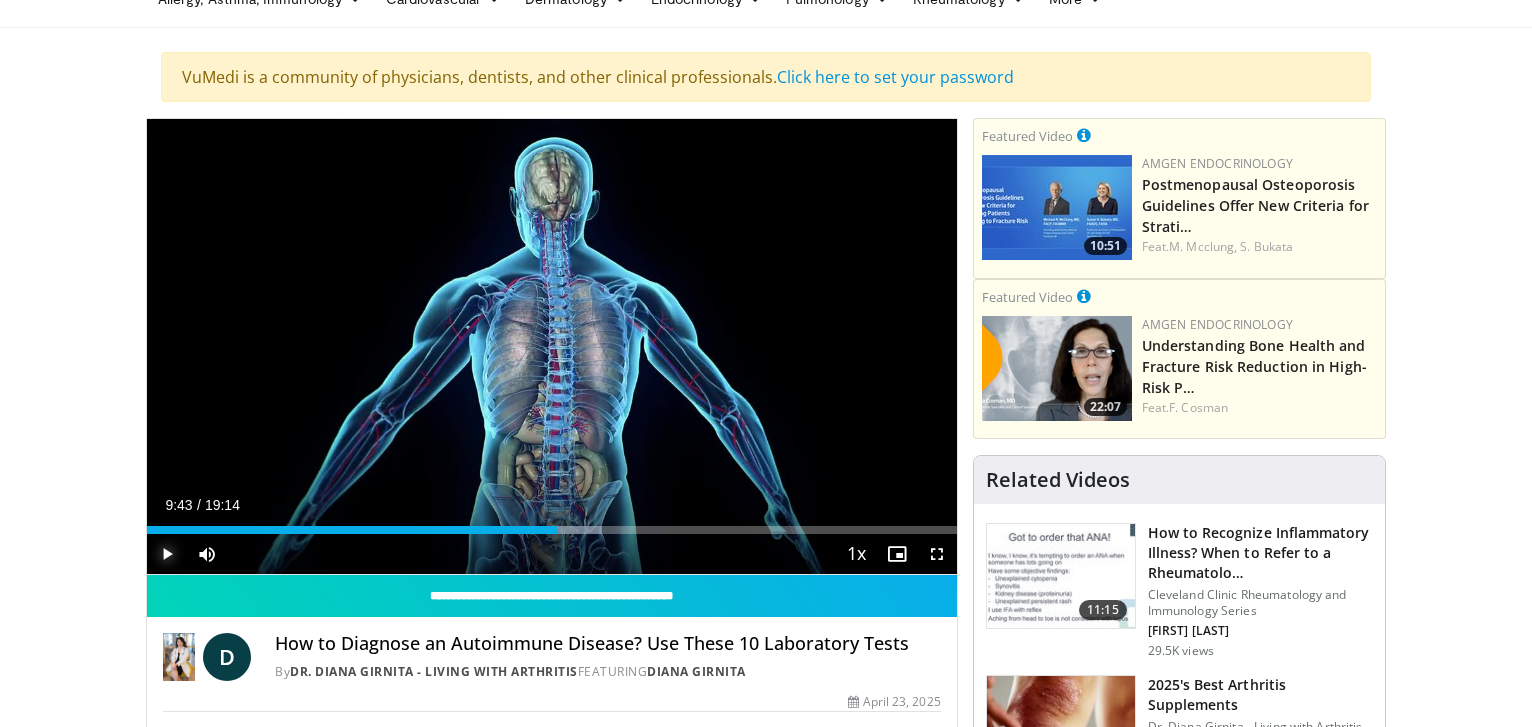 click at bounding box center [167, 554] 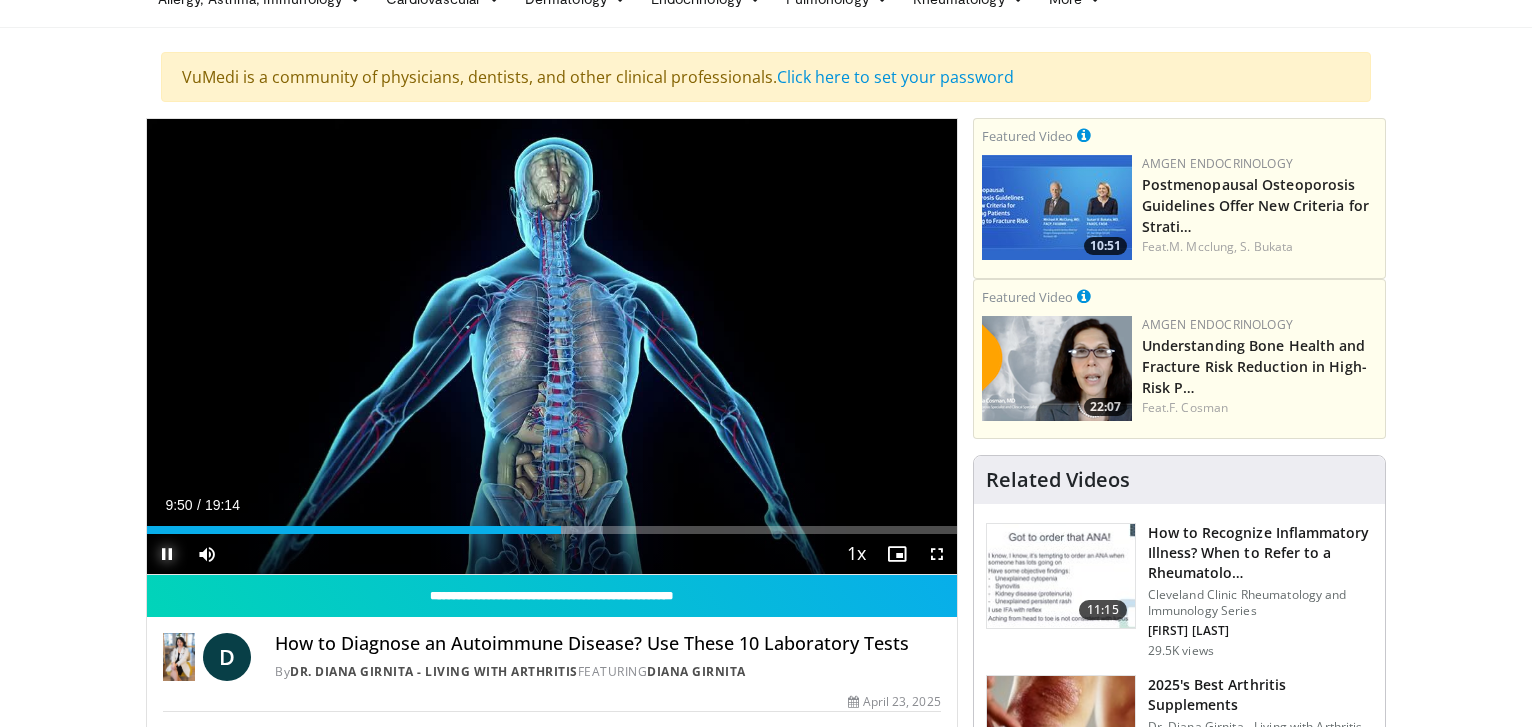 click at bounding box center [167, 554] 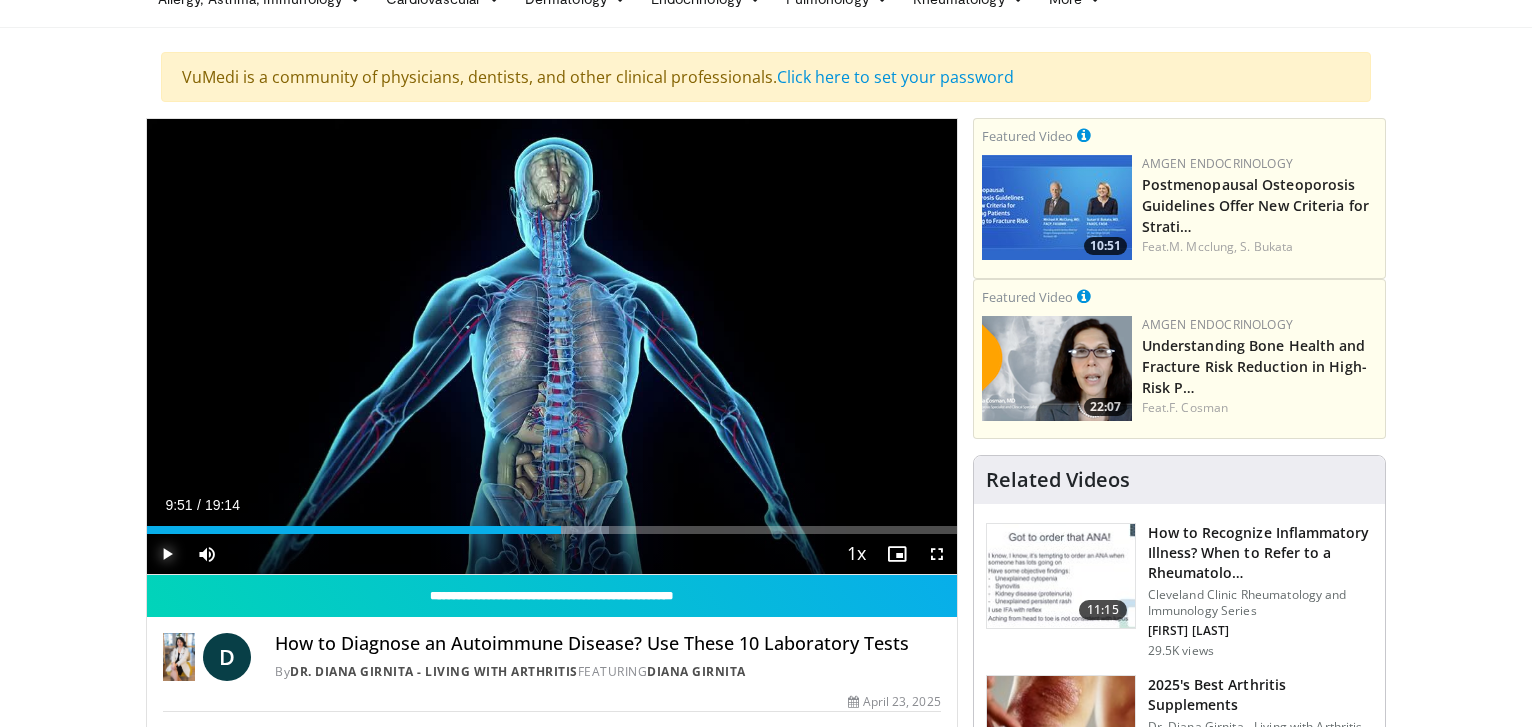click at bounding box center [167, 554] 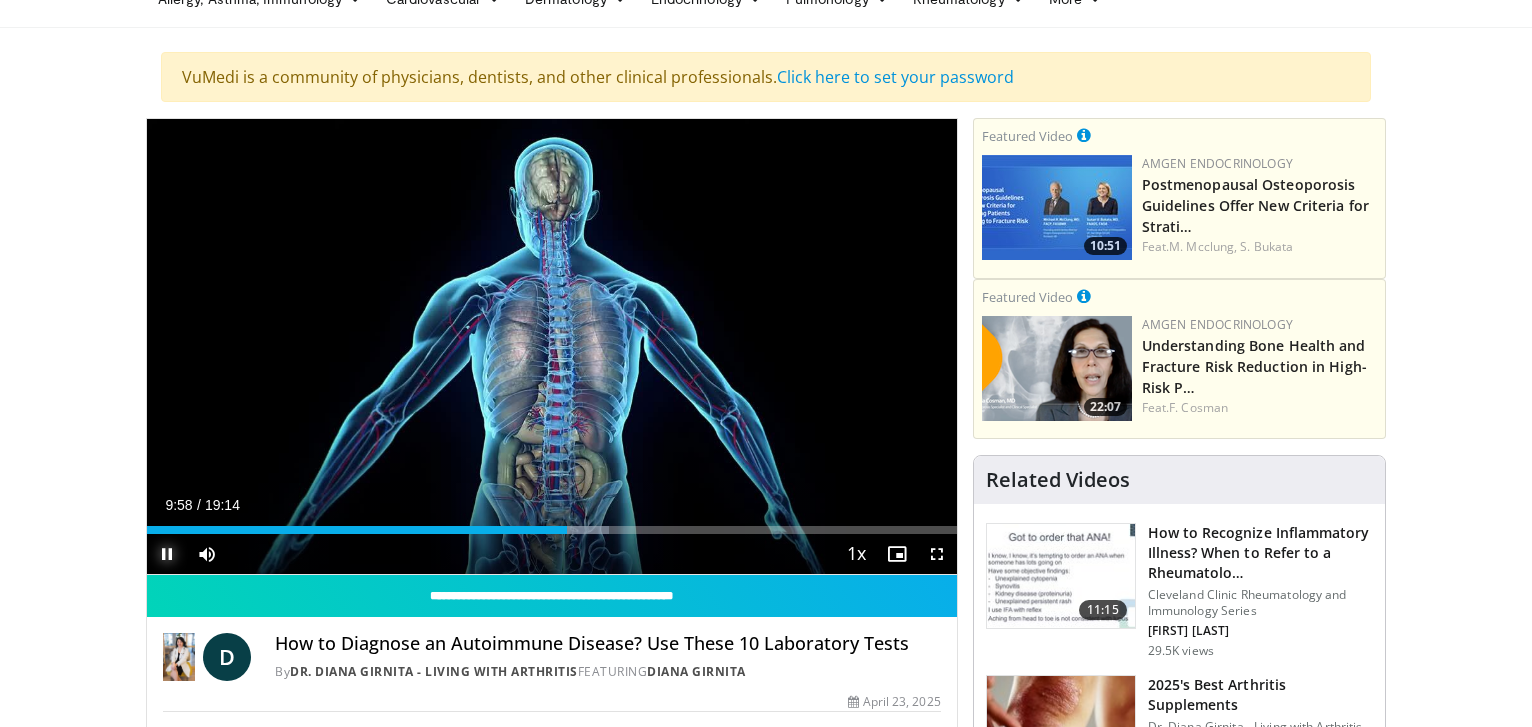 click at bounding box center (167, 554) 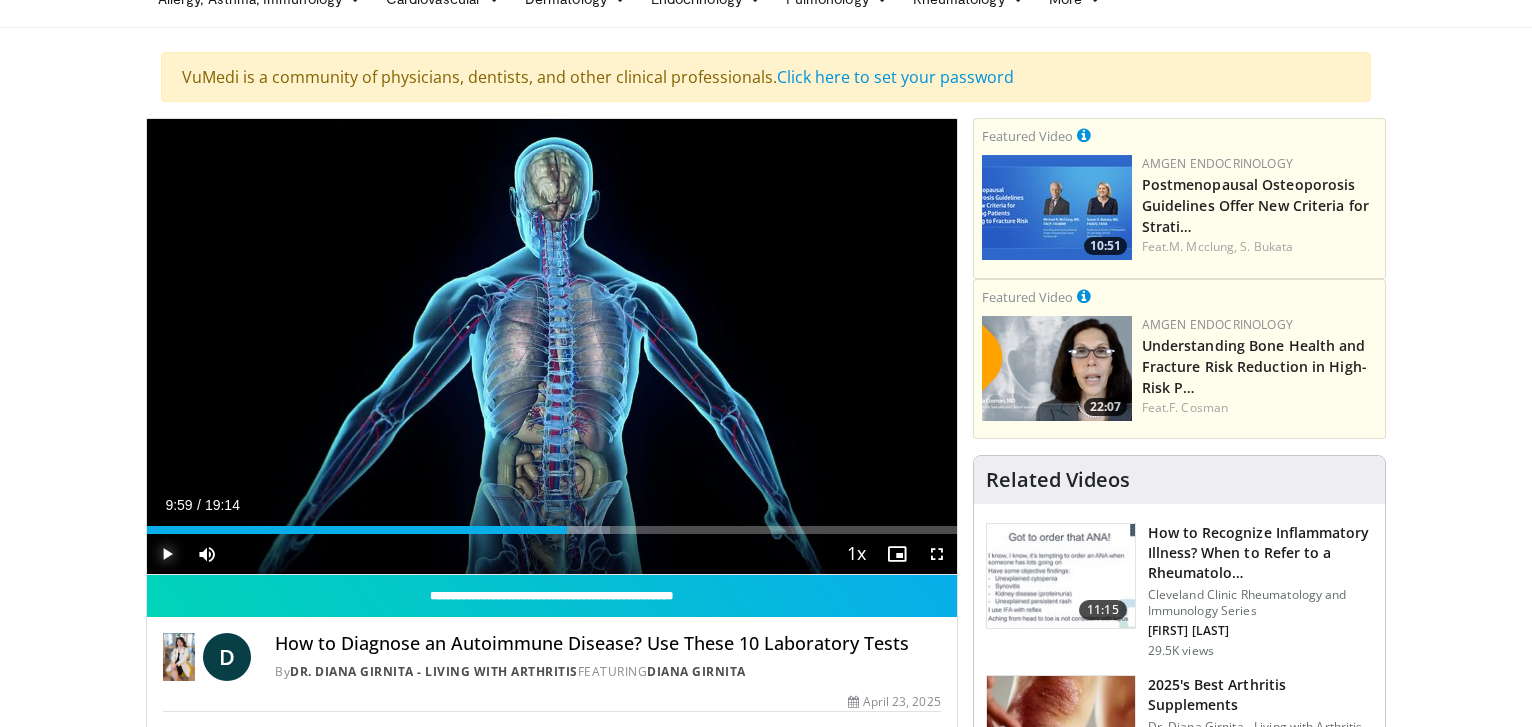 click at bounding box center (167, 554) 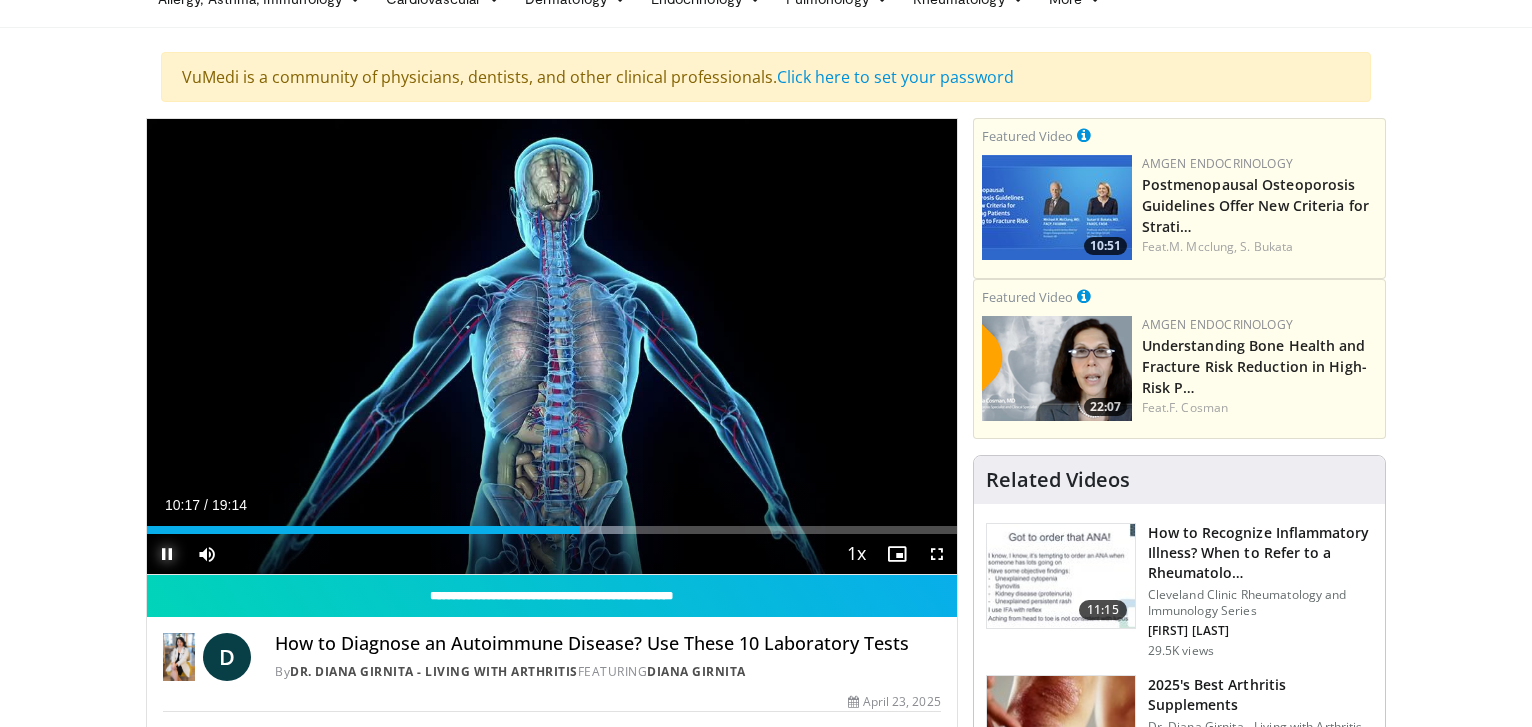 click at bounding box center (167, 554) 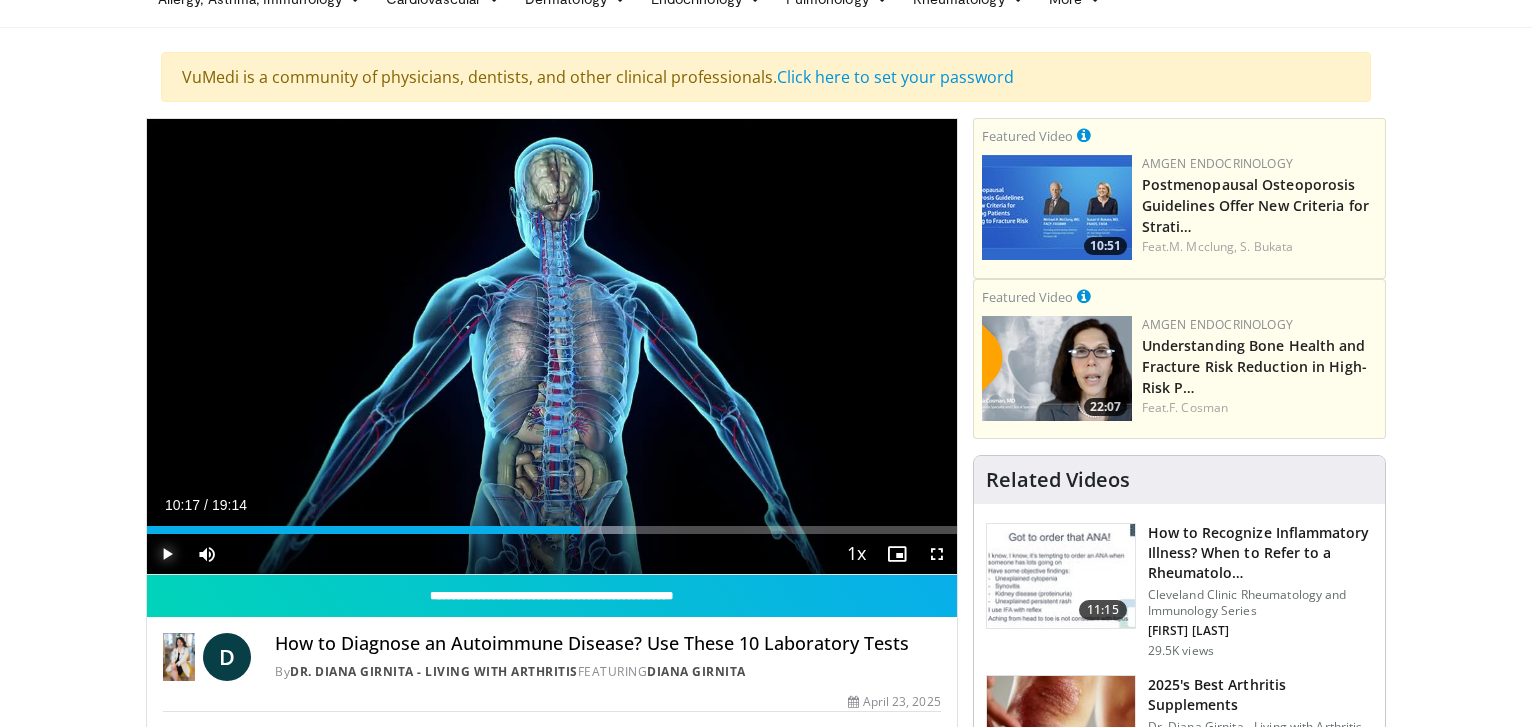 click at bounding box center [167, 554] 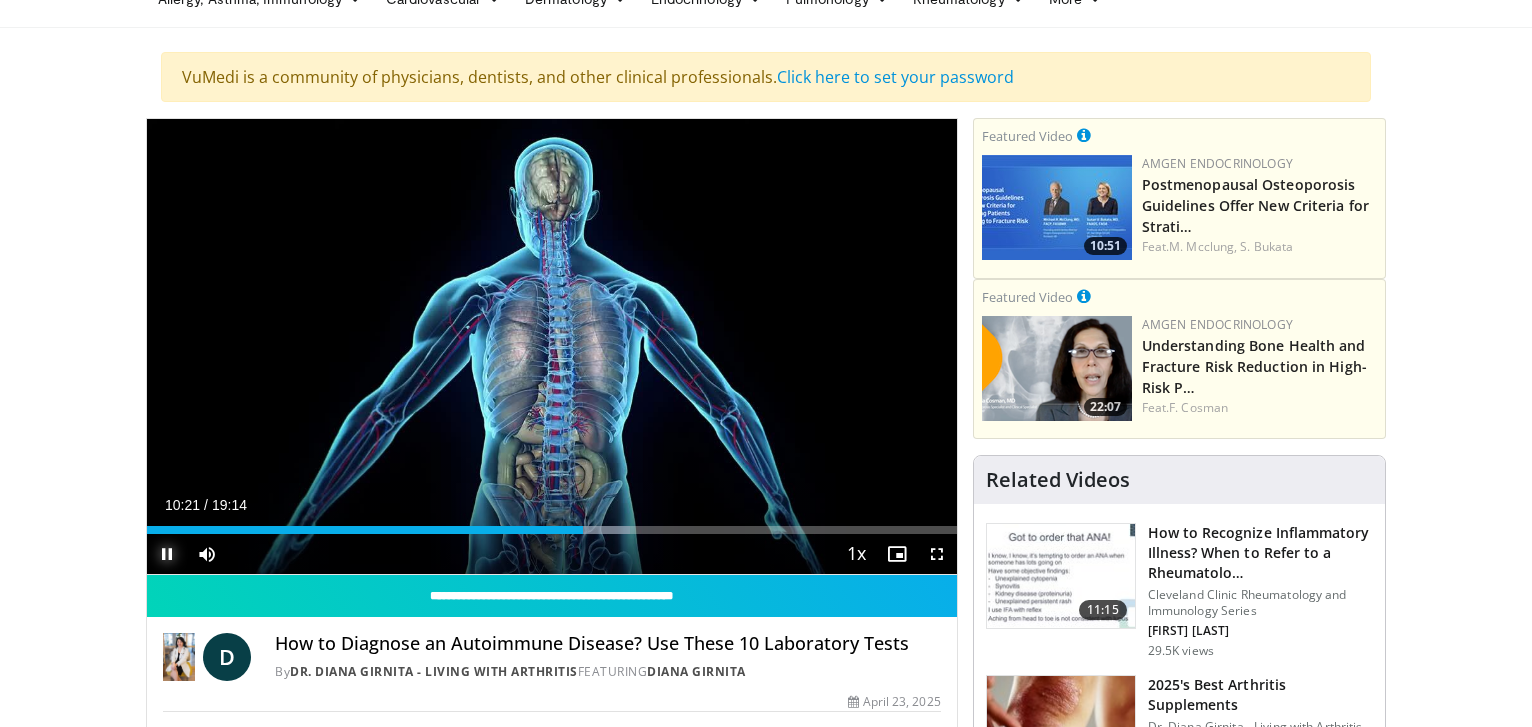 click at bounding box center (167, 554) 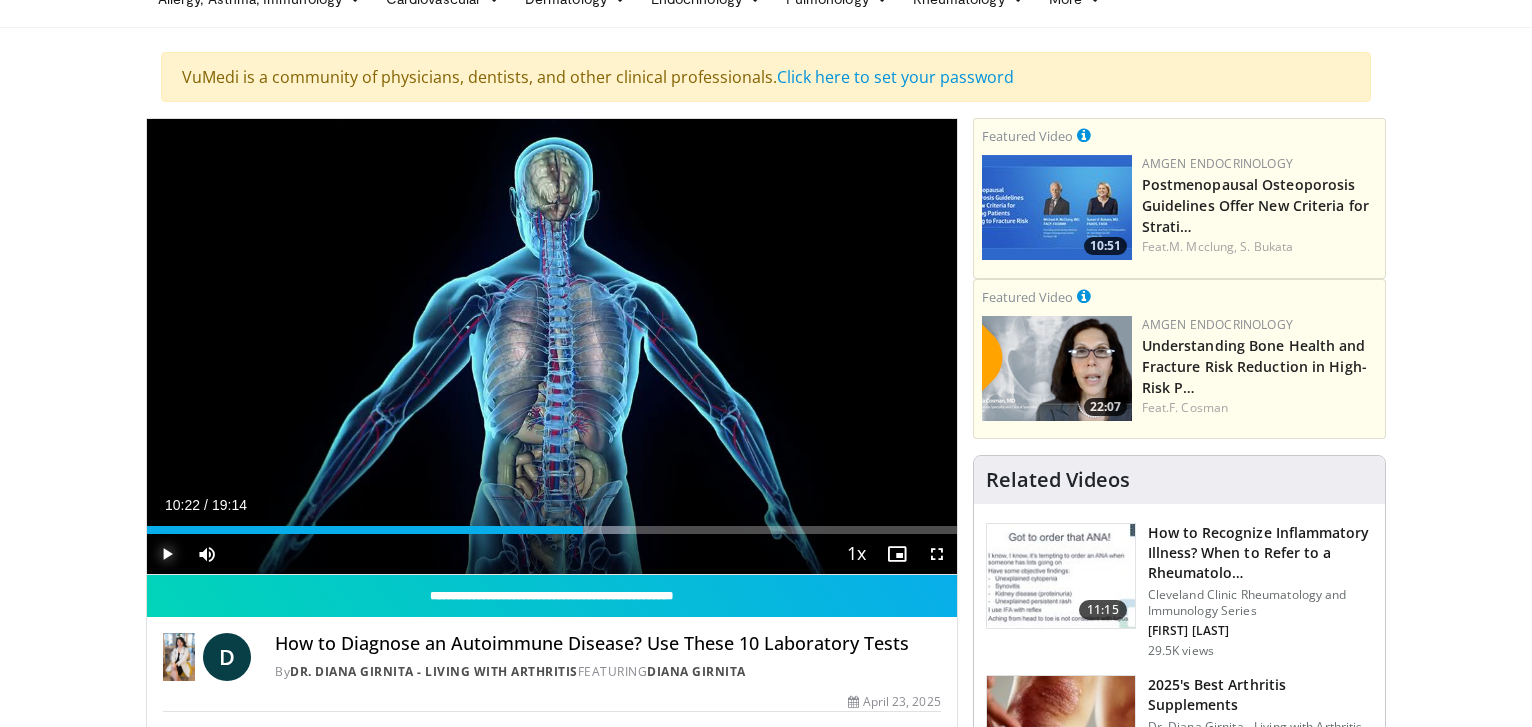 click at bounding box center (167, 554) 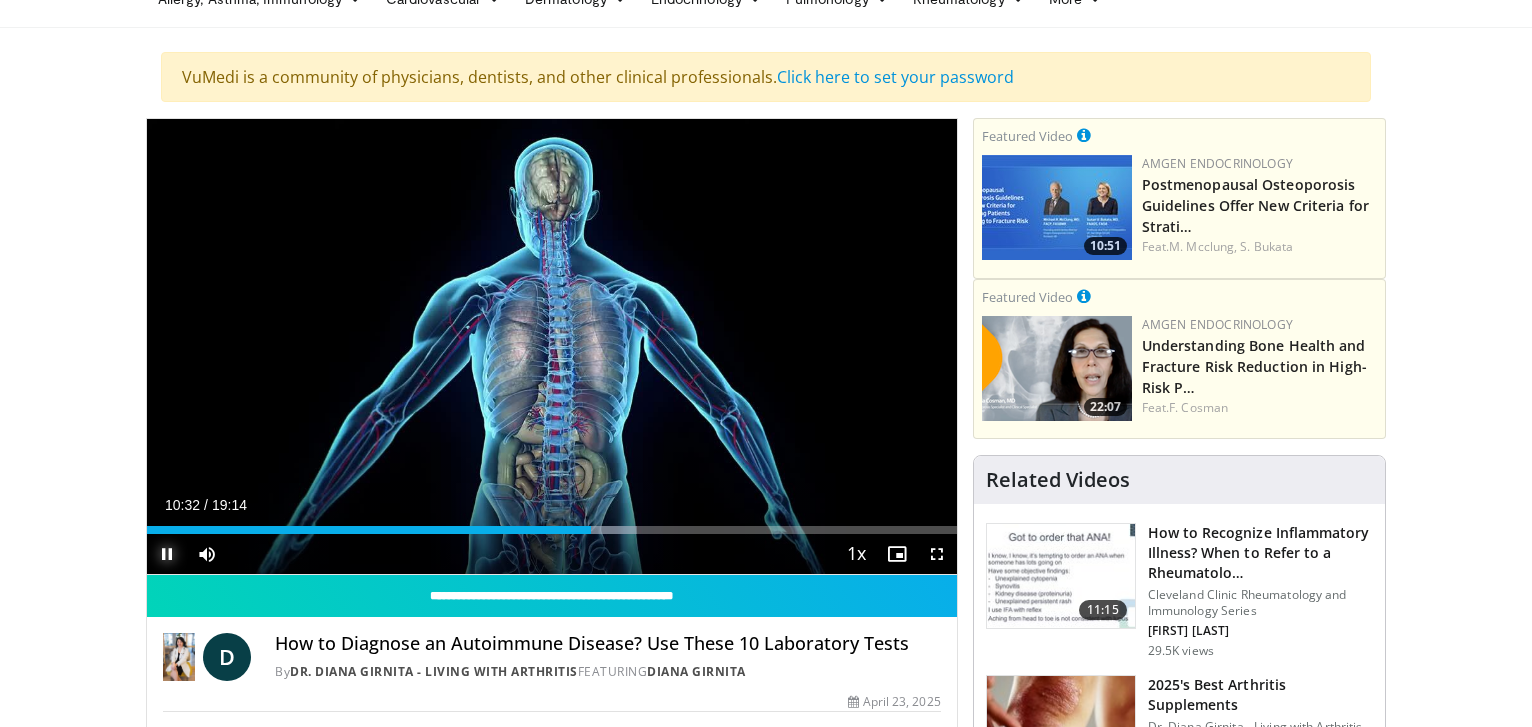 click at bounding box center [167, 554] 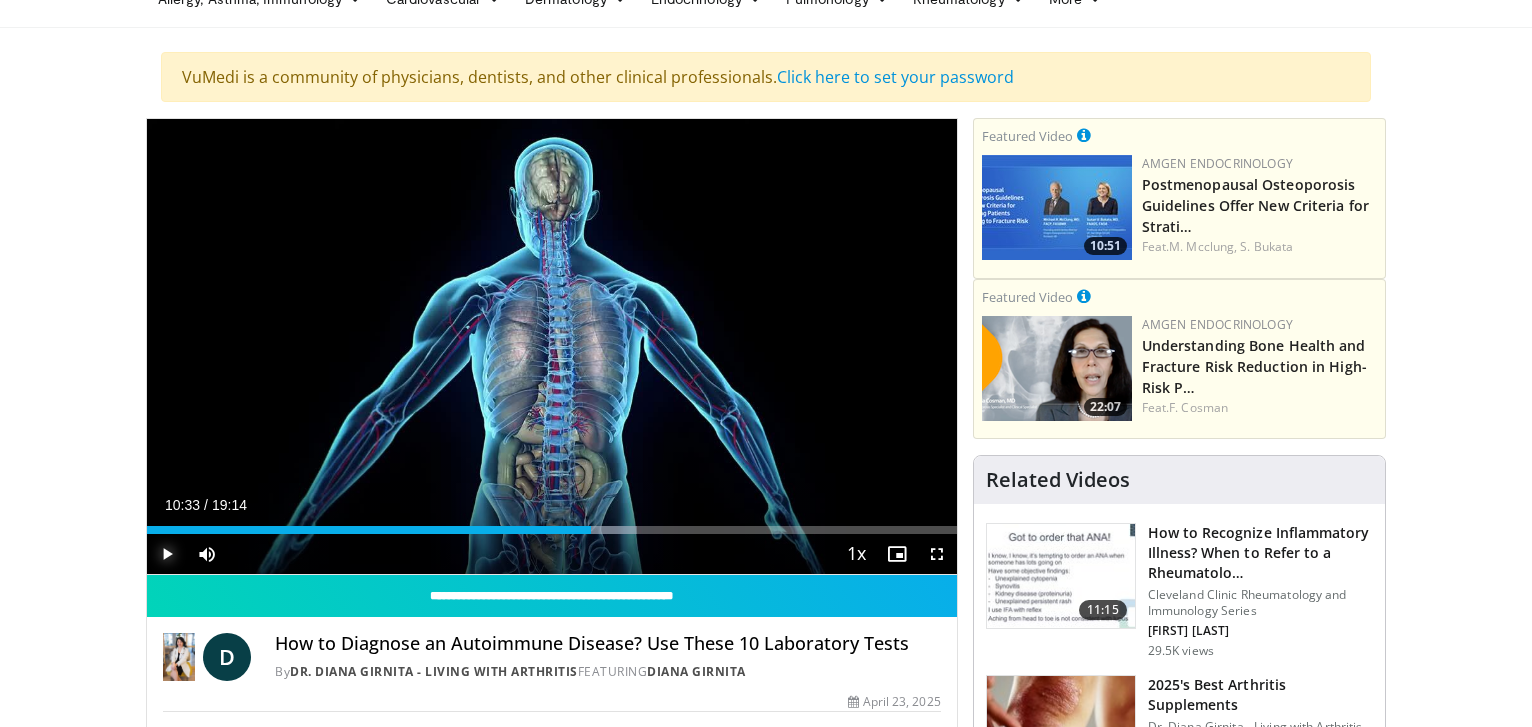 click at bounding box center [167, 554] 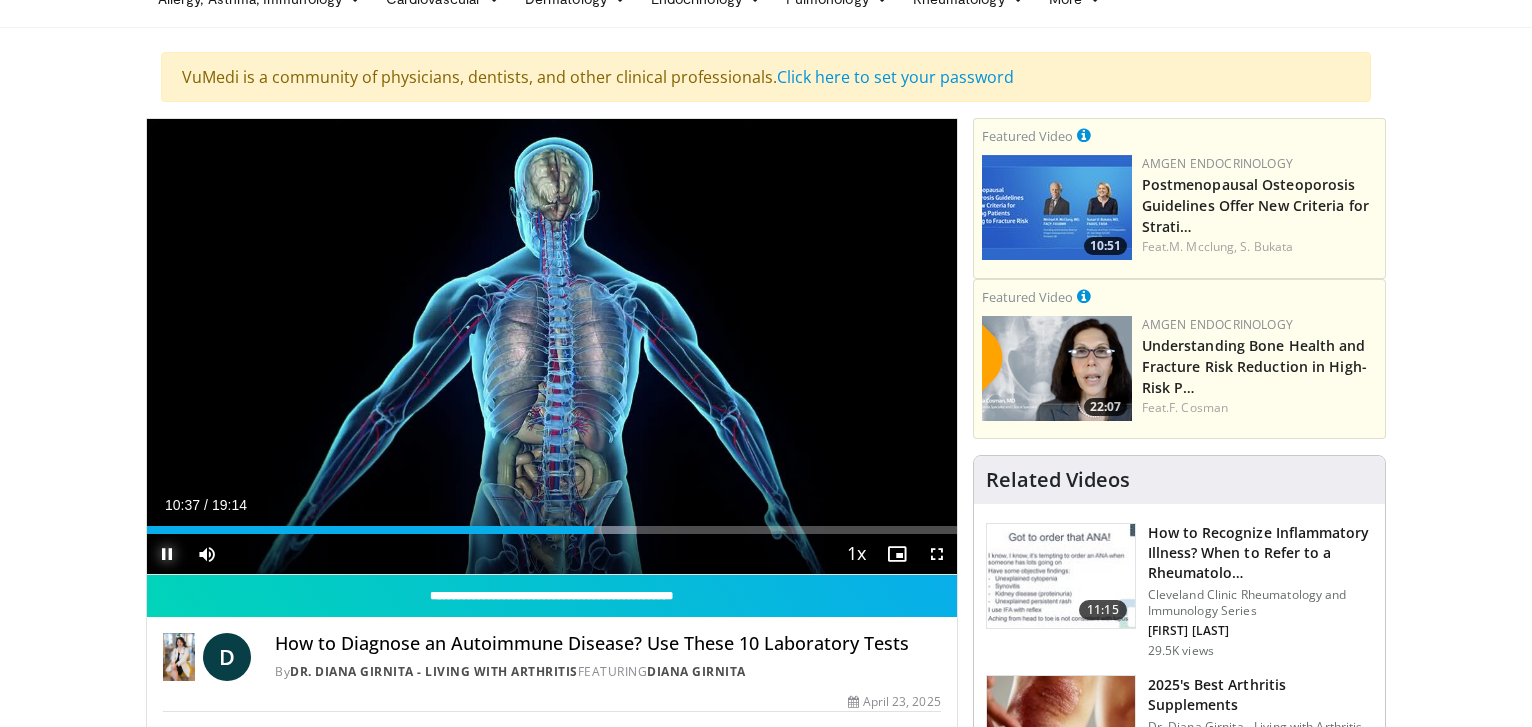 click at bounding box center [167, 554] 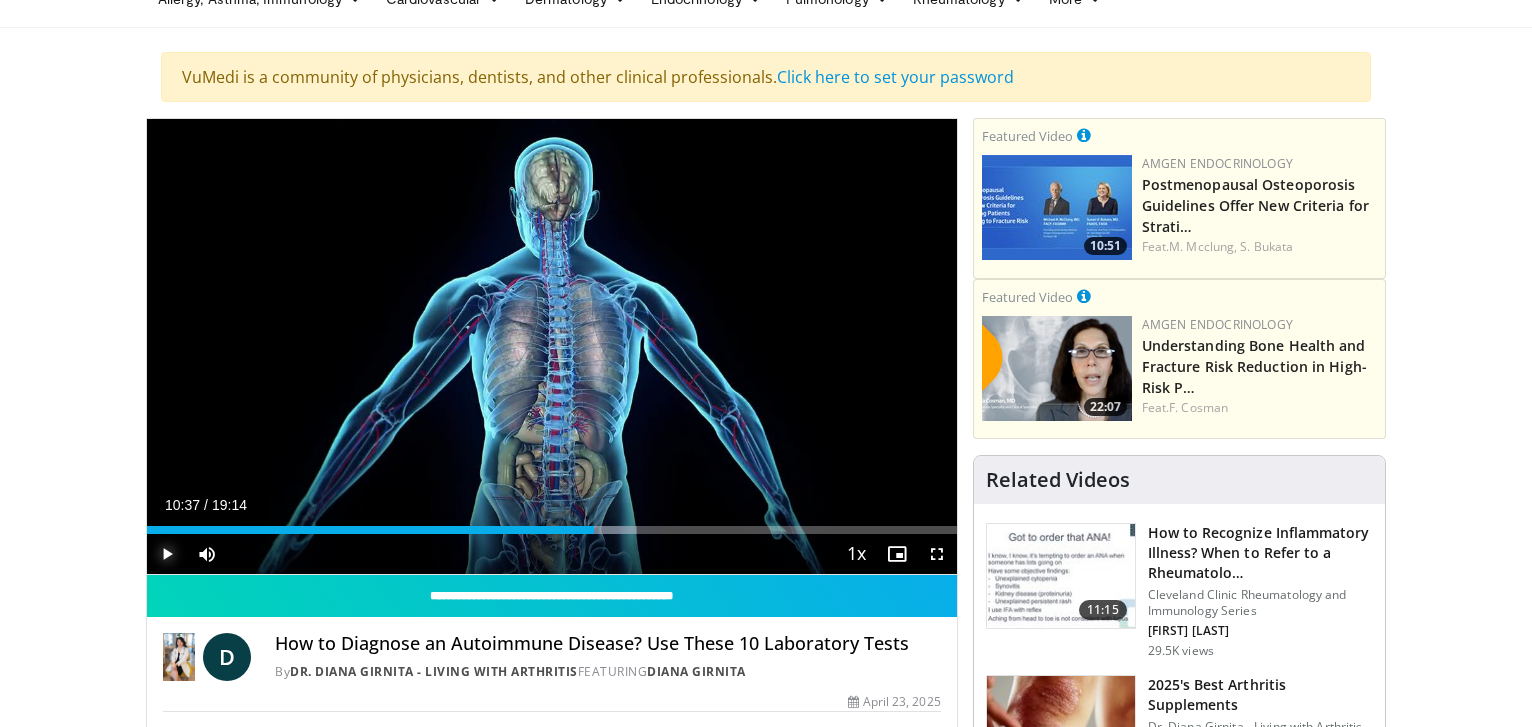 click at bounding box center [584, 530] 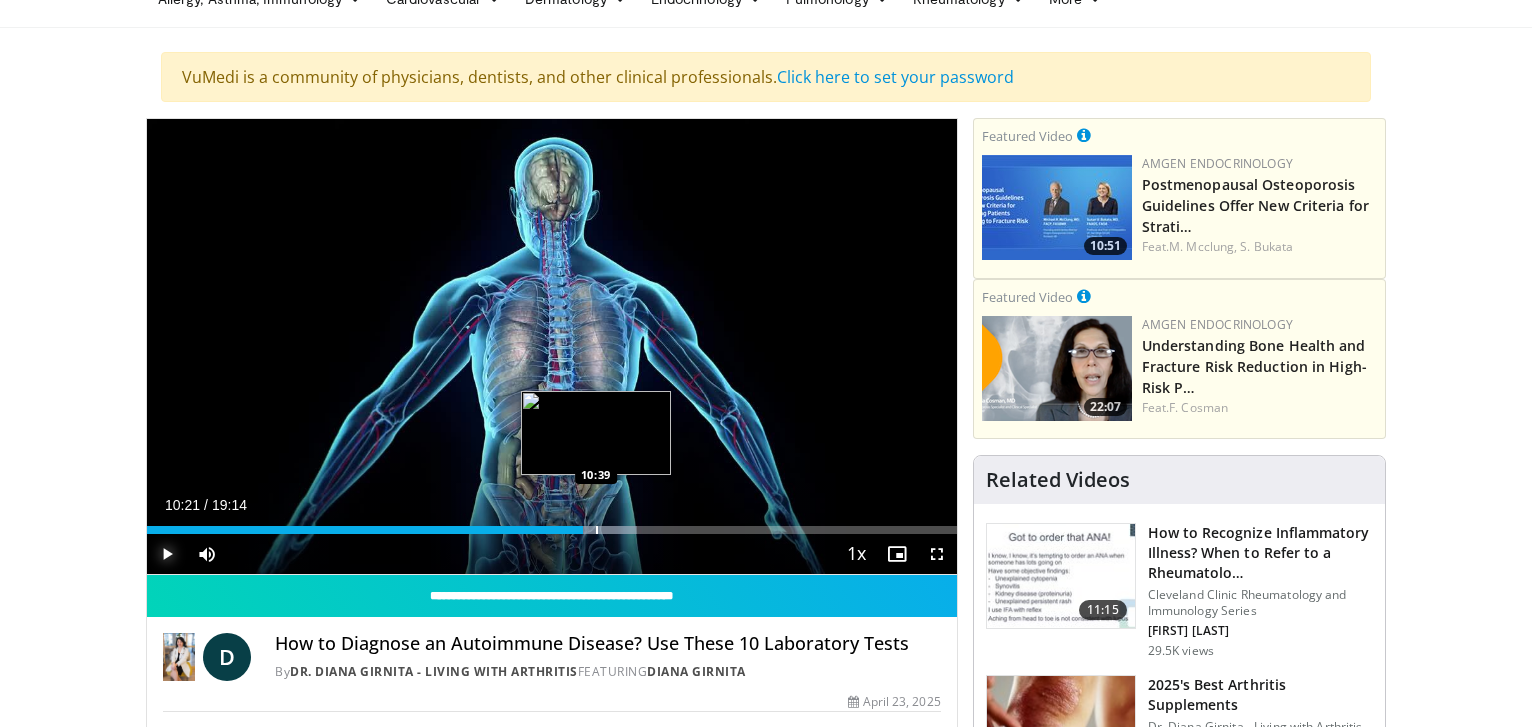 click at bounding box center [597, 530] 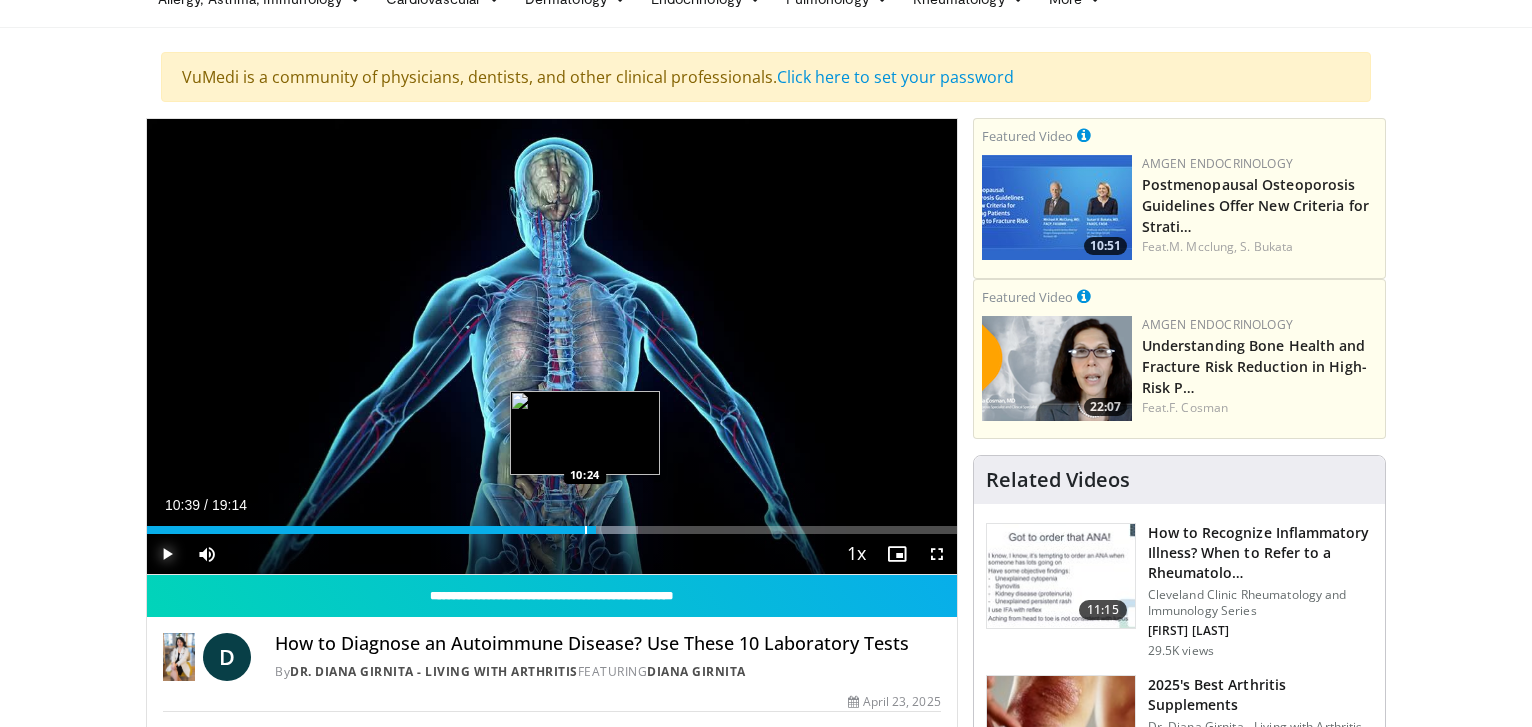click at bounding box center [586, 530] 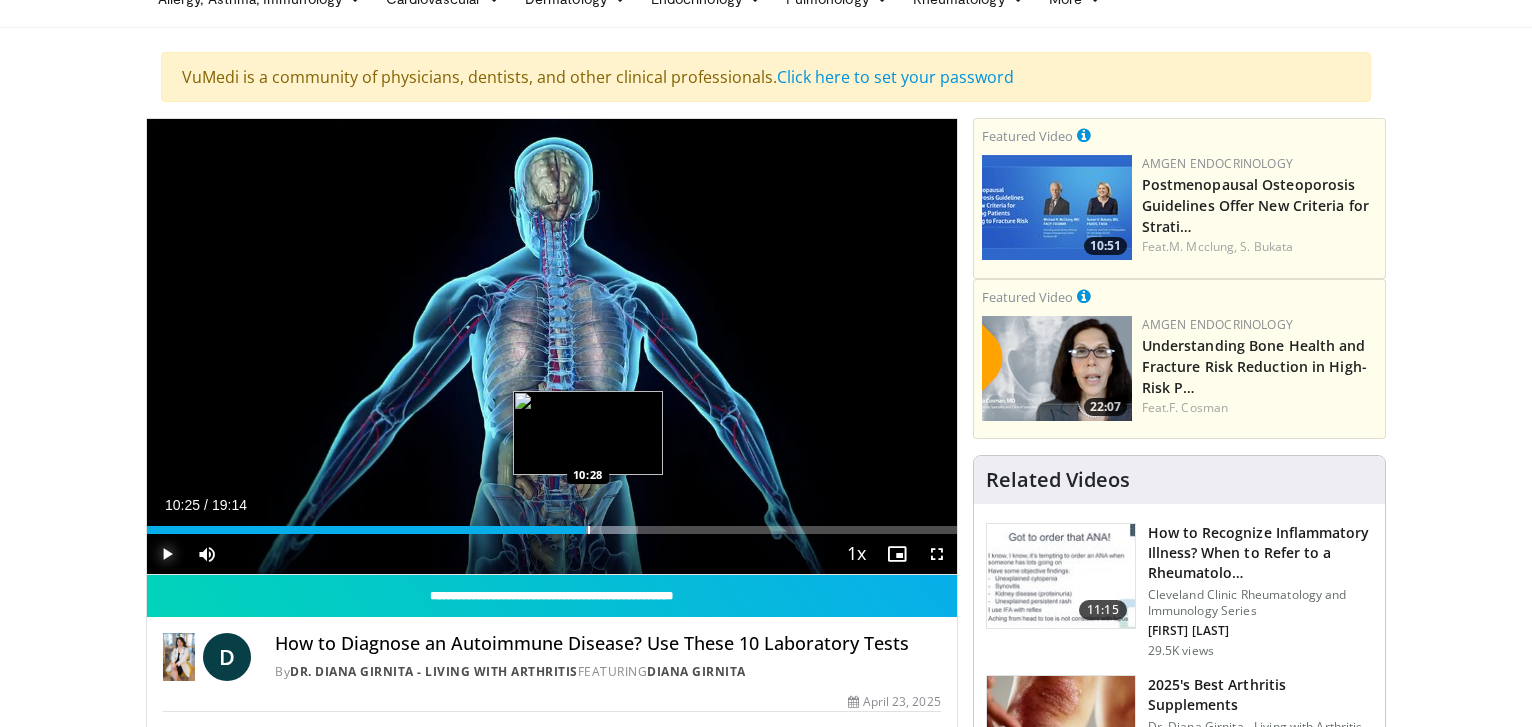 click on "Loaded :  60.63% 10:25 10:28" at bounding box center (552, 524) 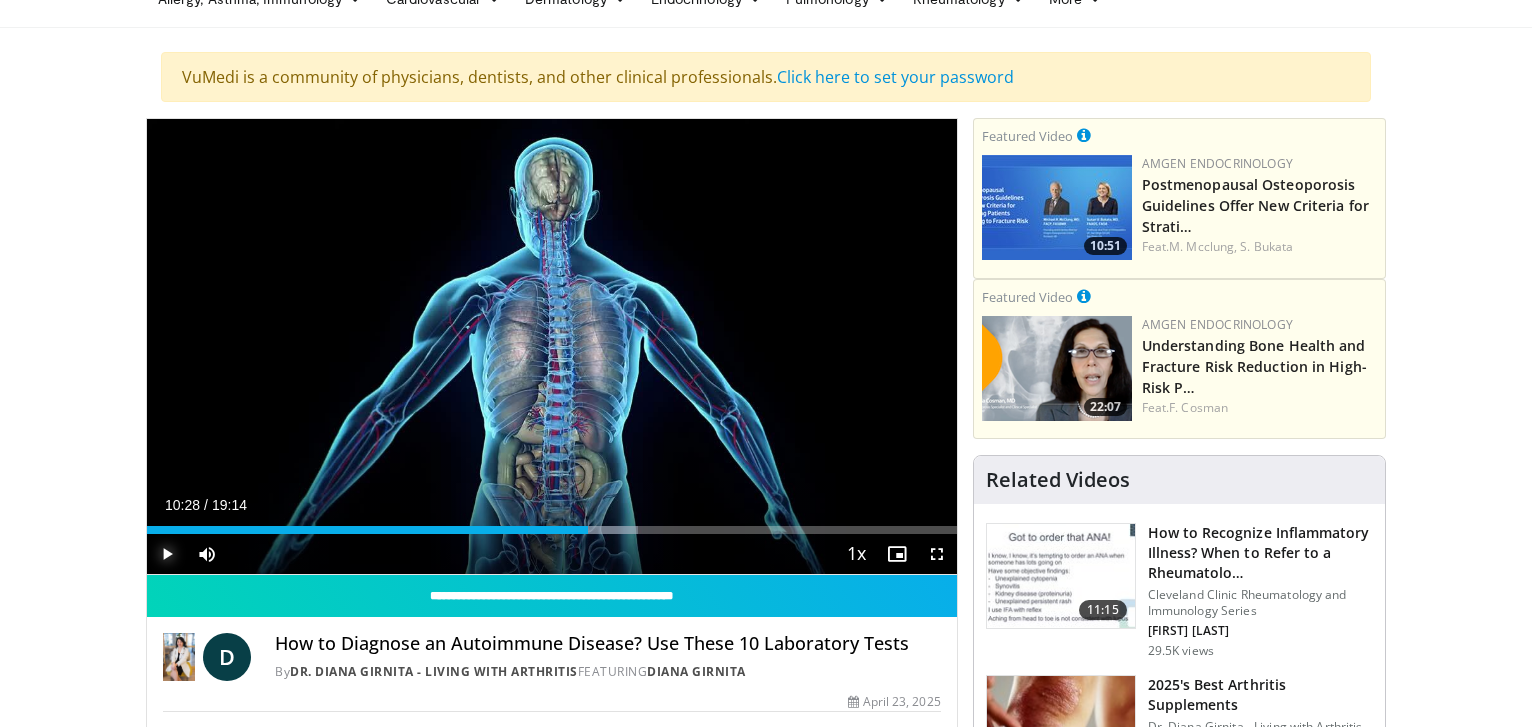 click at bounding box center [167, 554] 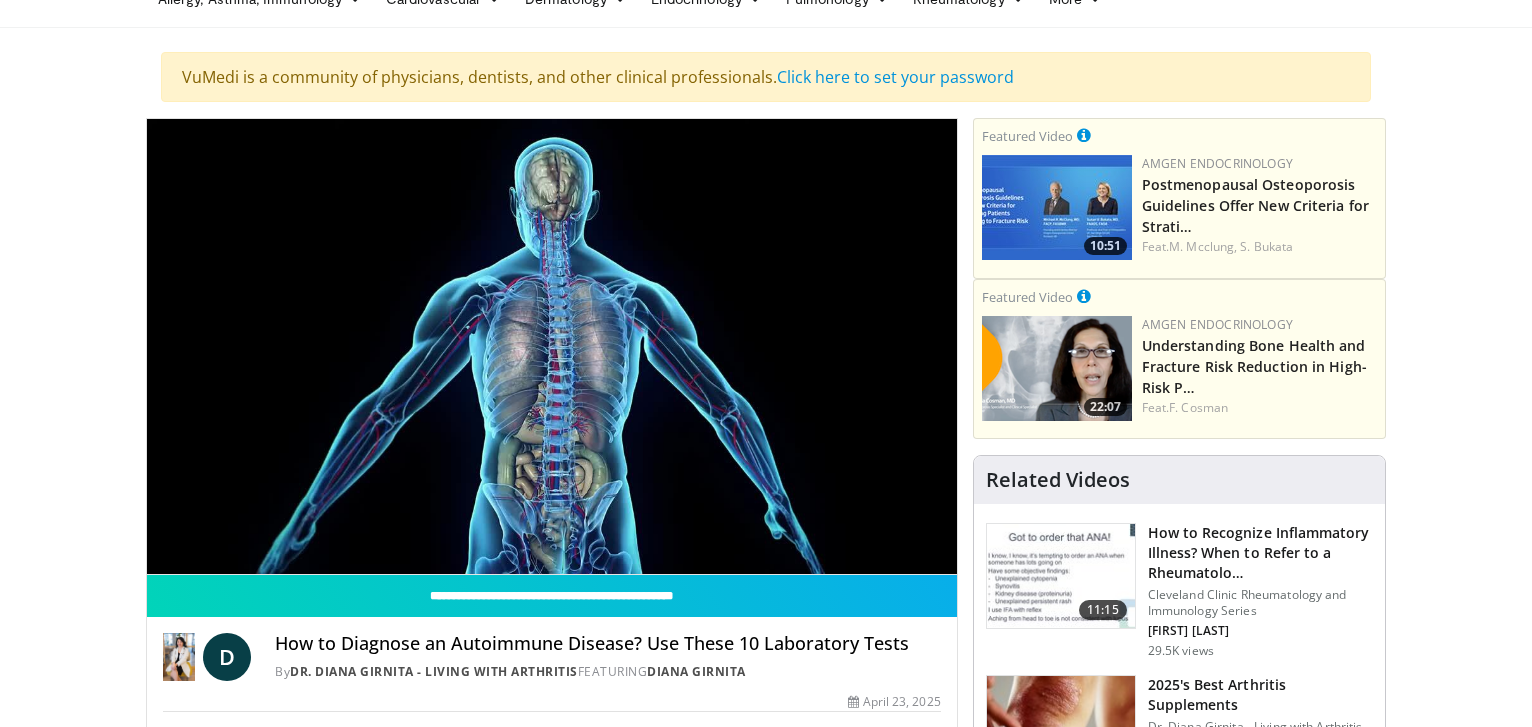 click on "**********" at bounding box center (552, 347) 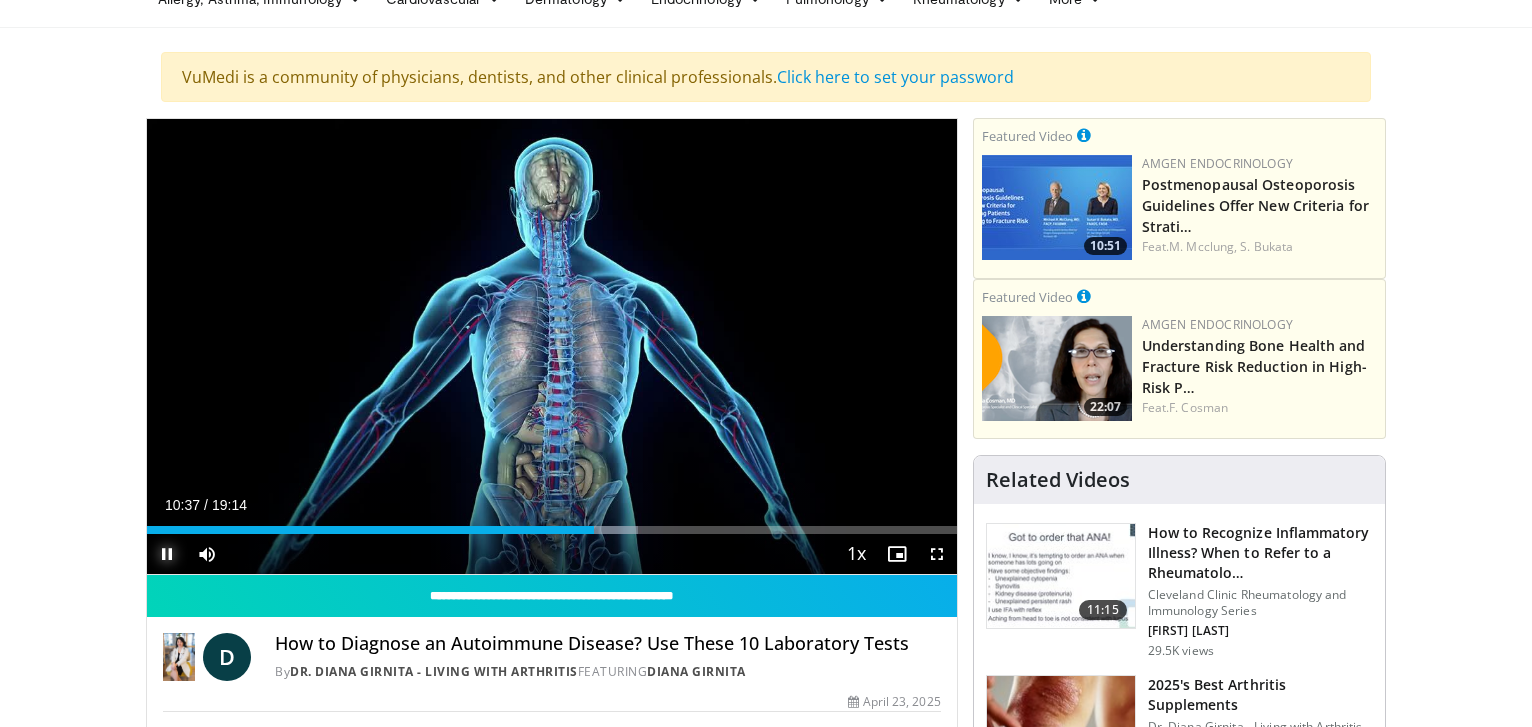 click at bounding box center (167, 554) 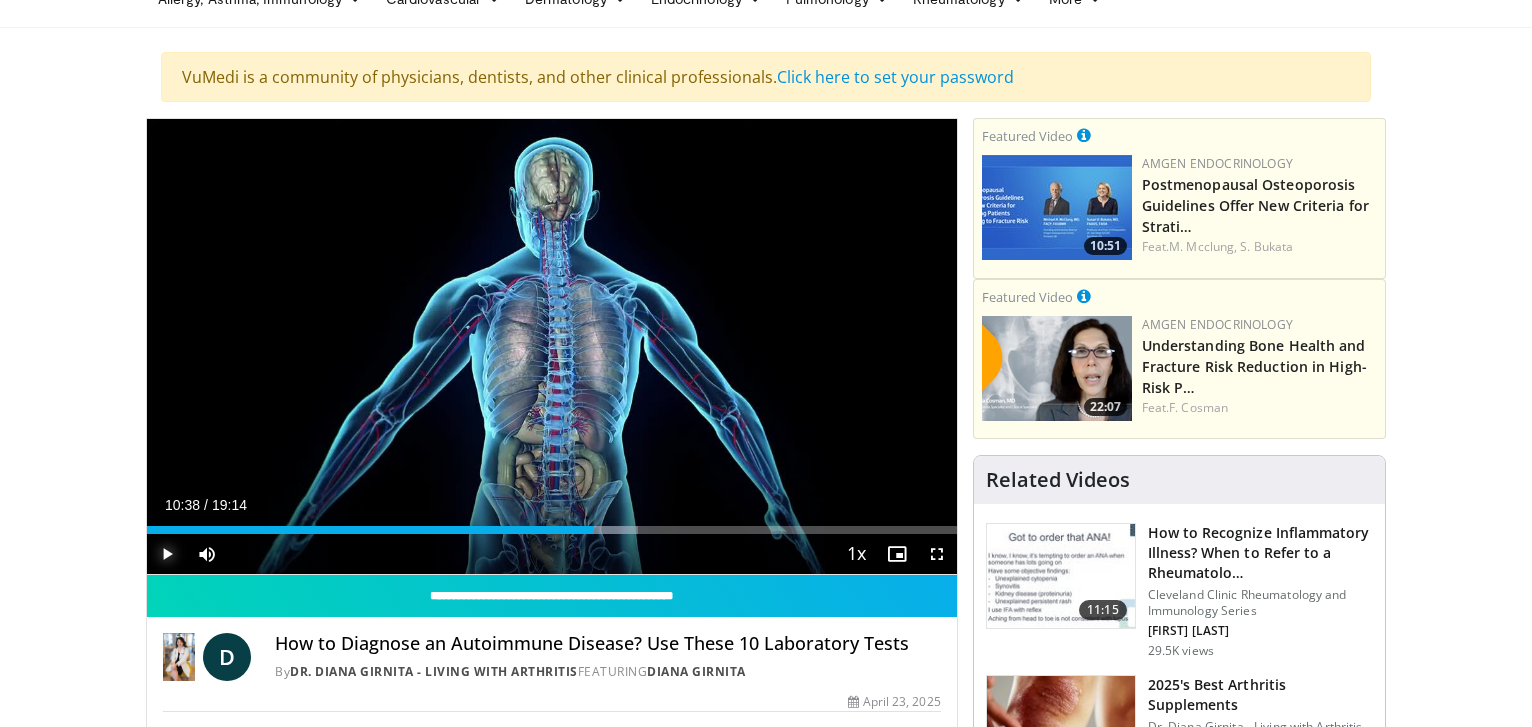 click at bounding box center (167, 554) 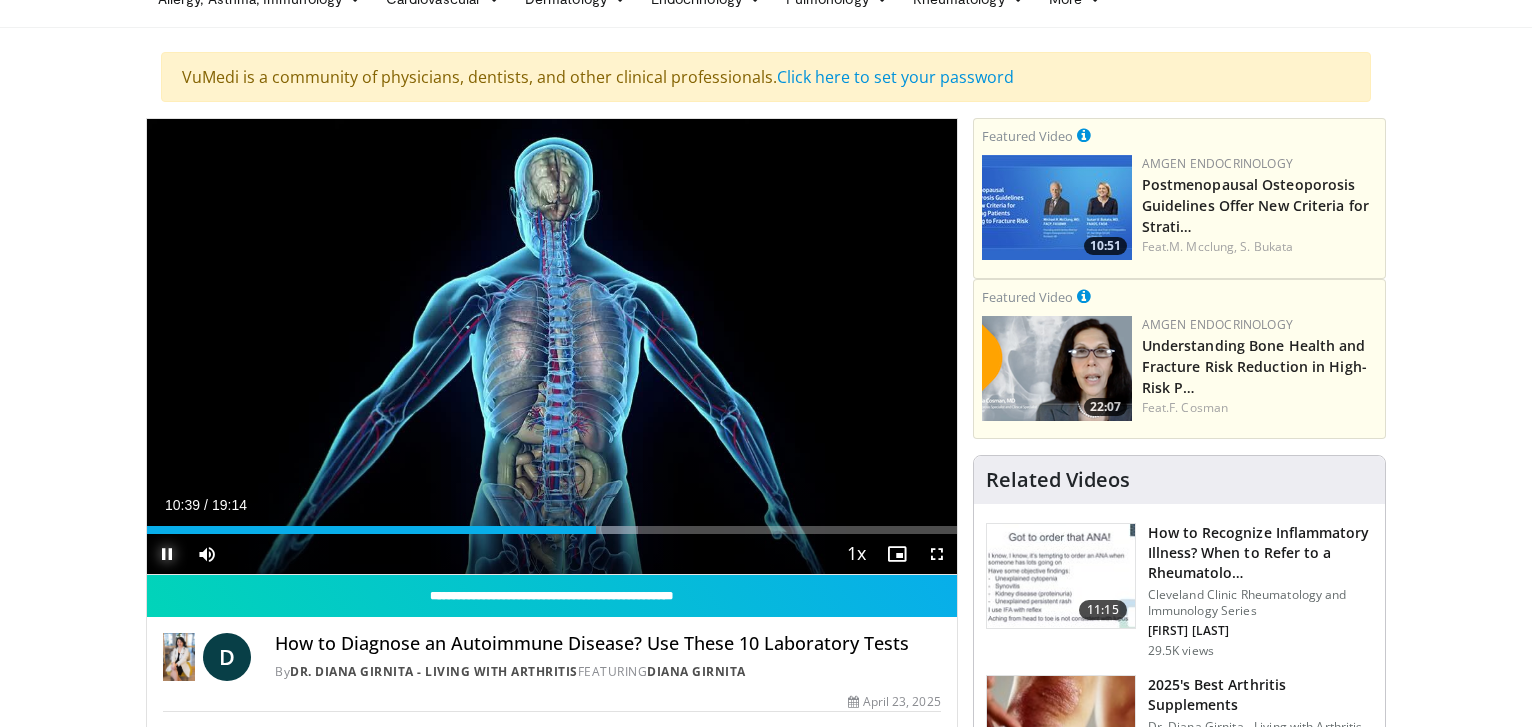 click at bounding box center [167, 554] 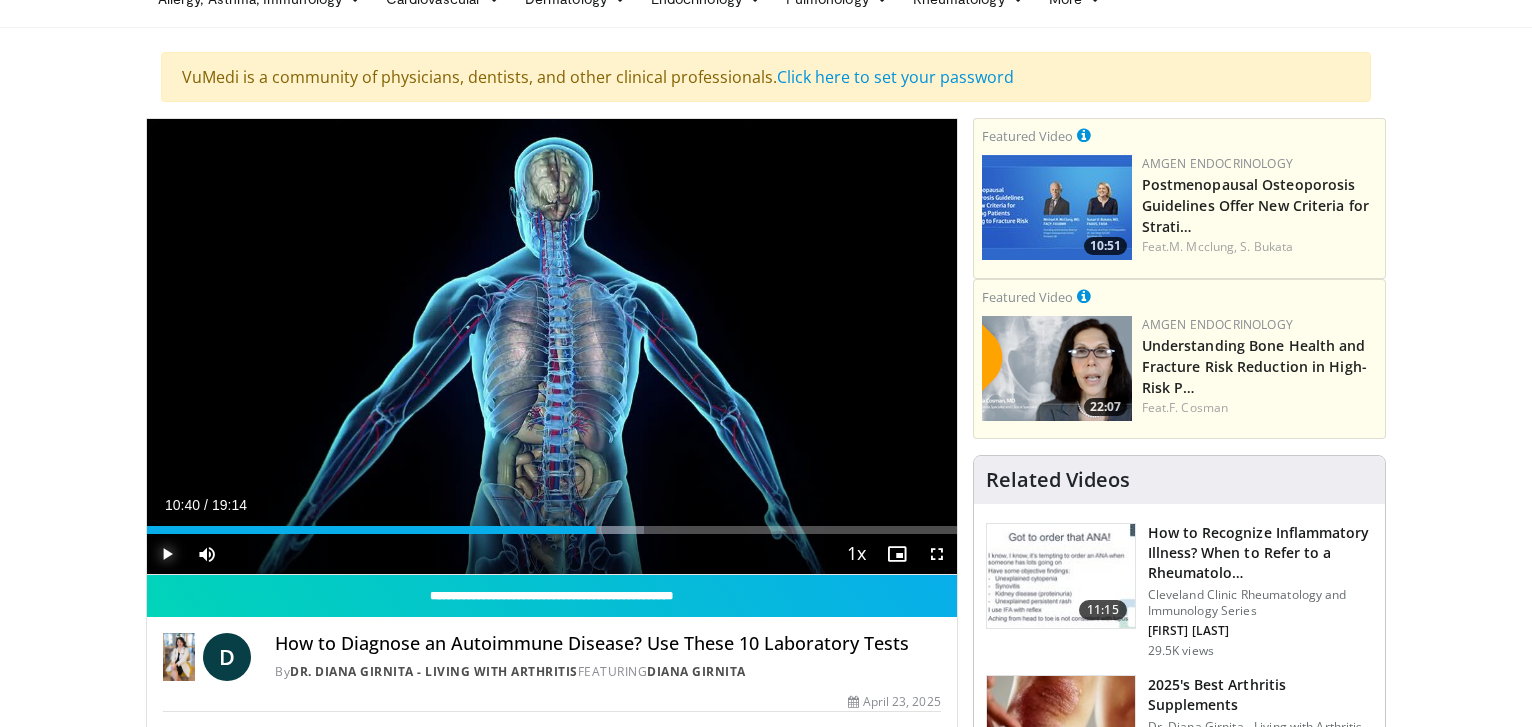 click at bounding box center [167, 554] 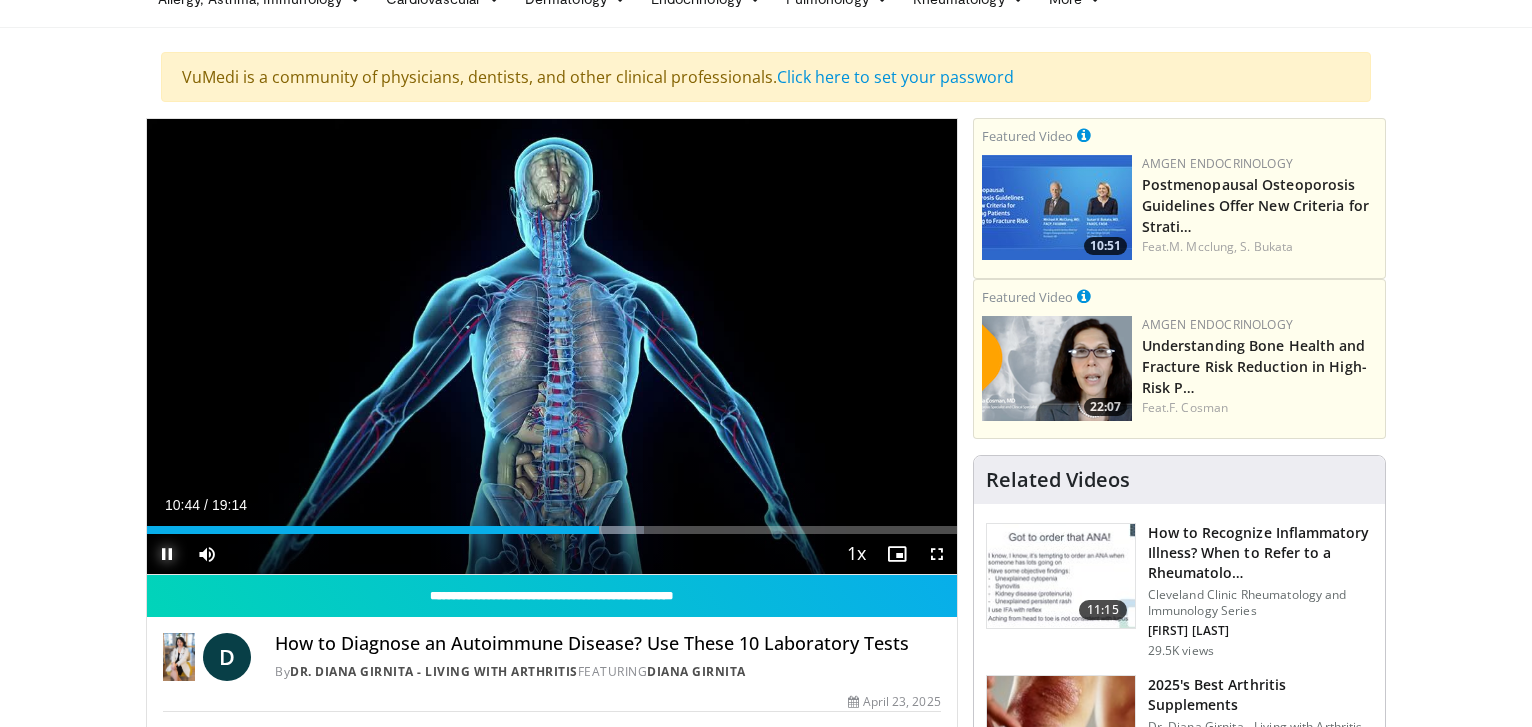 click at bounding box center [167, 554] 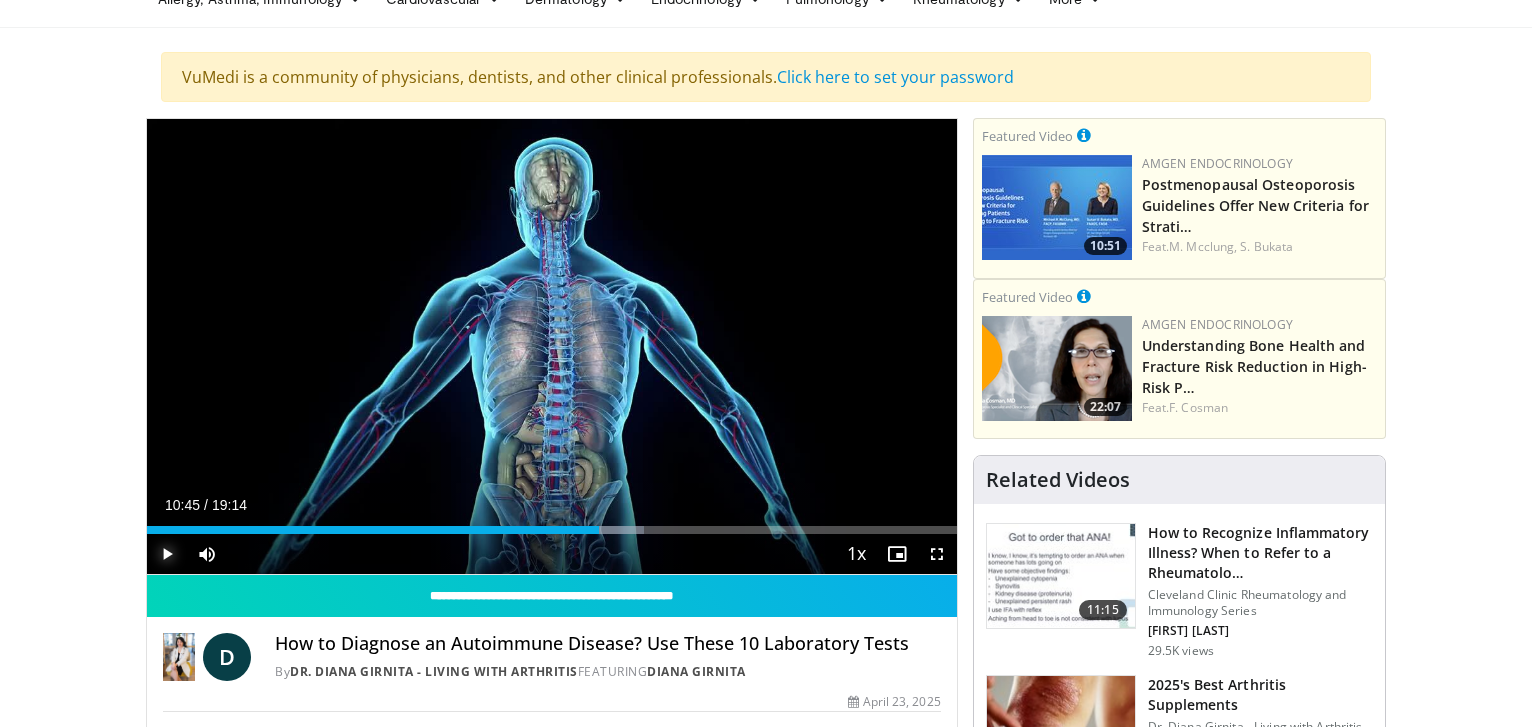 click at bounding box center (167, 554) 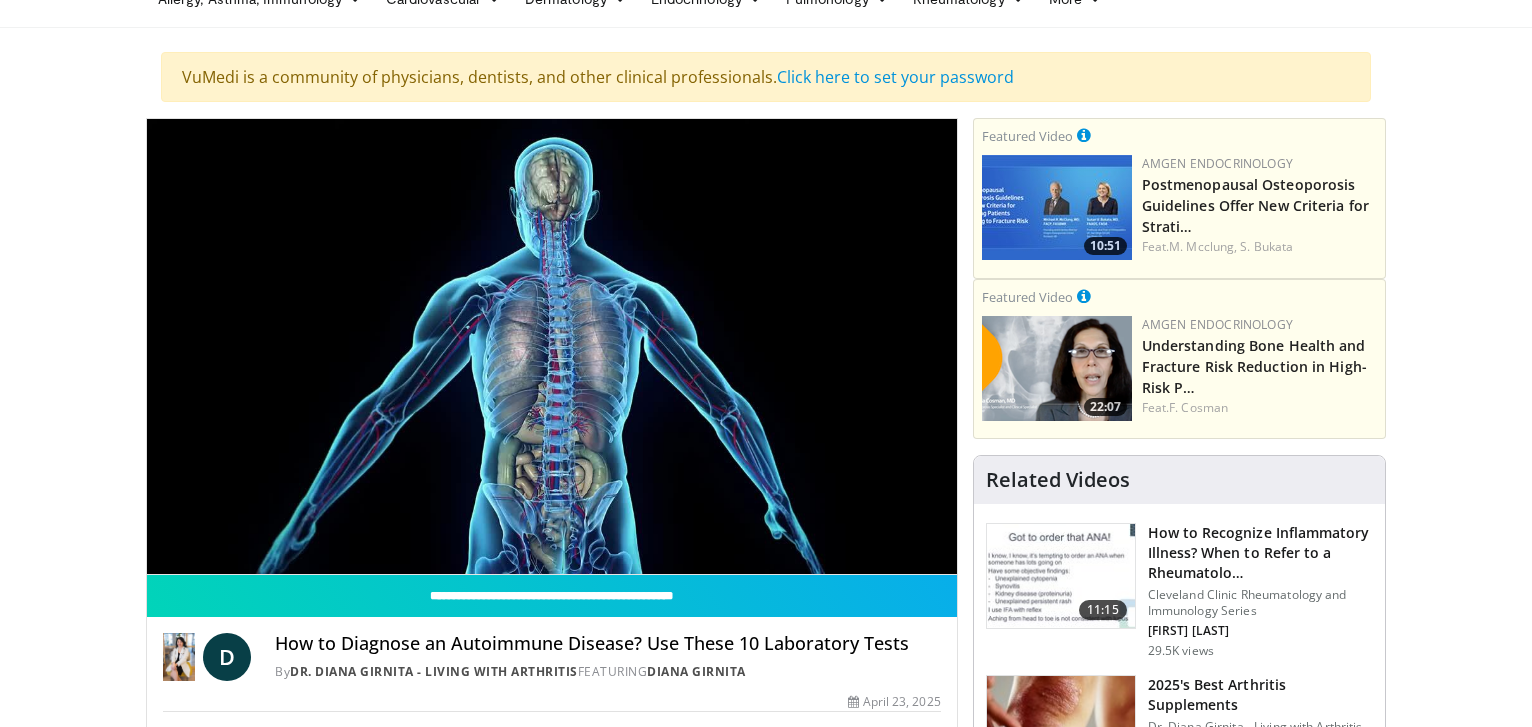 click on "**********" at bounding box center (552, 347) 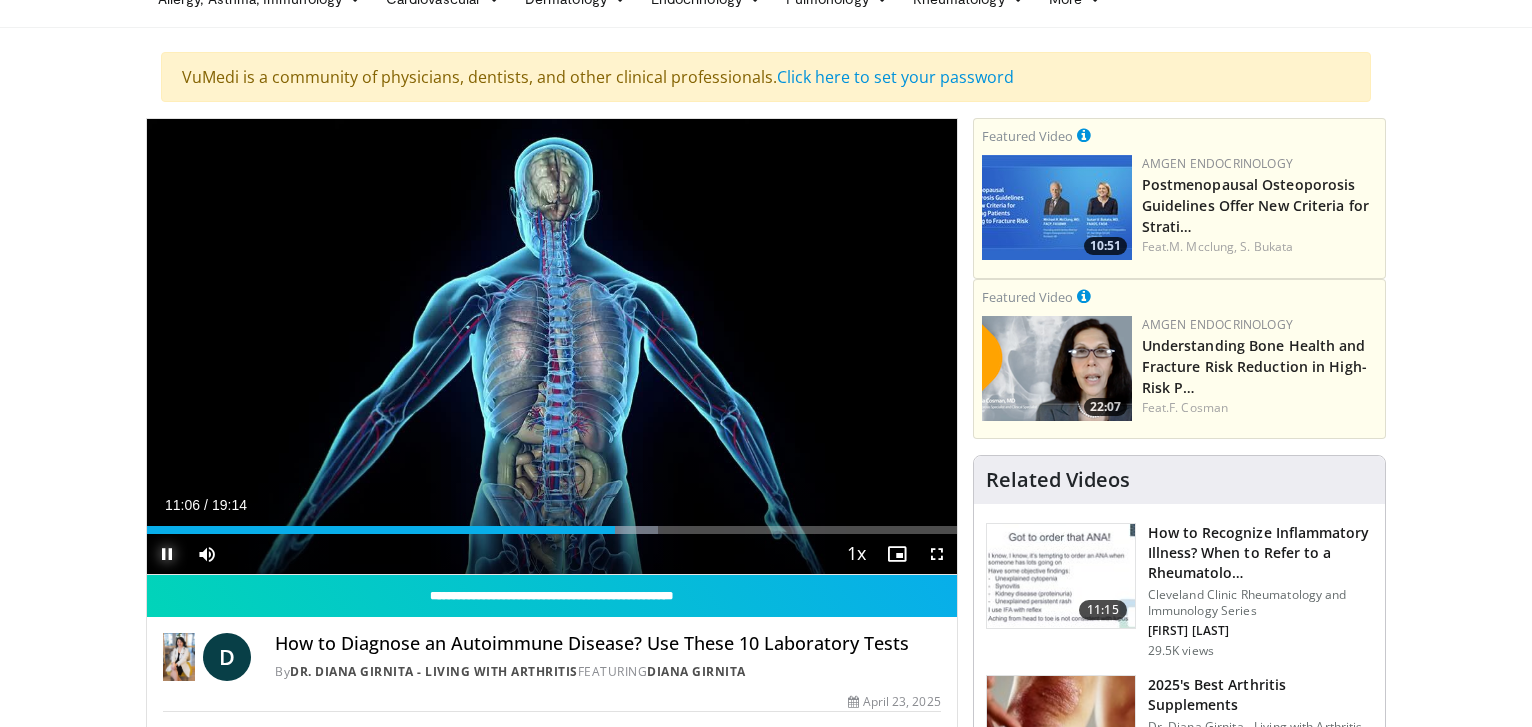 click at bounding box center [167, 554] 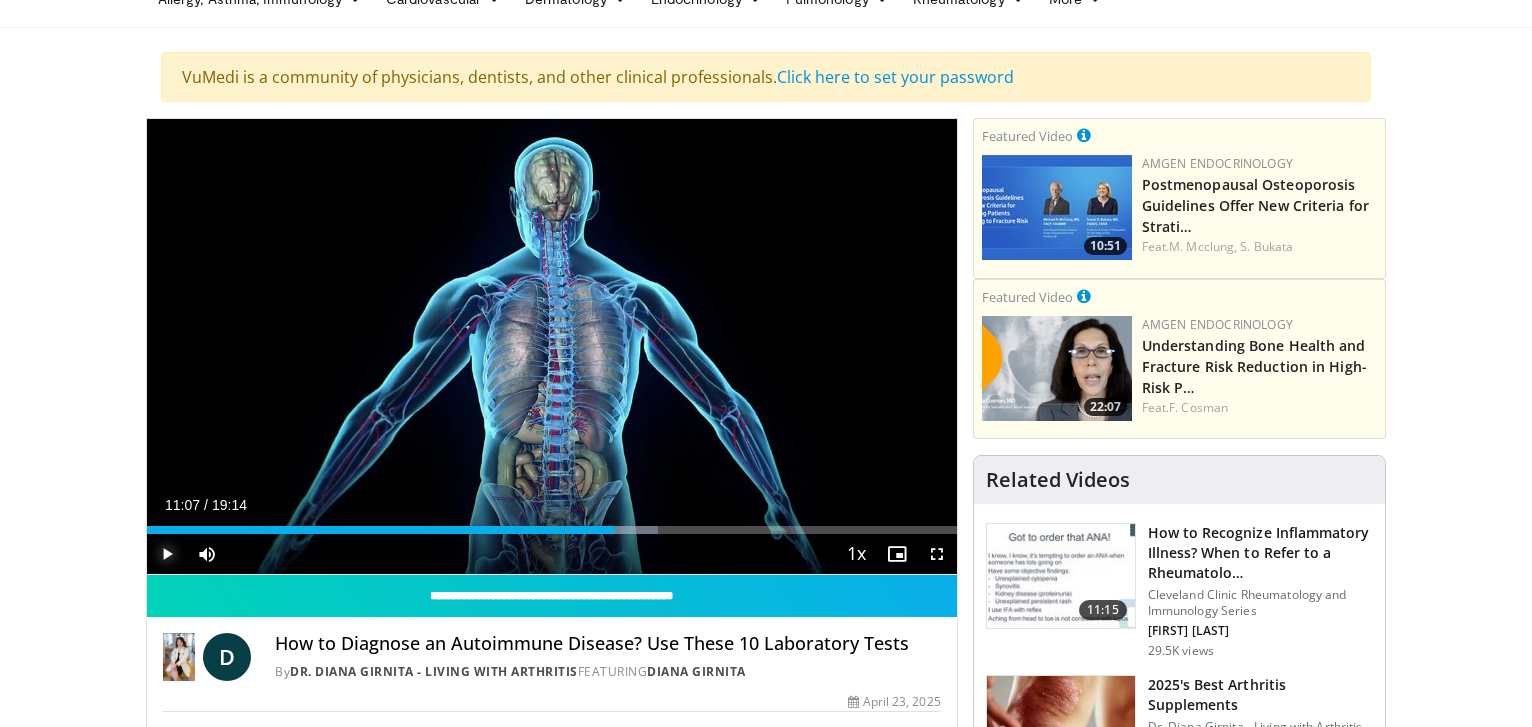 click at bounding box center (167, 554) 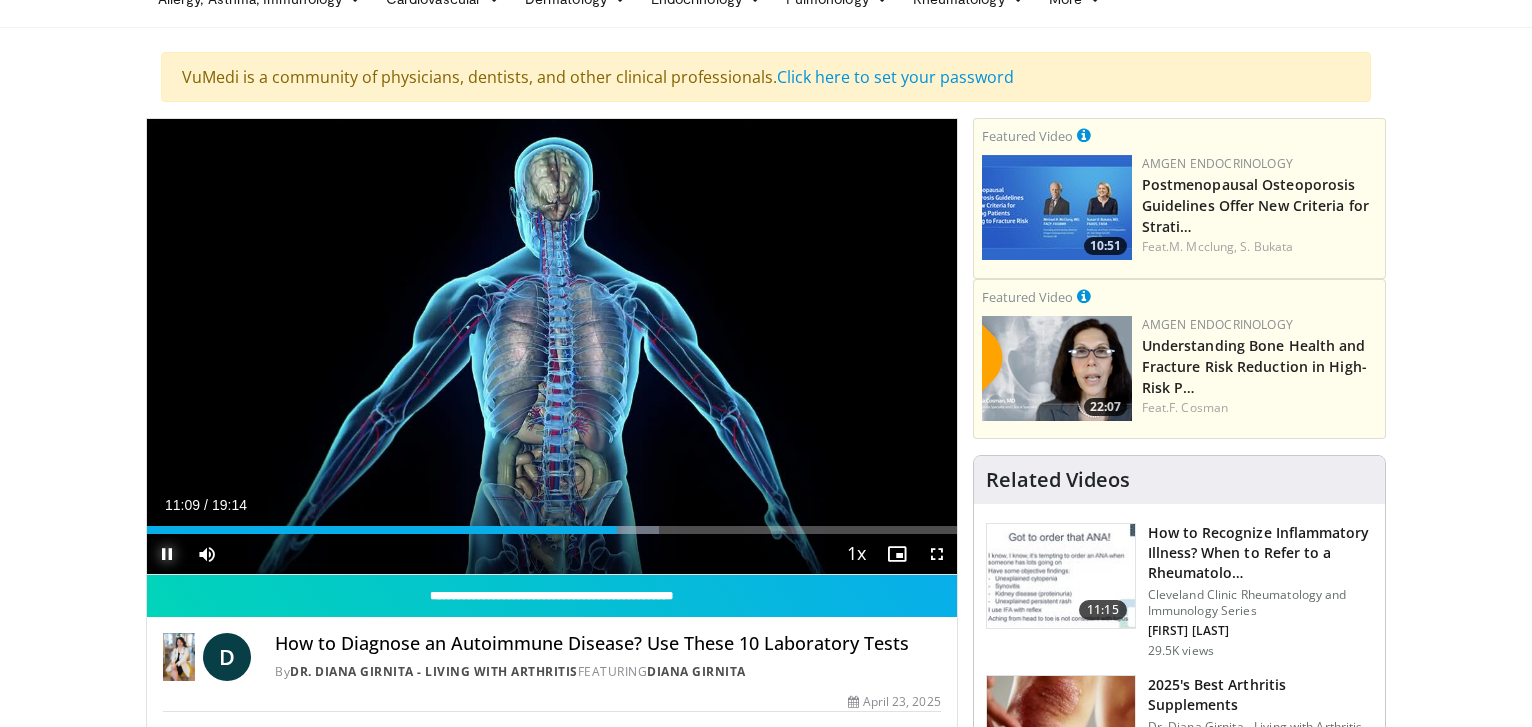 click at bounding box center (167, 554) 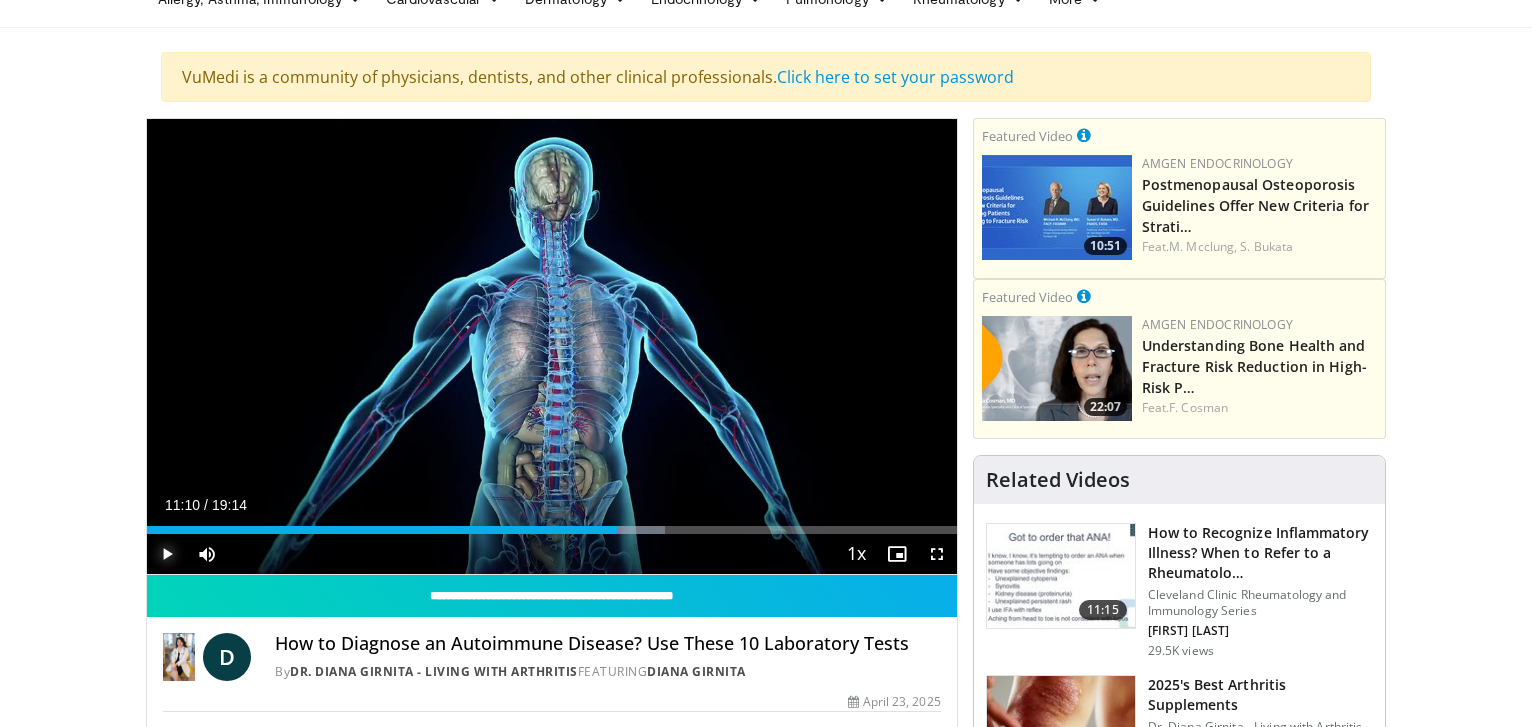 click at bounding box center (167, 554) 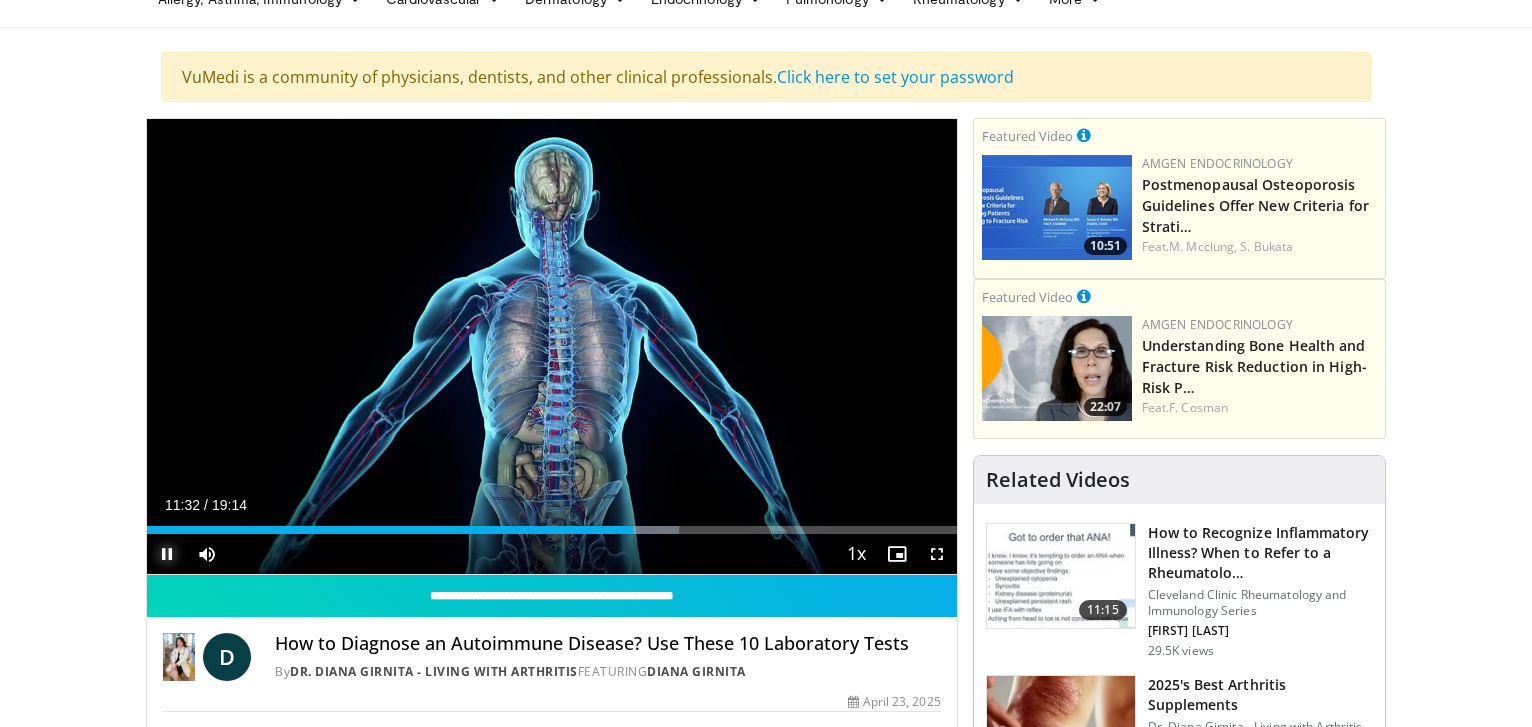 click at bounding box center (167, 554) 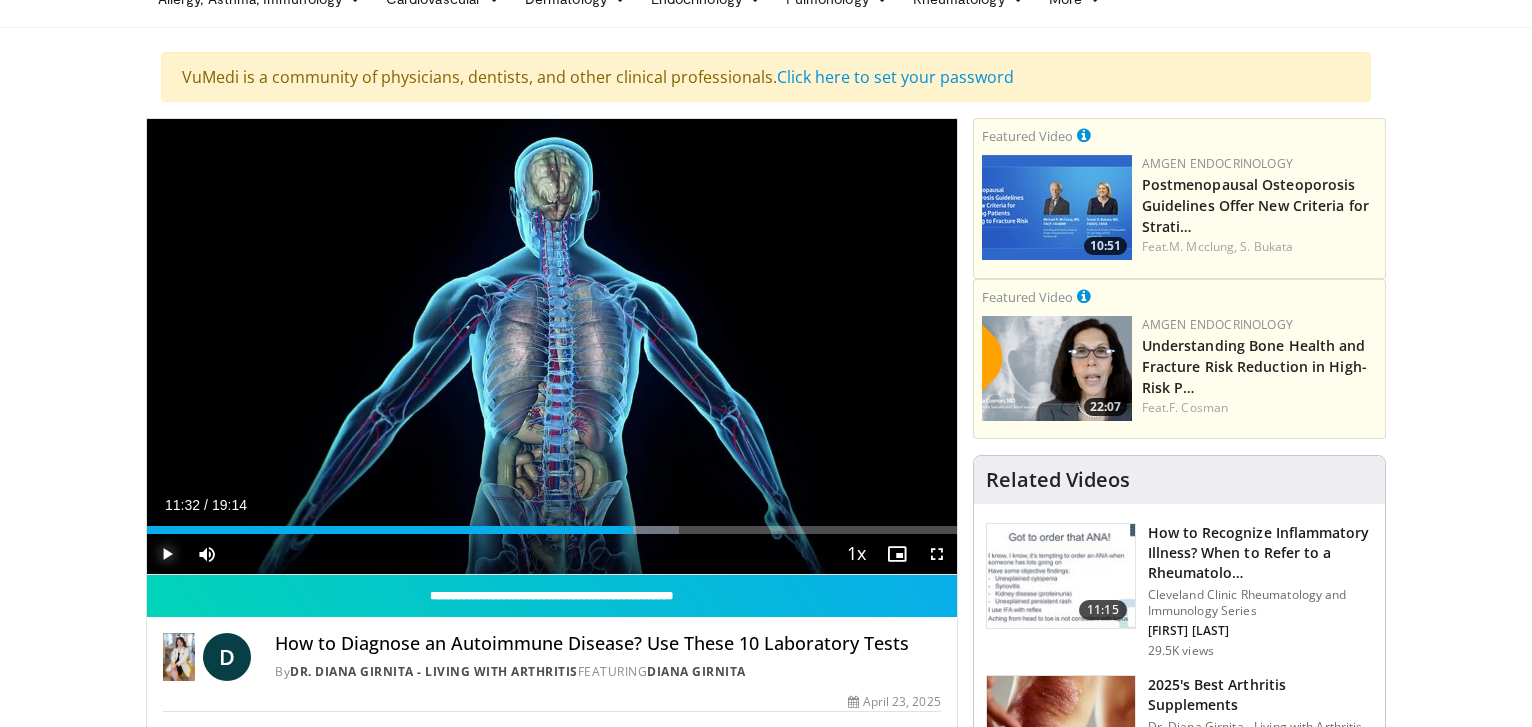 click at bounding box center [167, 554] 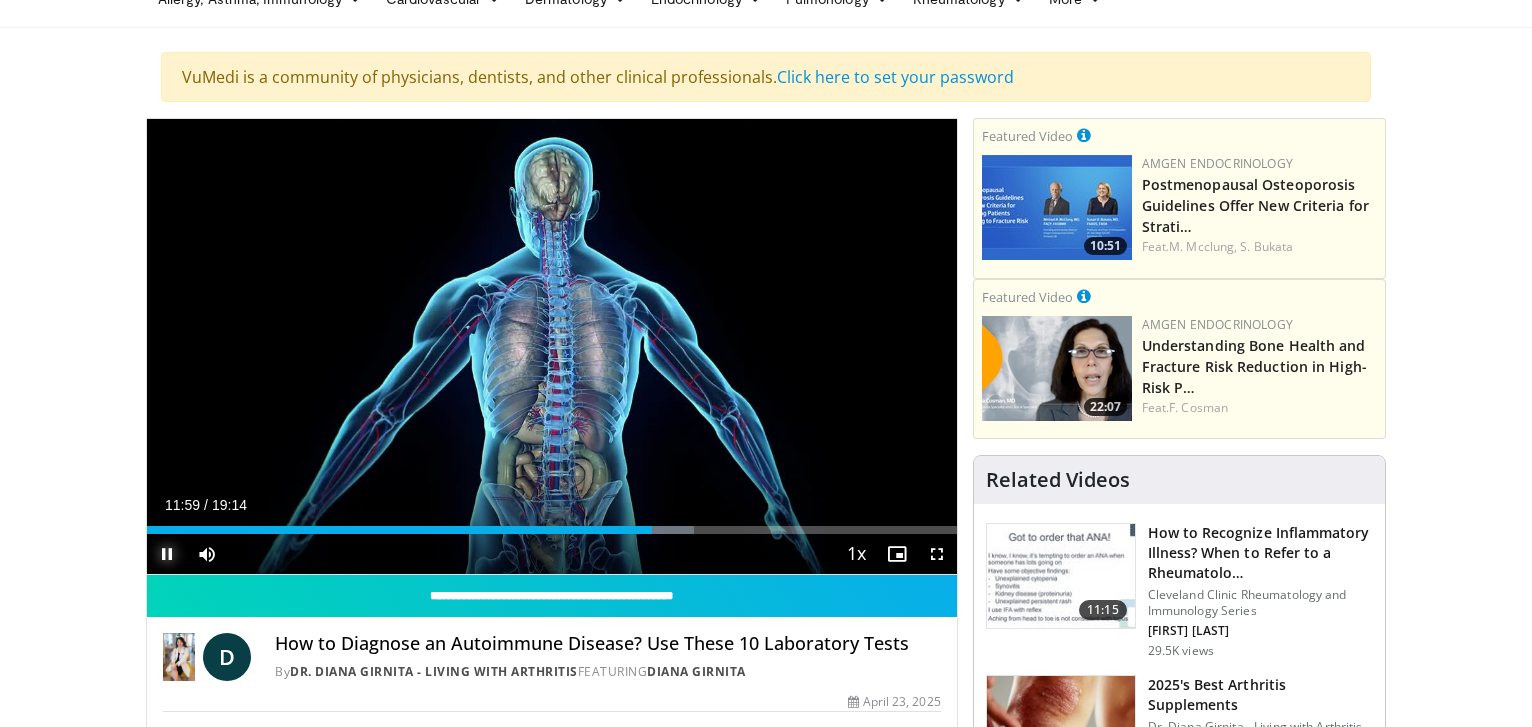 click at bounding box center (167, 554) 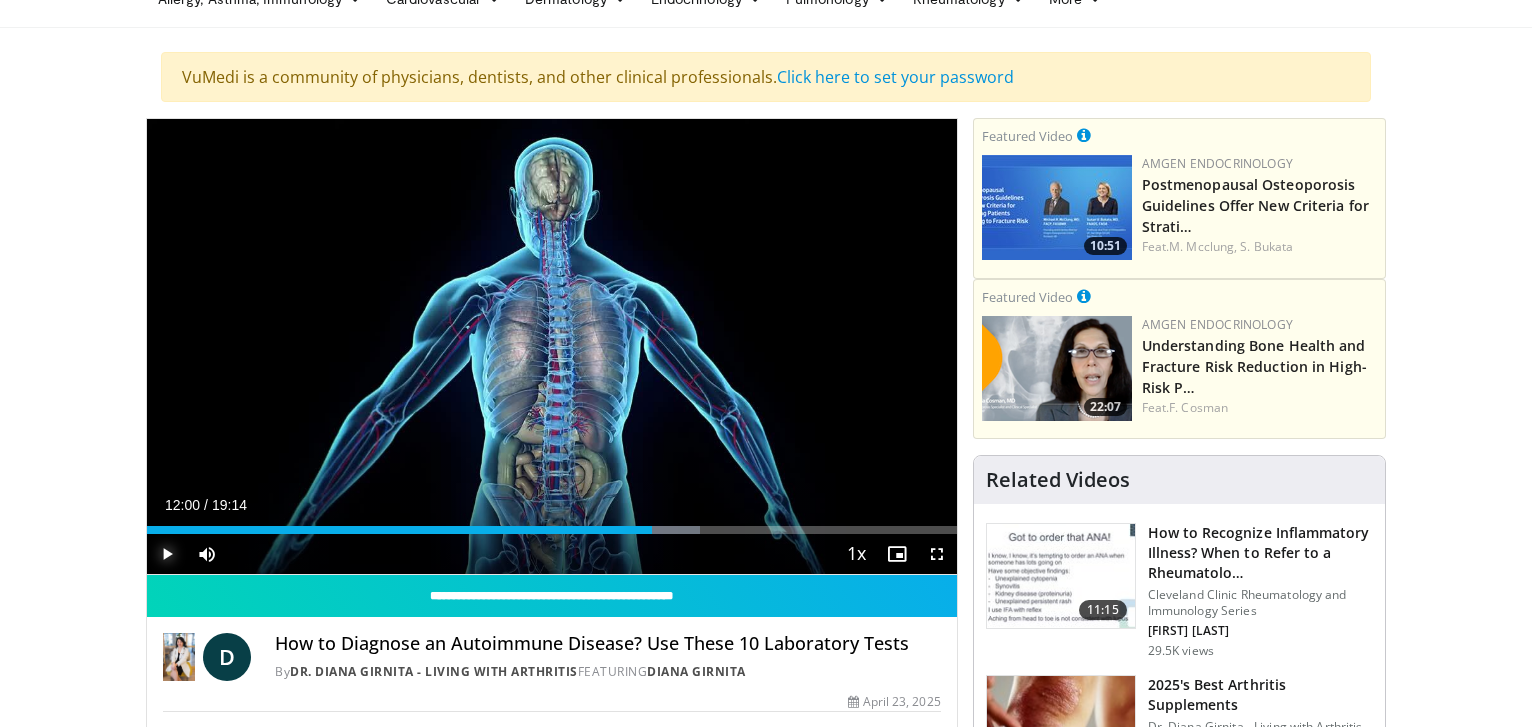 click at bounding box center (167, 554) 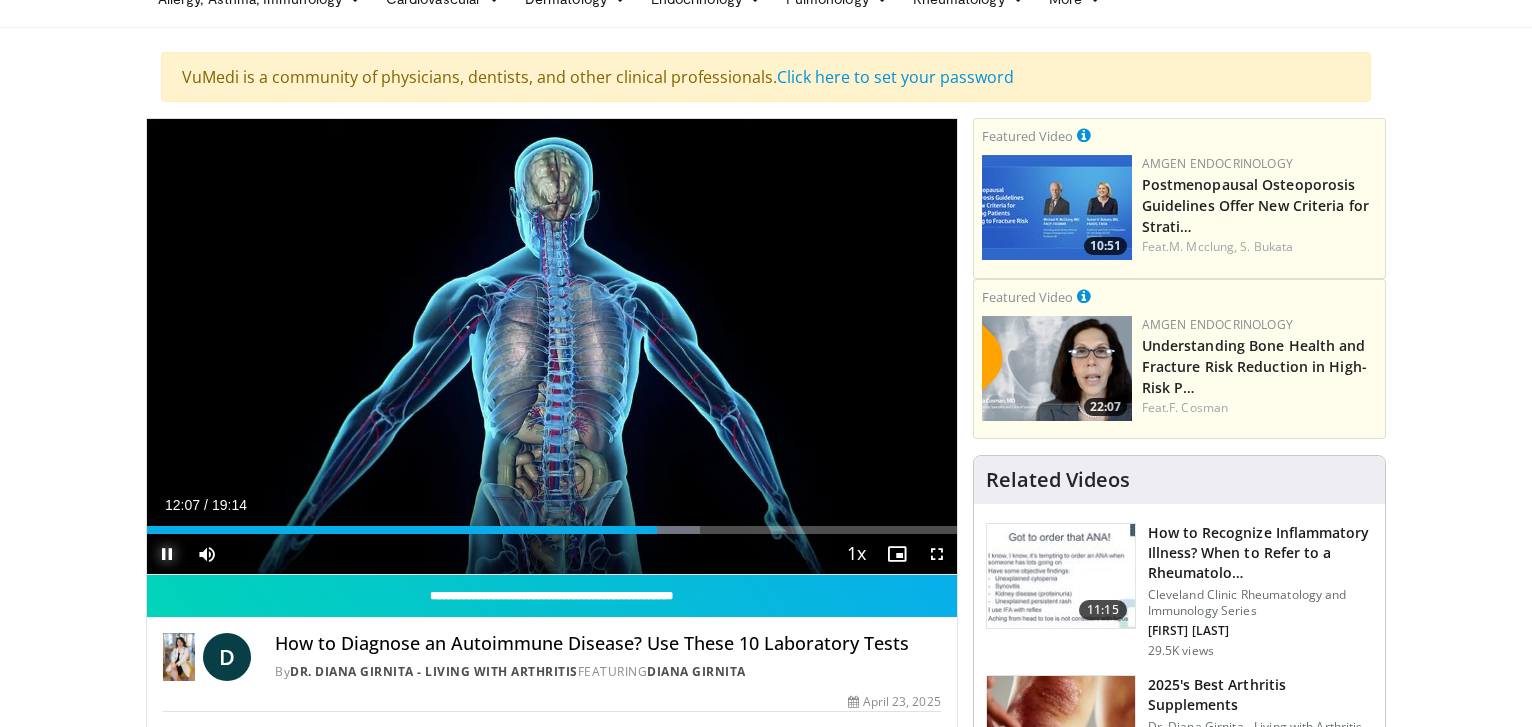 click at bounding box center (167, 554) 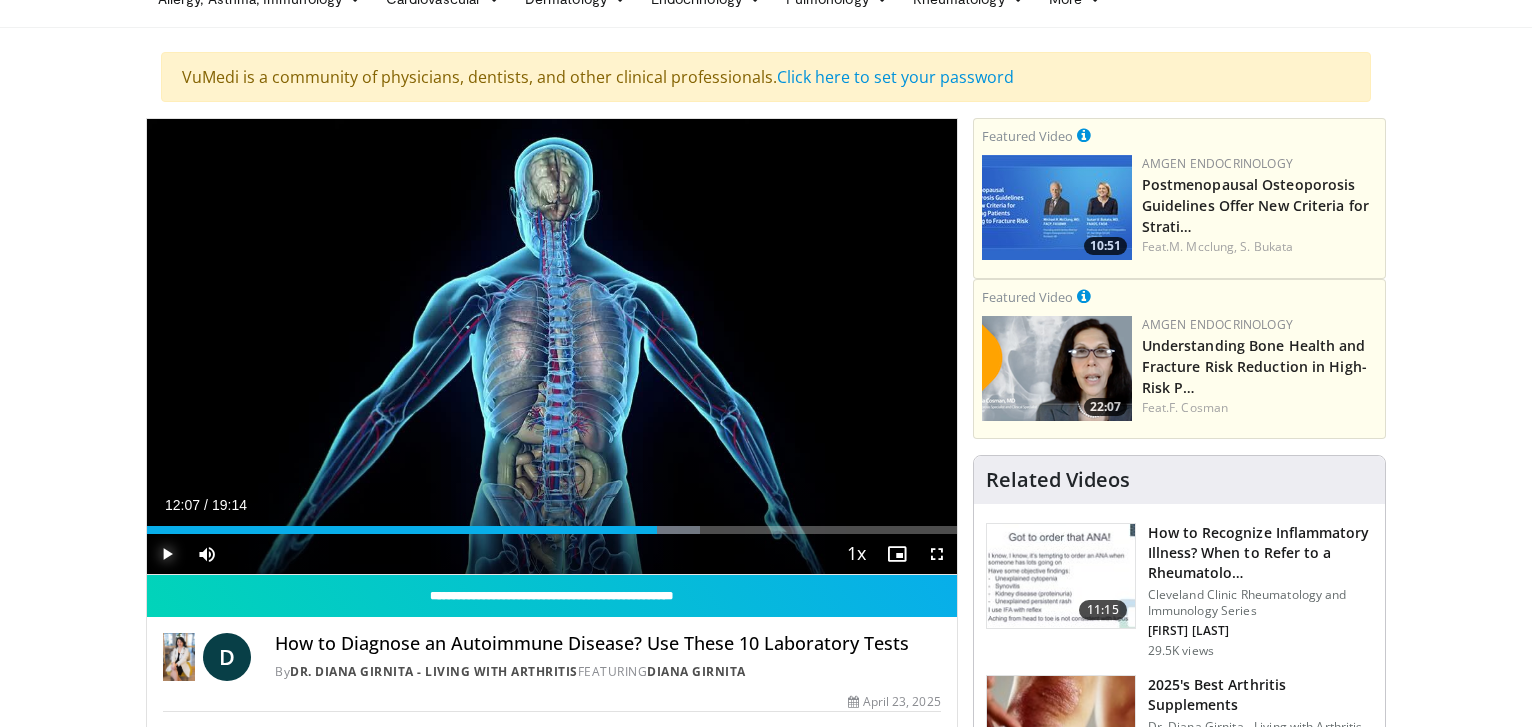 click at bounding box center (167, 554) 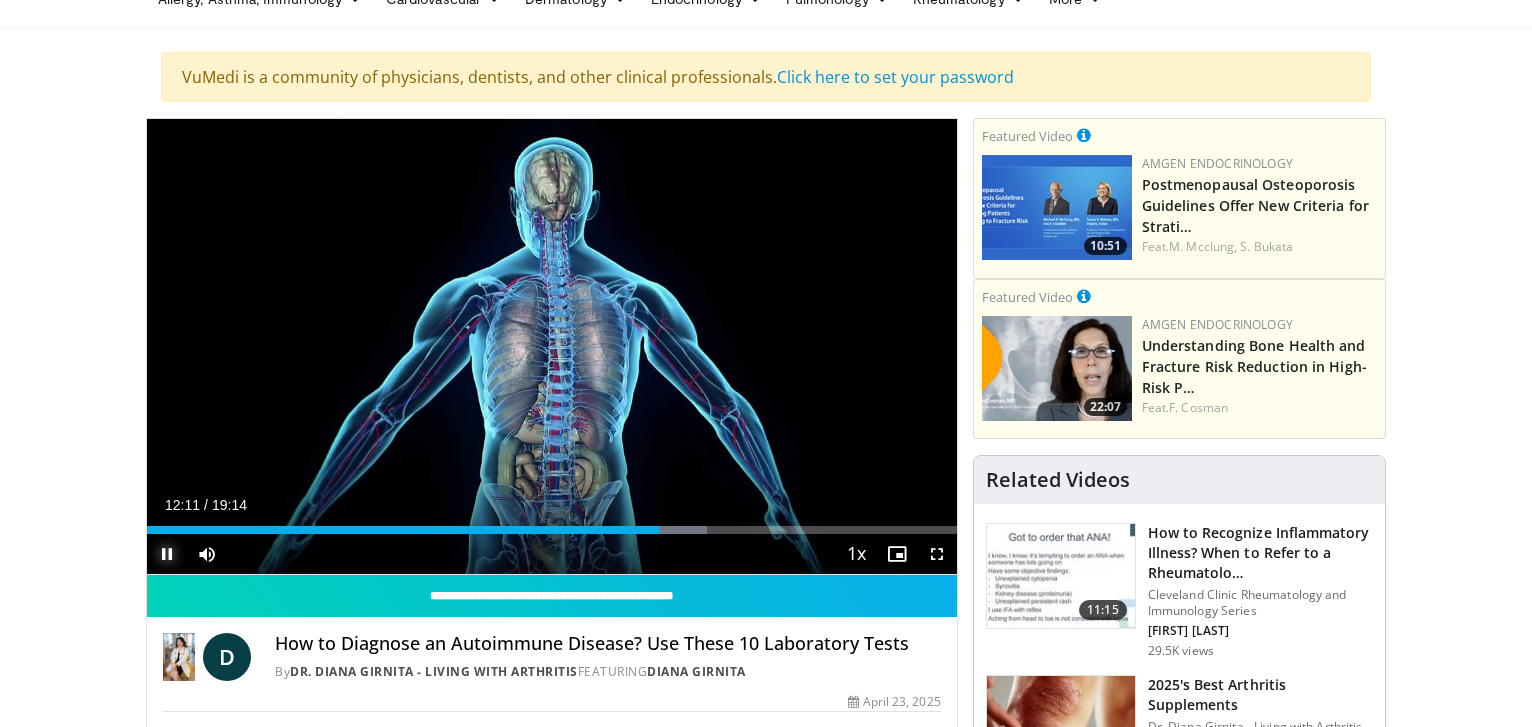 click at bounding box center [167, 554] 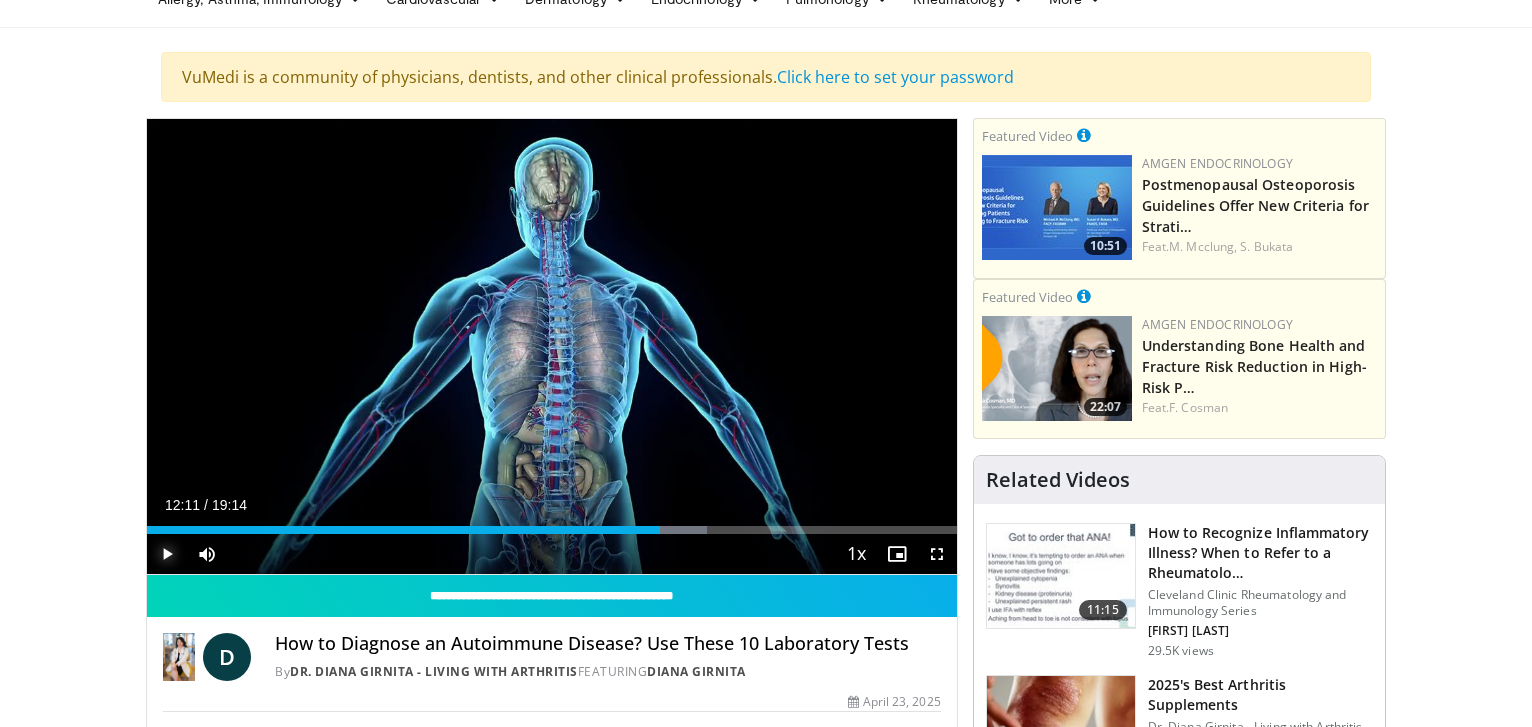 click at bounding box center [167, 554] 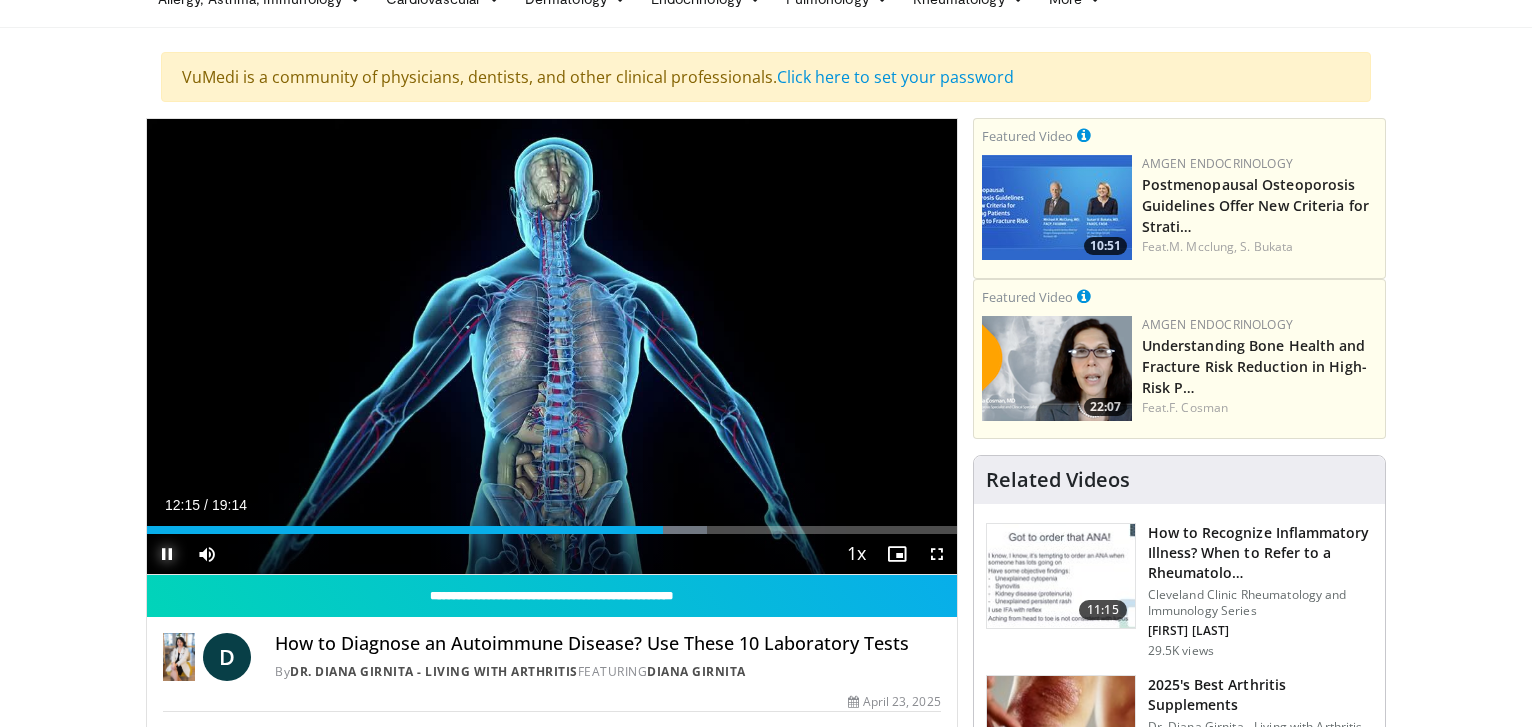 click at bounding box center (167, 554) 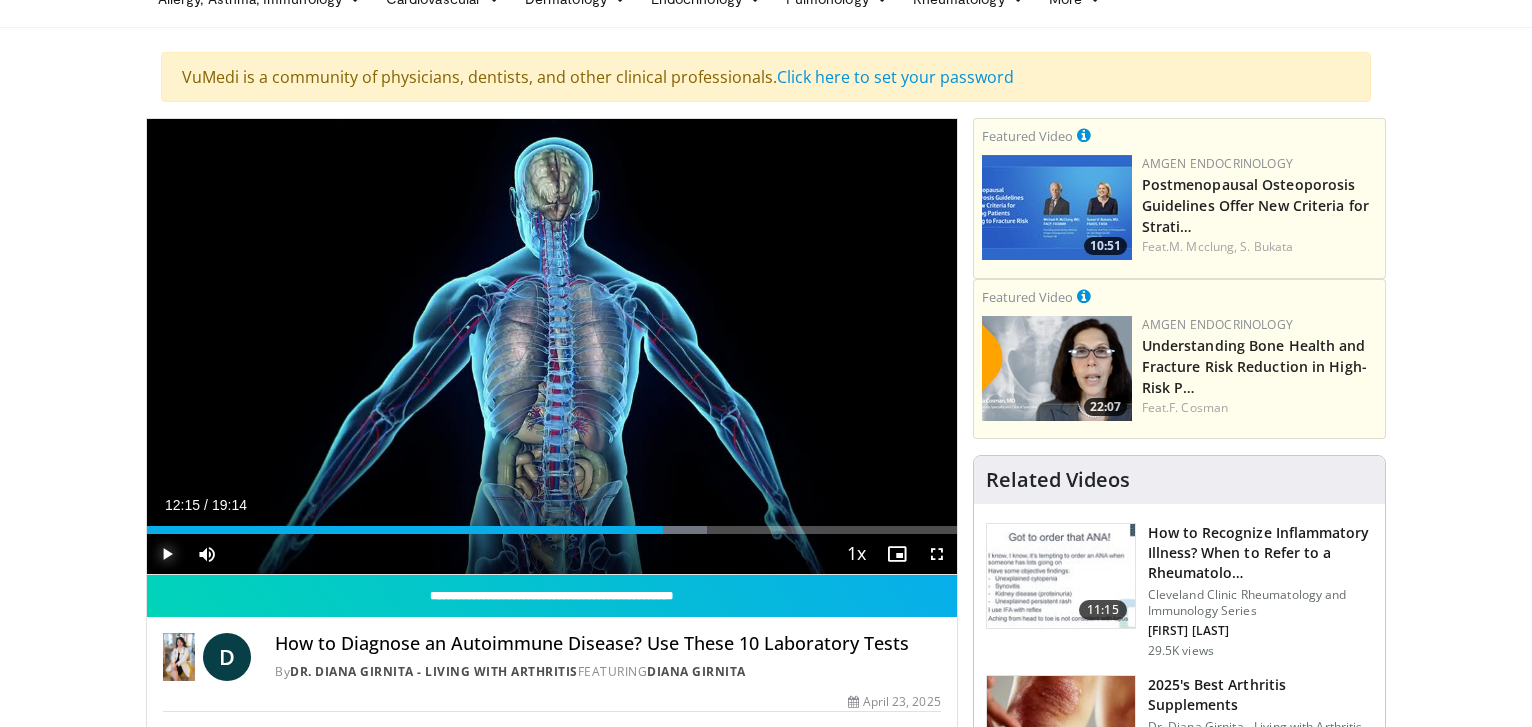 click at bounding box center (167, 554) 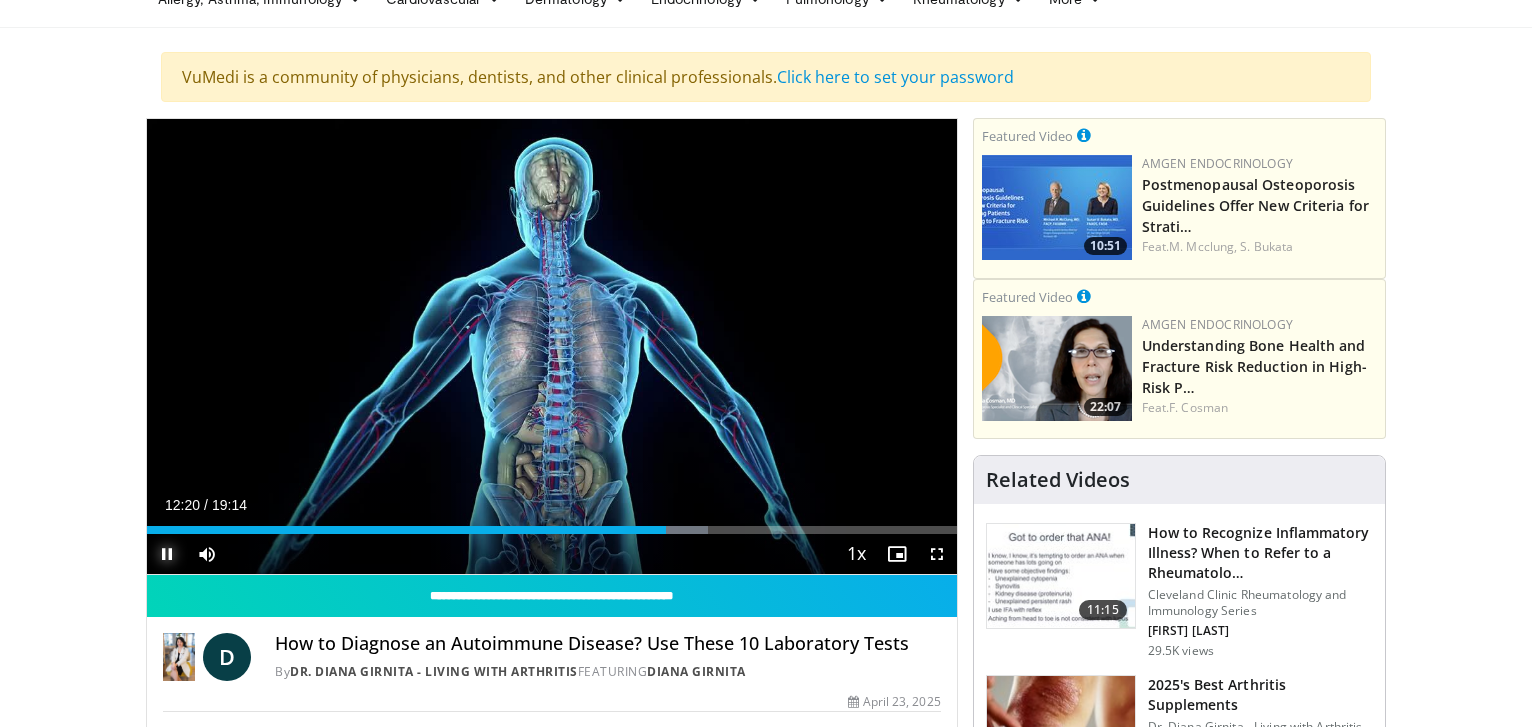 click at bounding box center [167, 554] 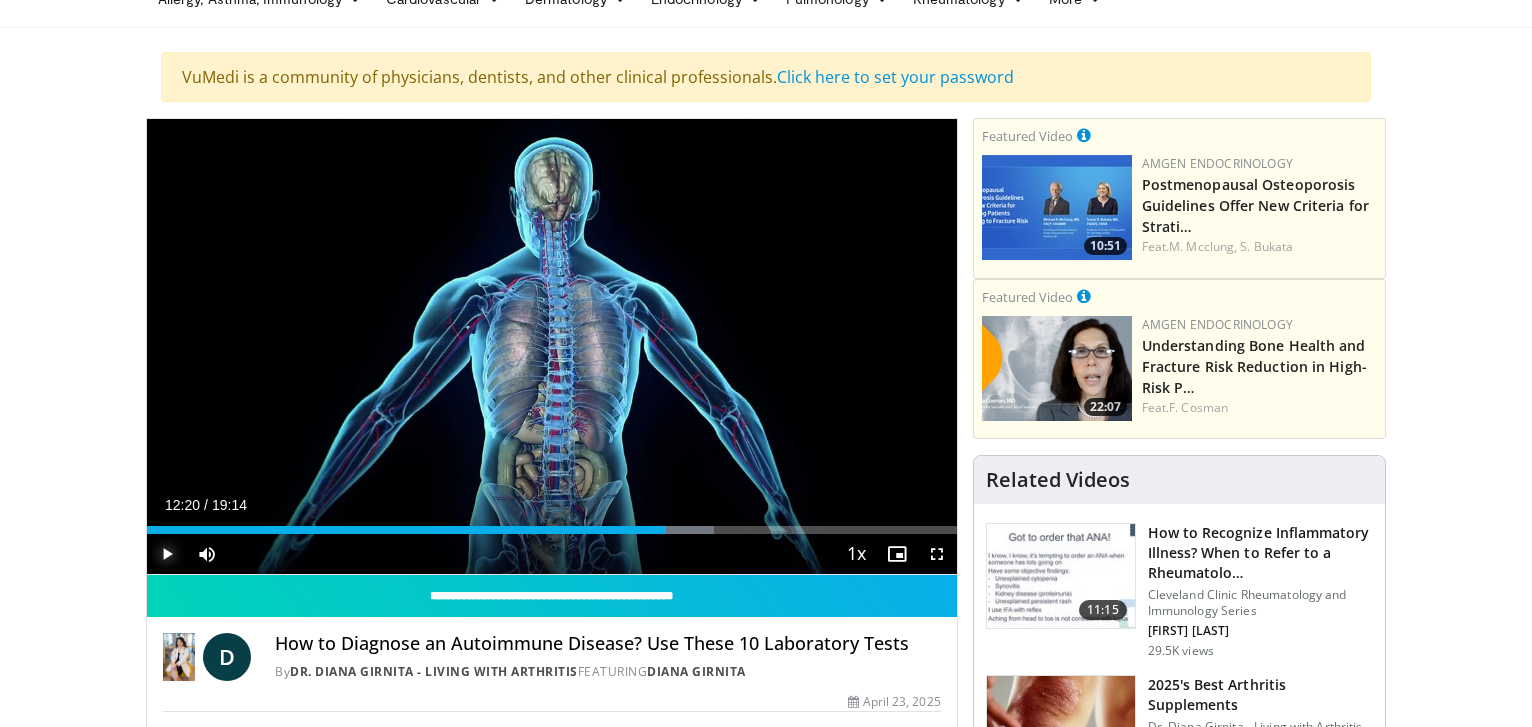 click at bounding box center [167, 554] 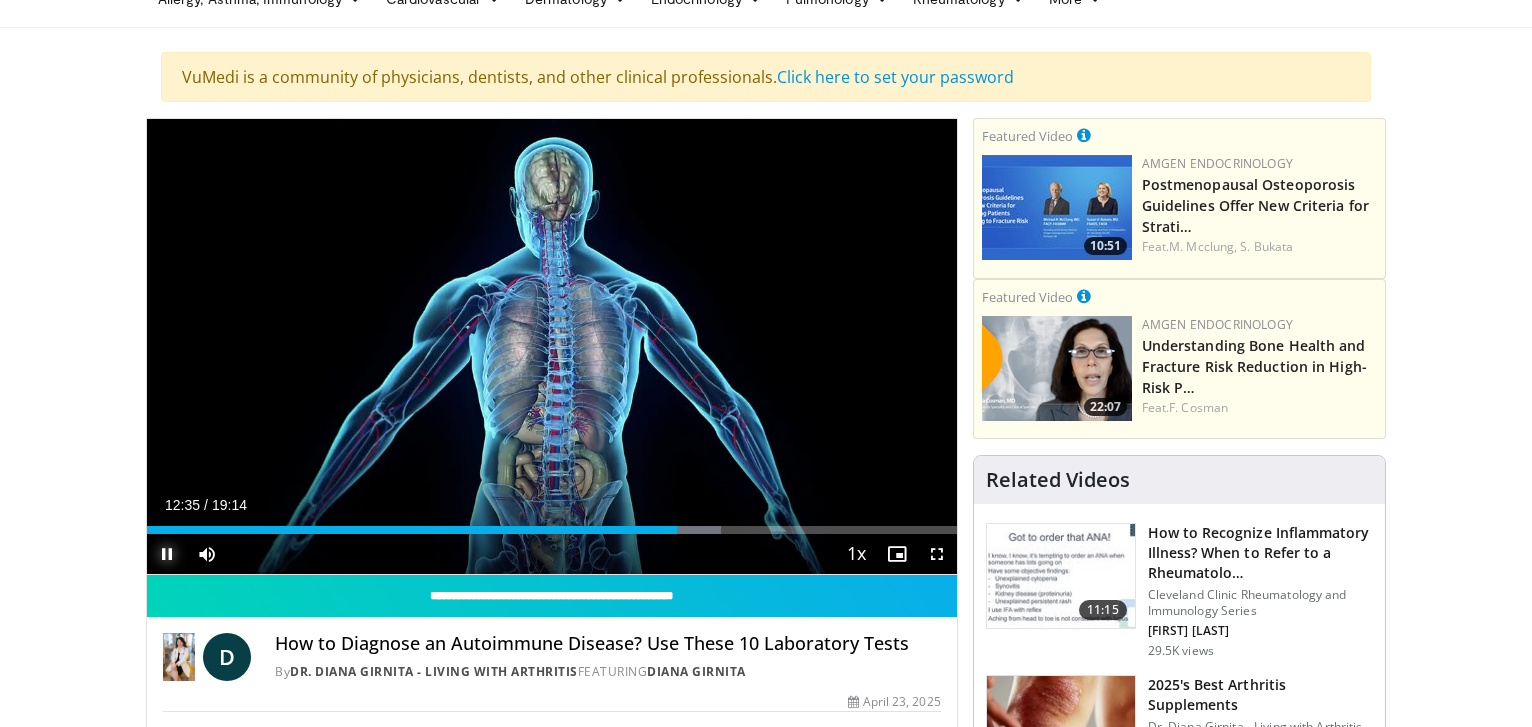 click at bounding box center [167, 554] 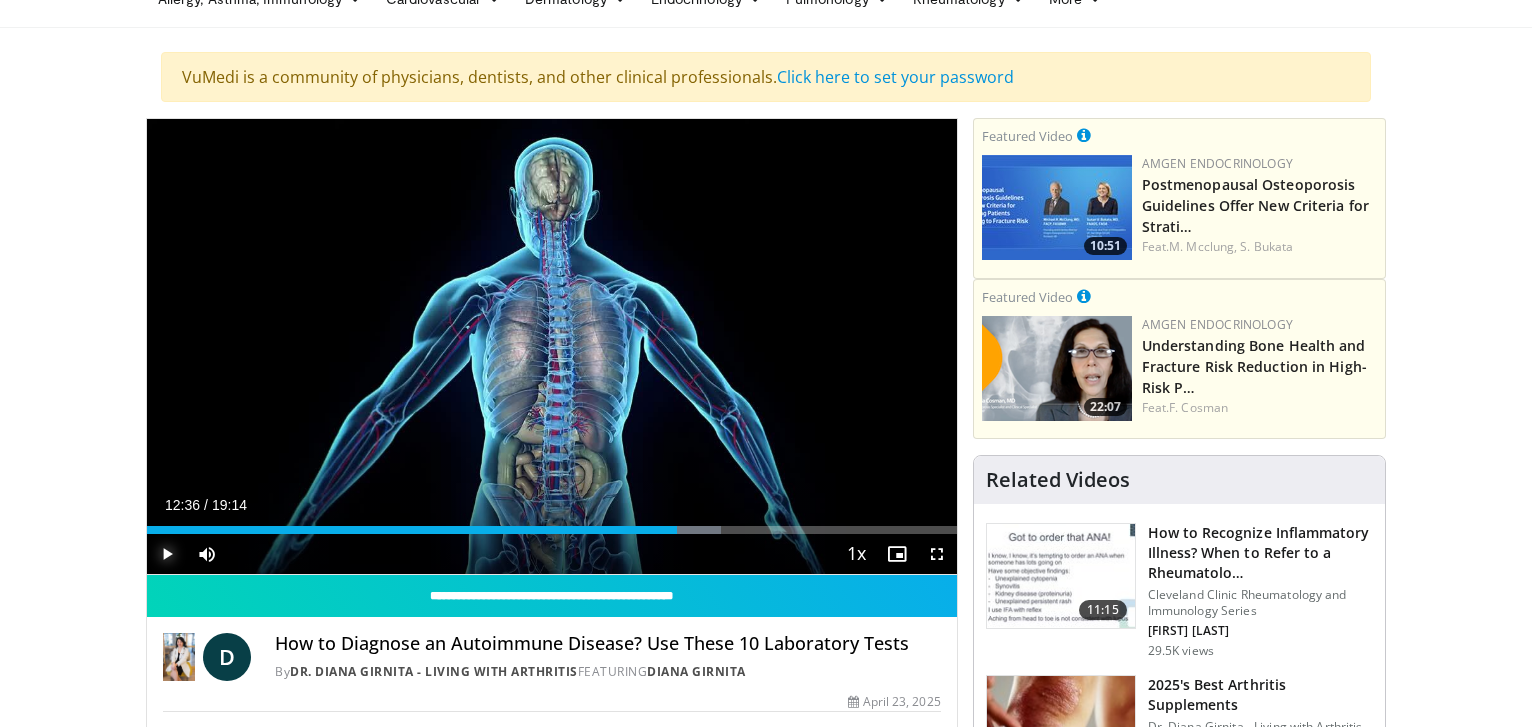 click at bounding box center (167, 554) 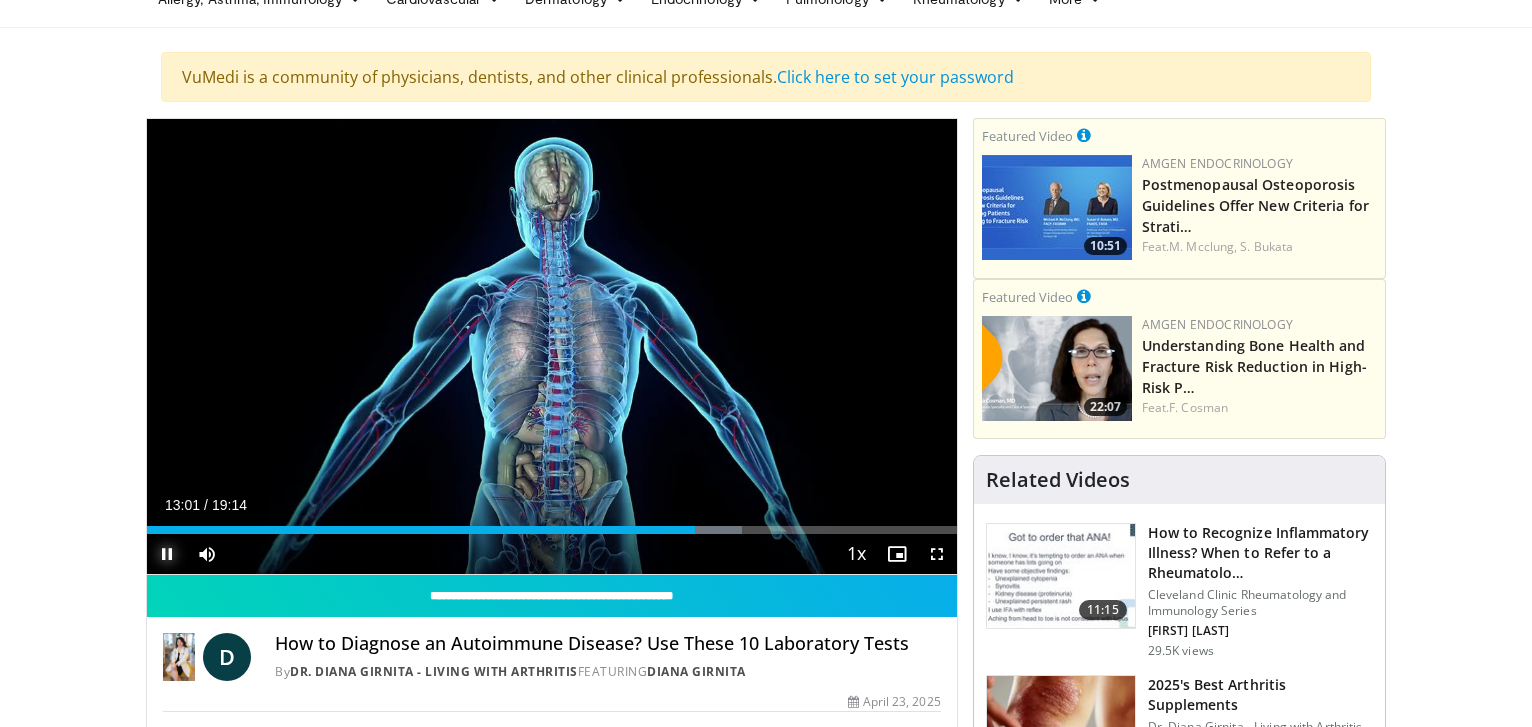click at bounding box center [167, 554] 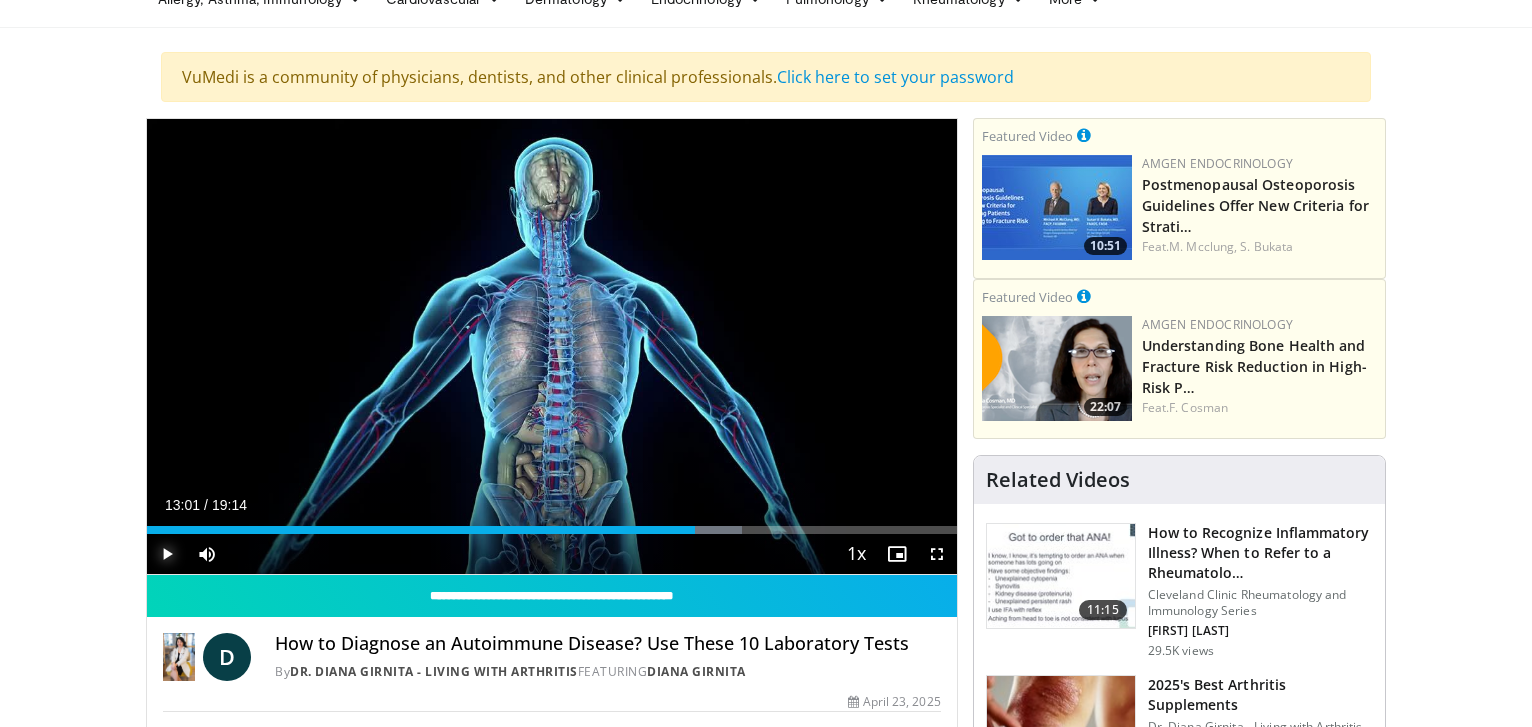click at bounding box center [167, 554] 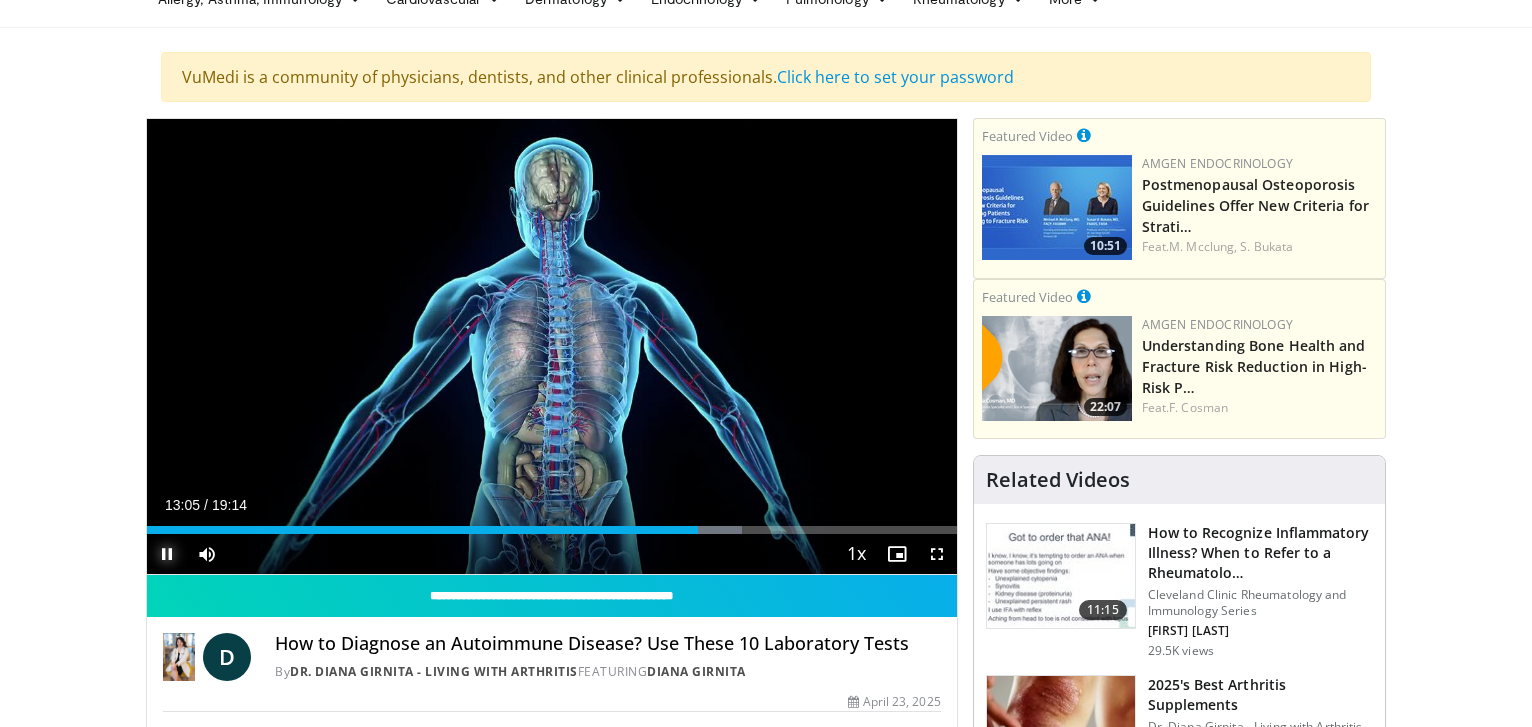 click at bounding box center (167, 554) 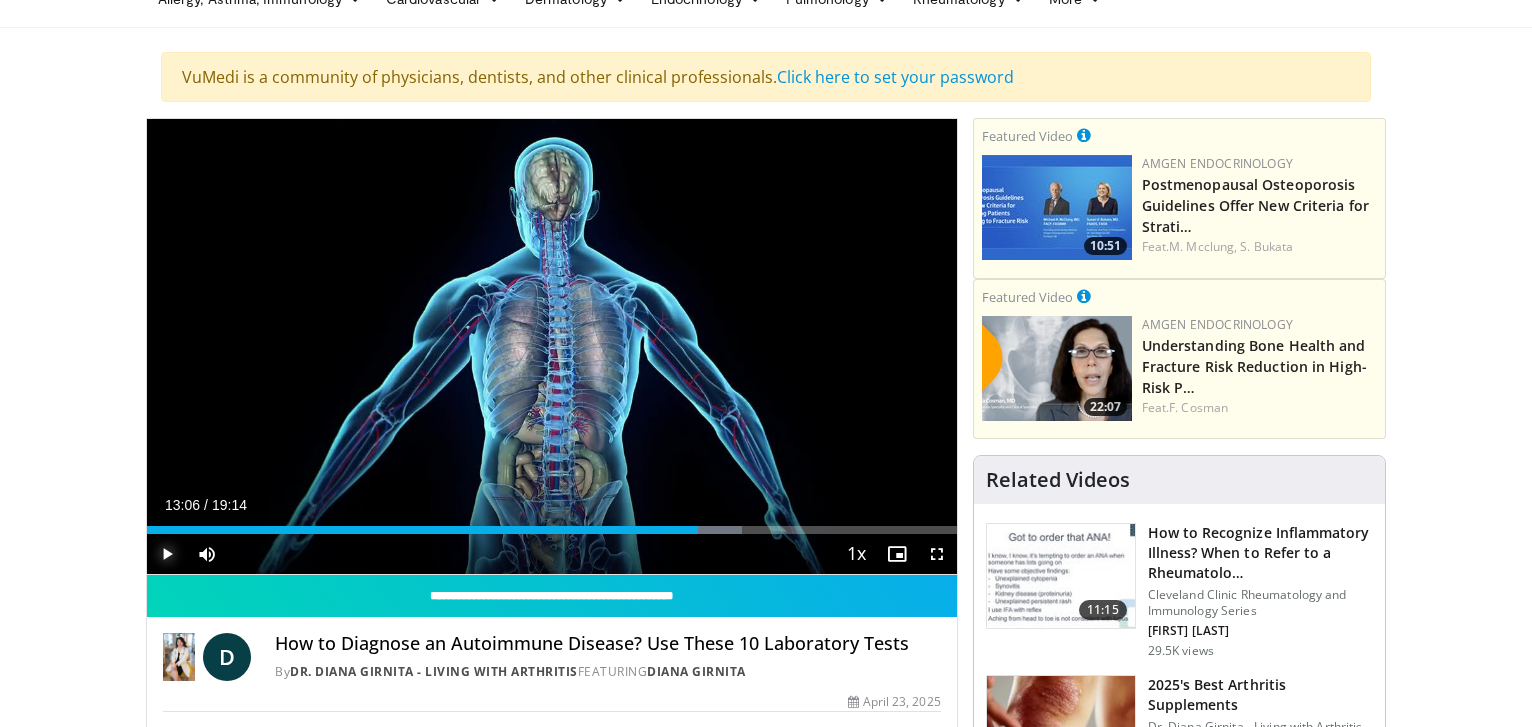 click at bounding box center [167, 554] 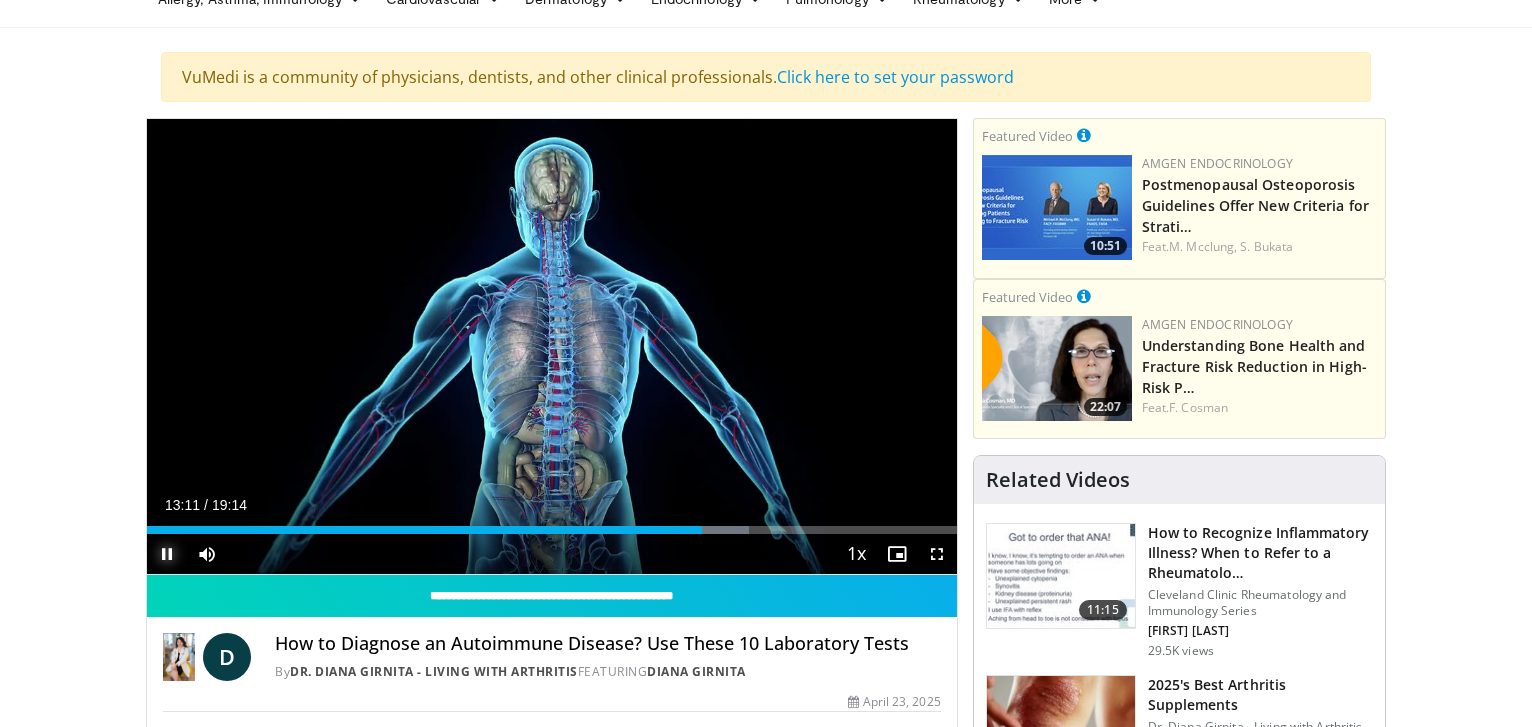 click at bounding box center (167, 554) 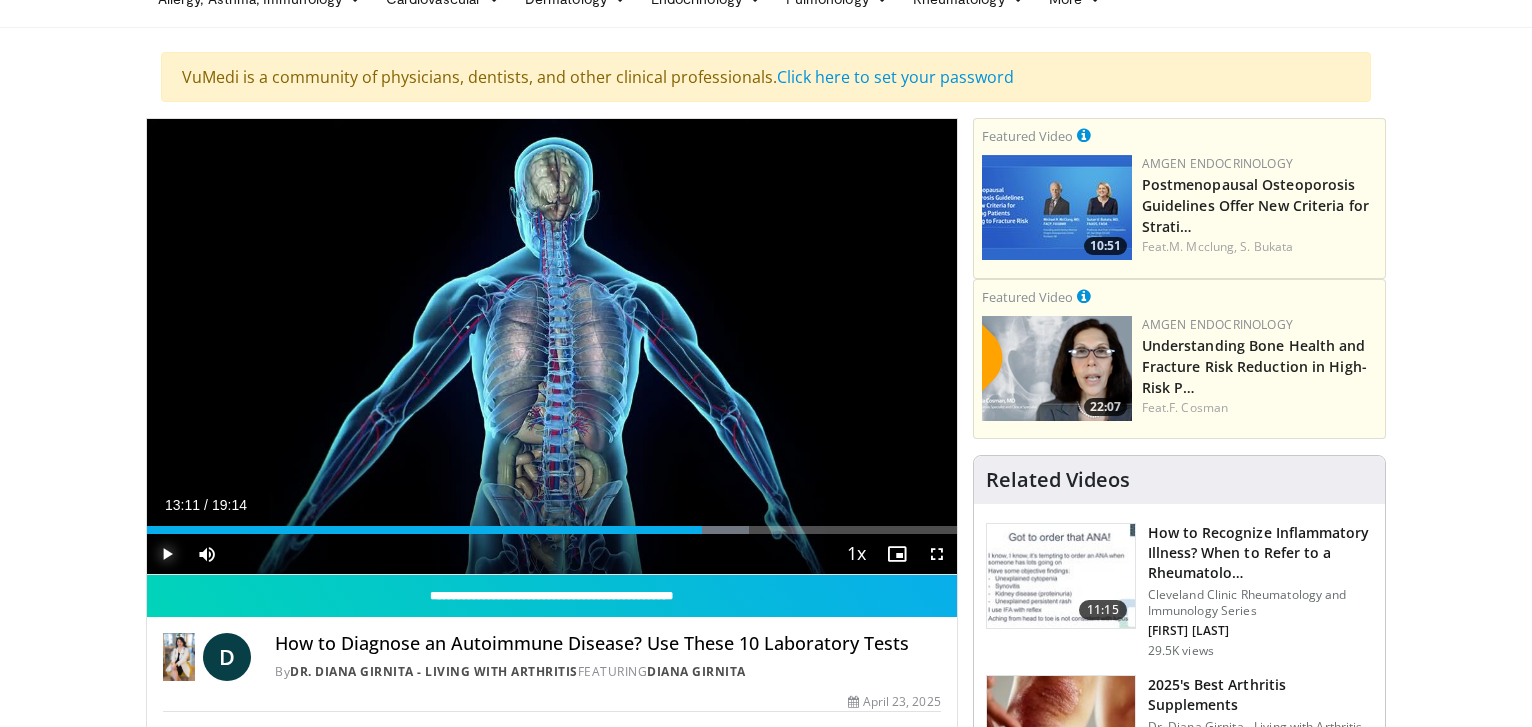 click at bounding box center (167, 554) 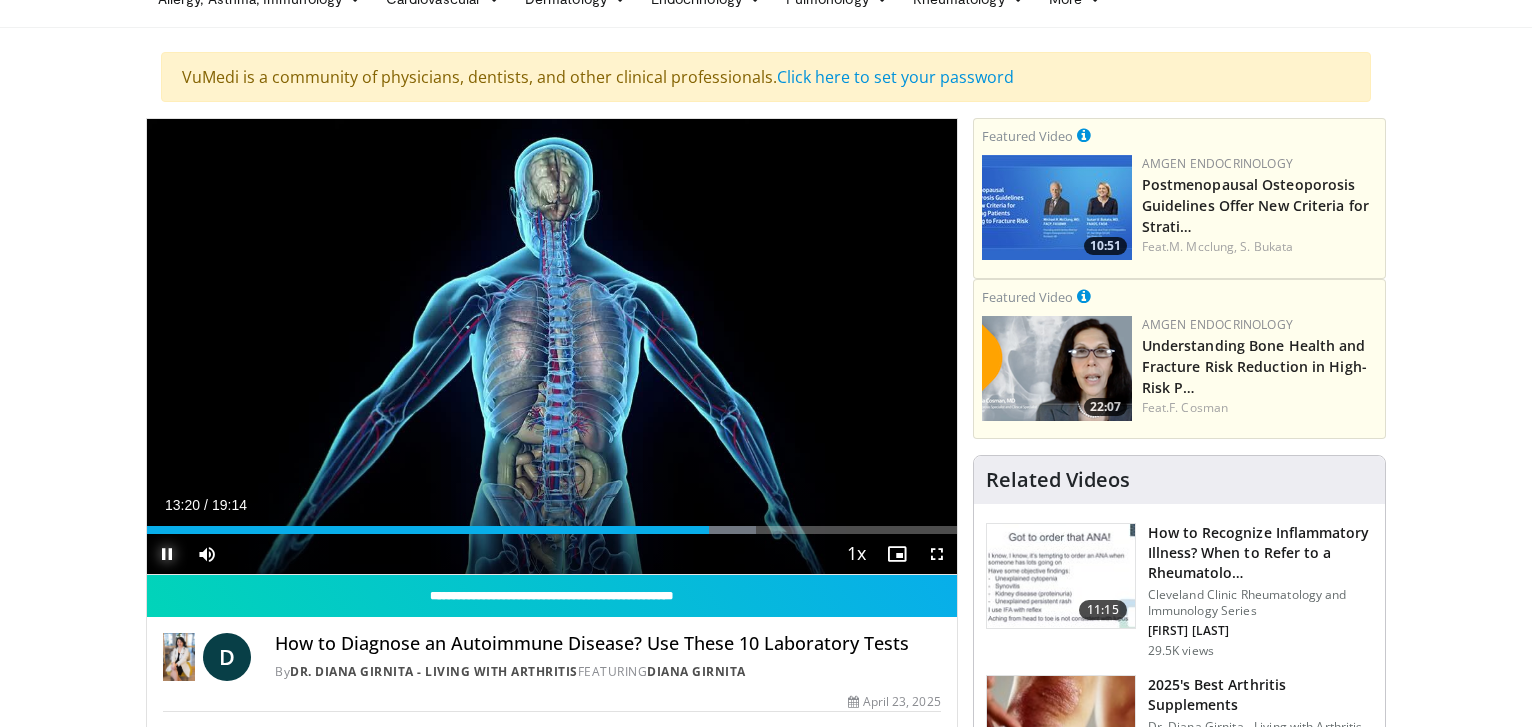 click at bounding box center (167, 554) 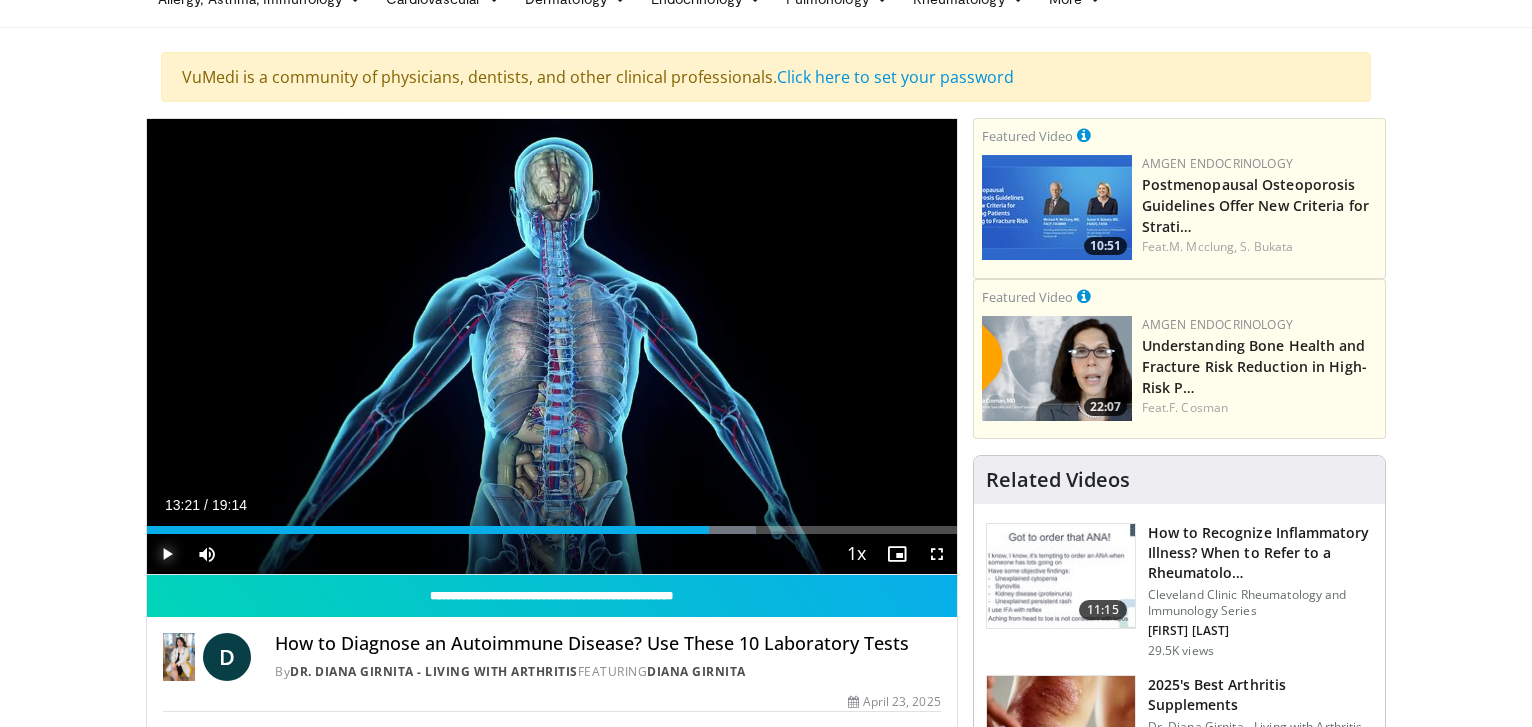 click at bounding box center [167, 554] 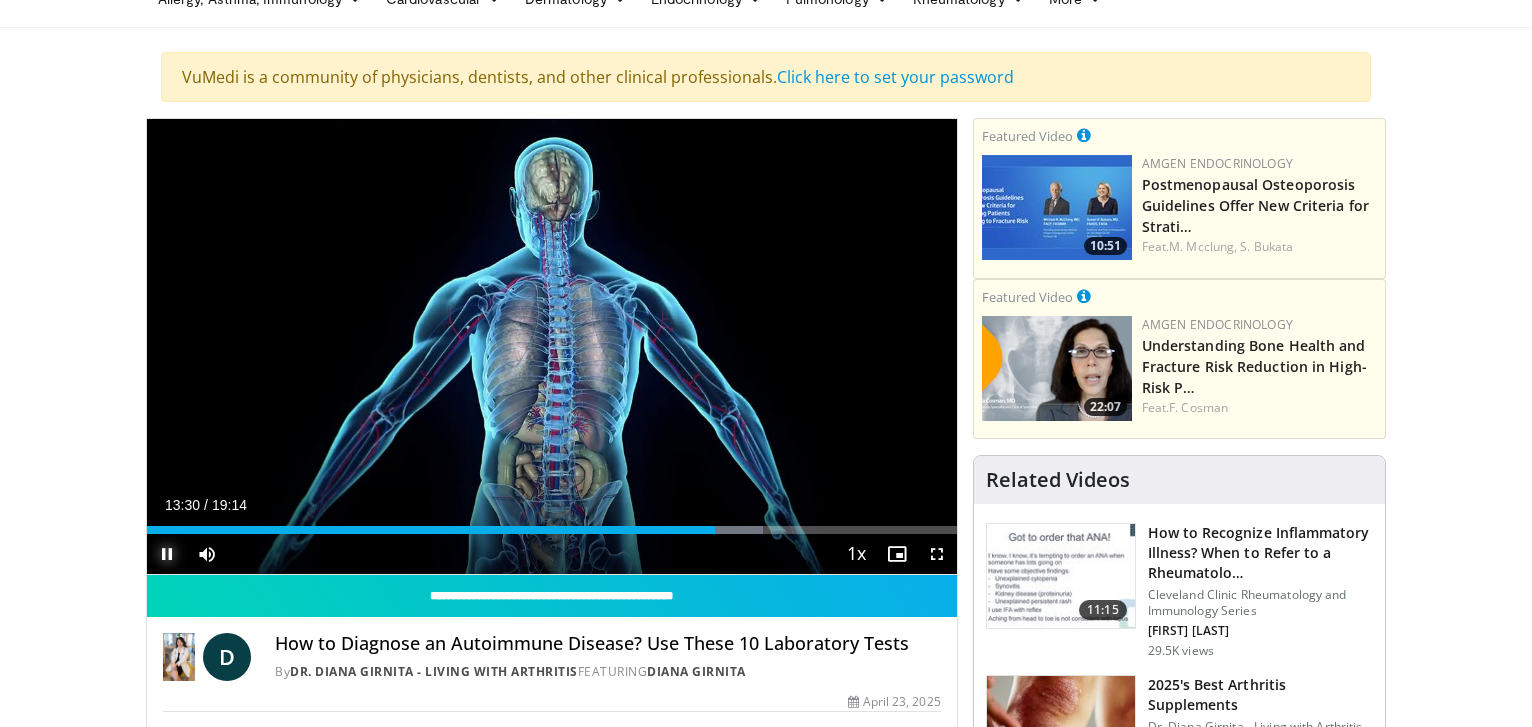 click at bounding box center (167, 554) 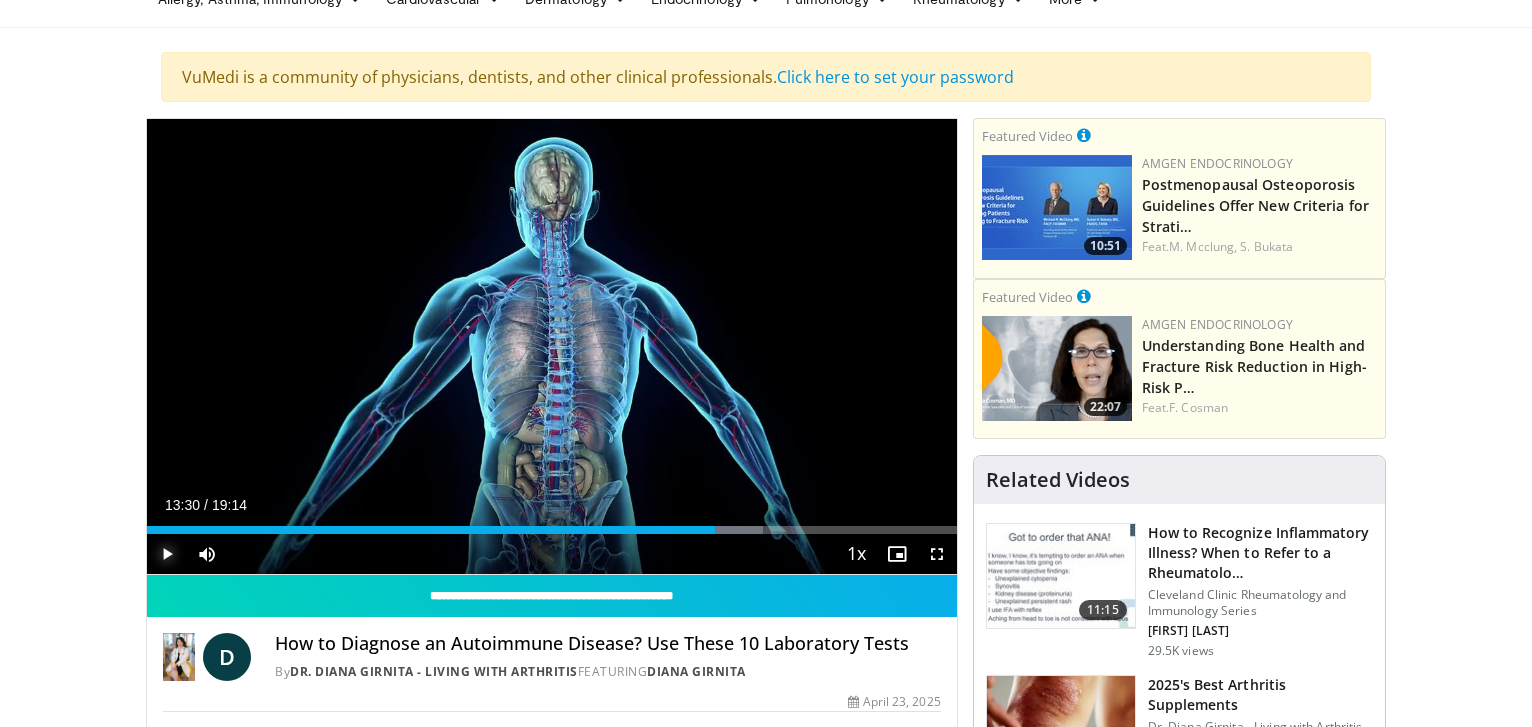 click at bounding box center [167, 554] 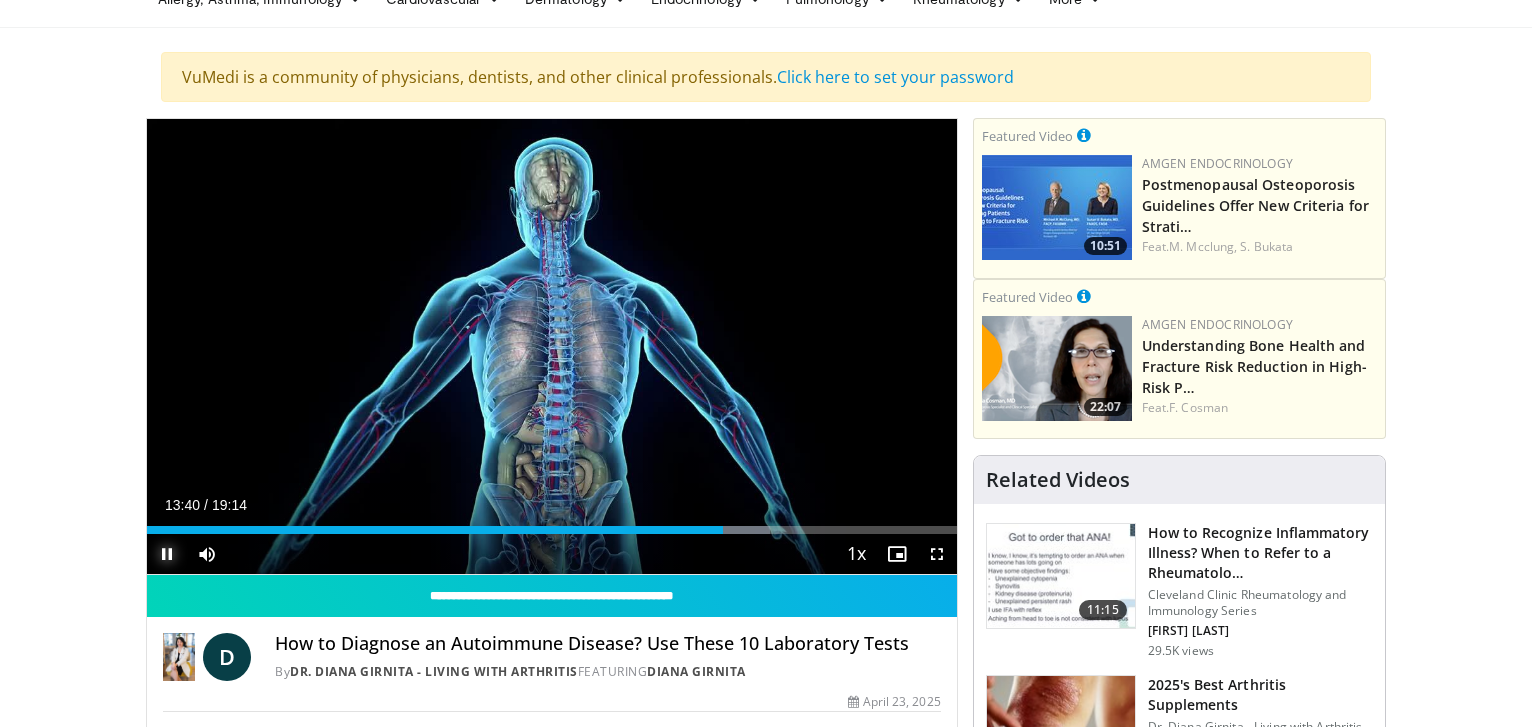 click at bounding box center (167, 554) 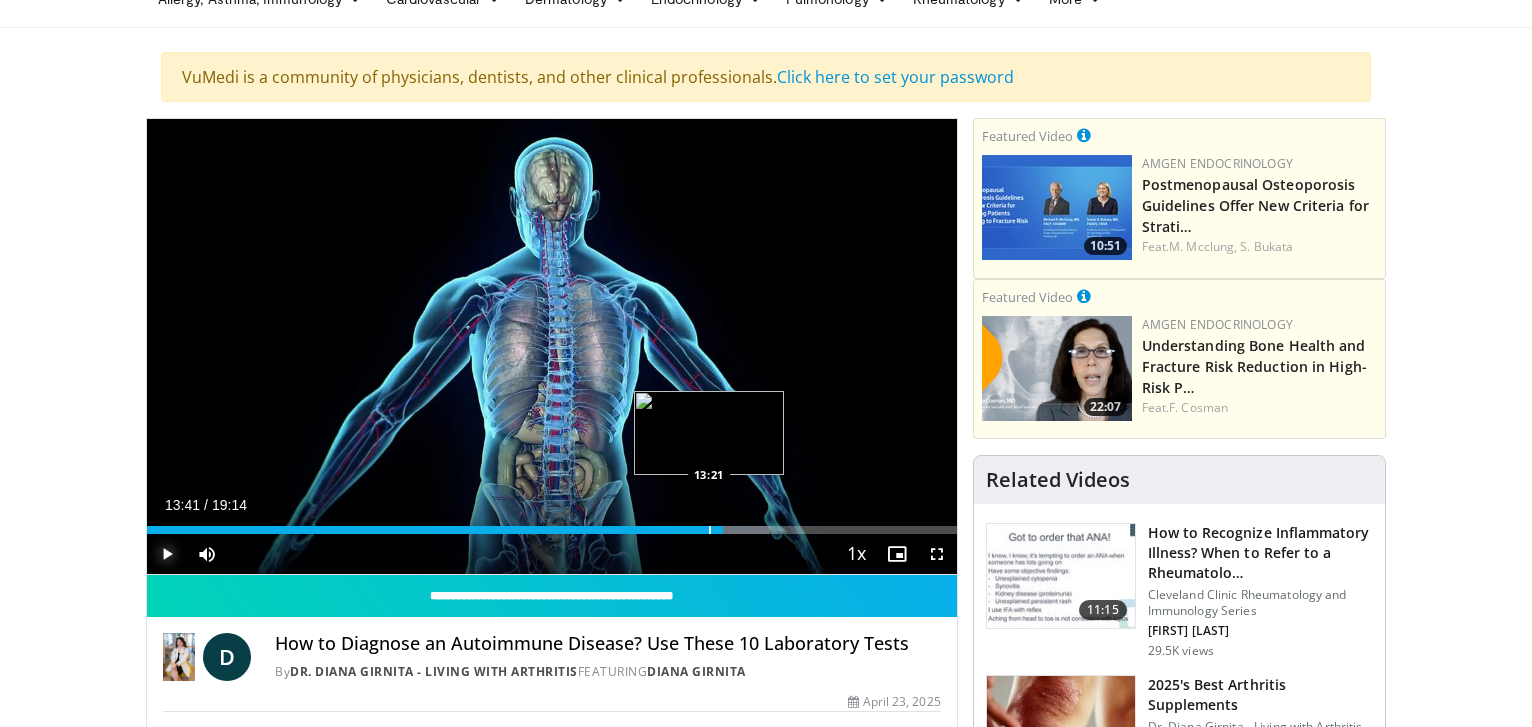 click on "Loaded :  76.96% 13:41 13:21" at bounding box center [552, 524] 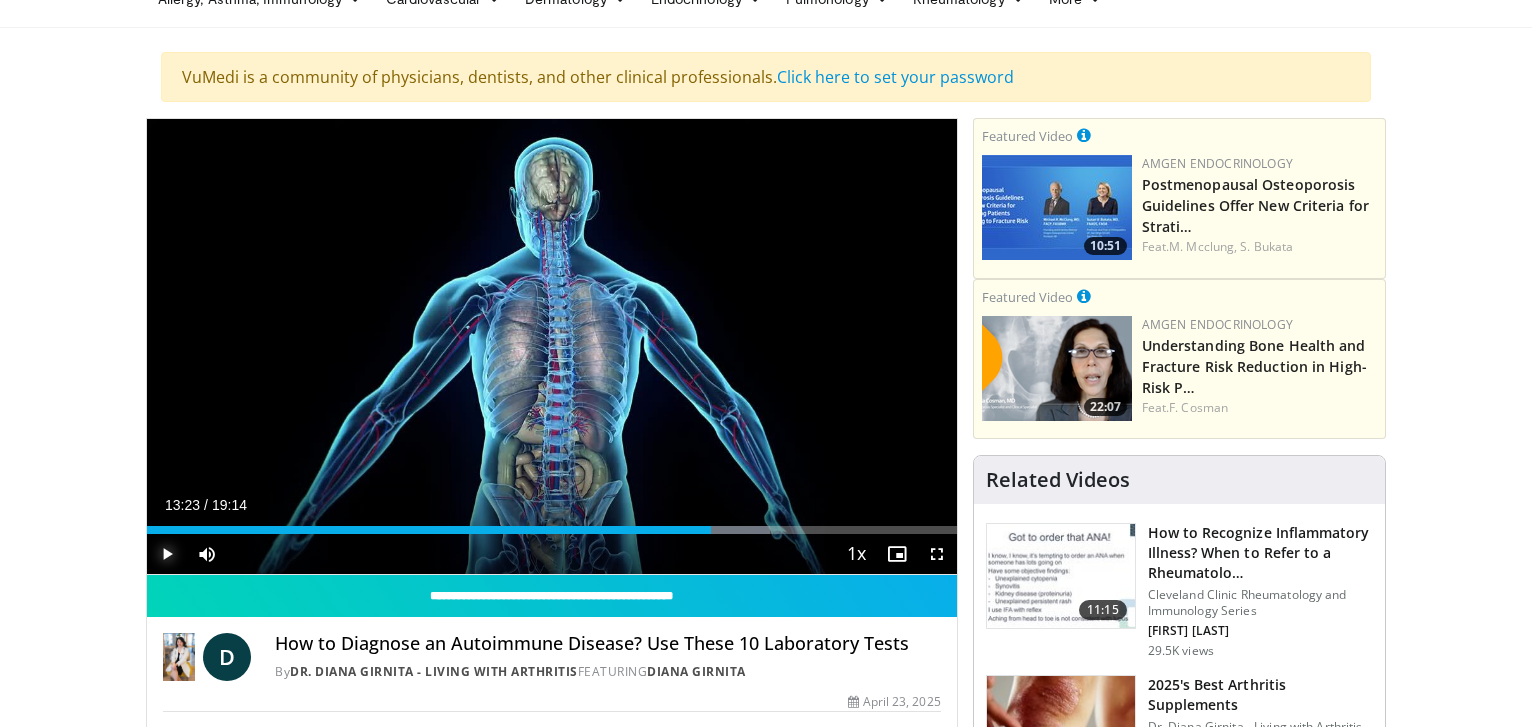 click at bounding box center [167, 554] 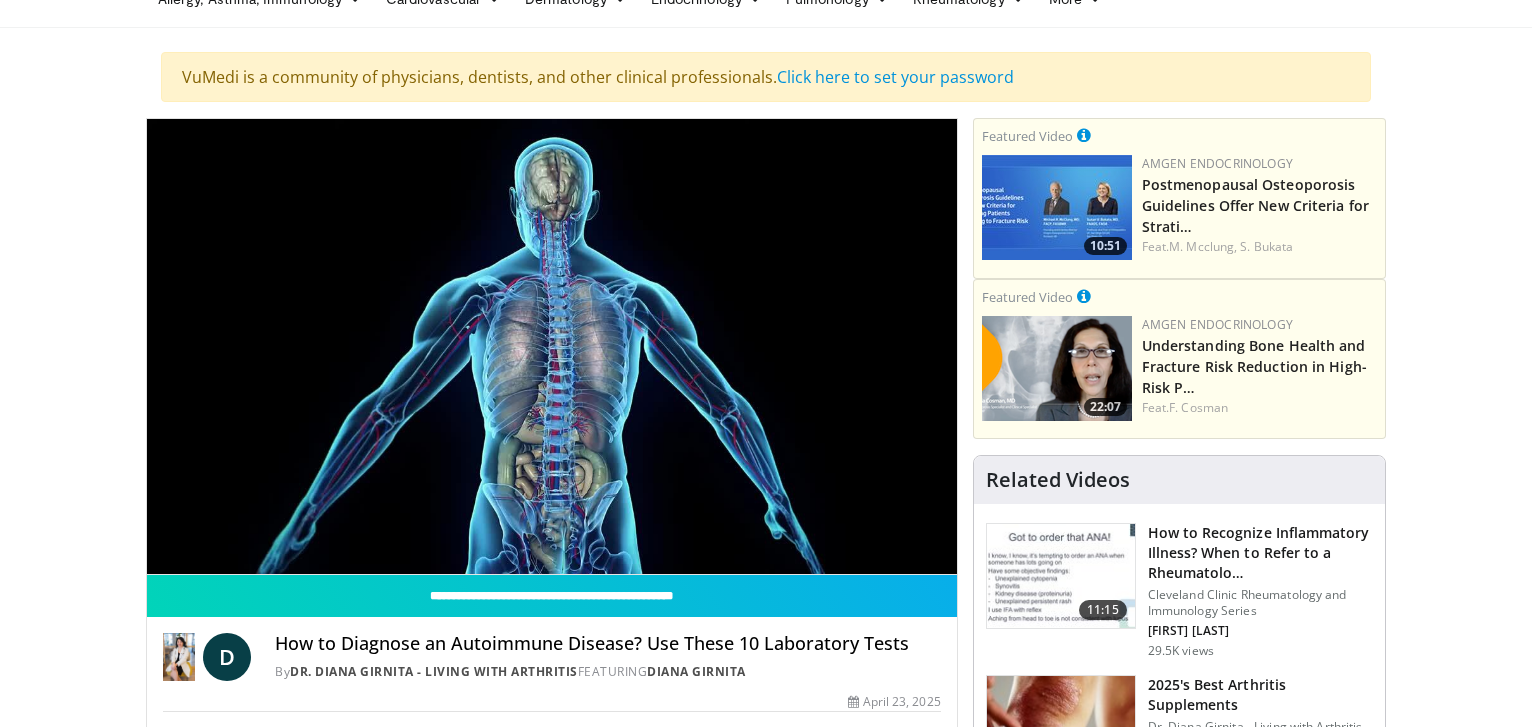 click on "10 seconds
Tap to unmute" at bounding box center (552, 346) 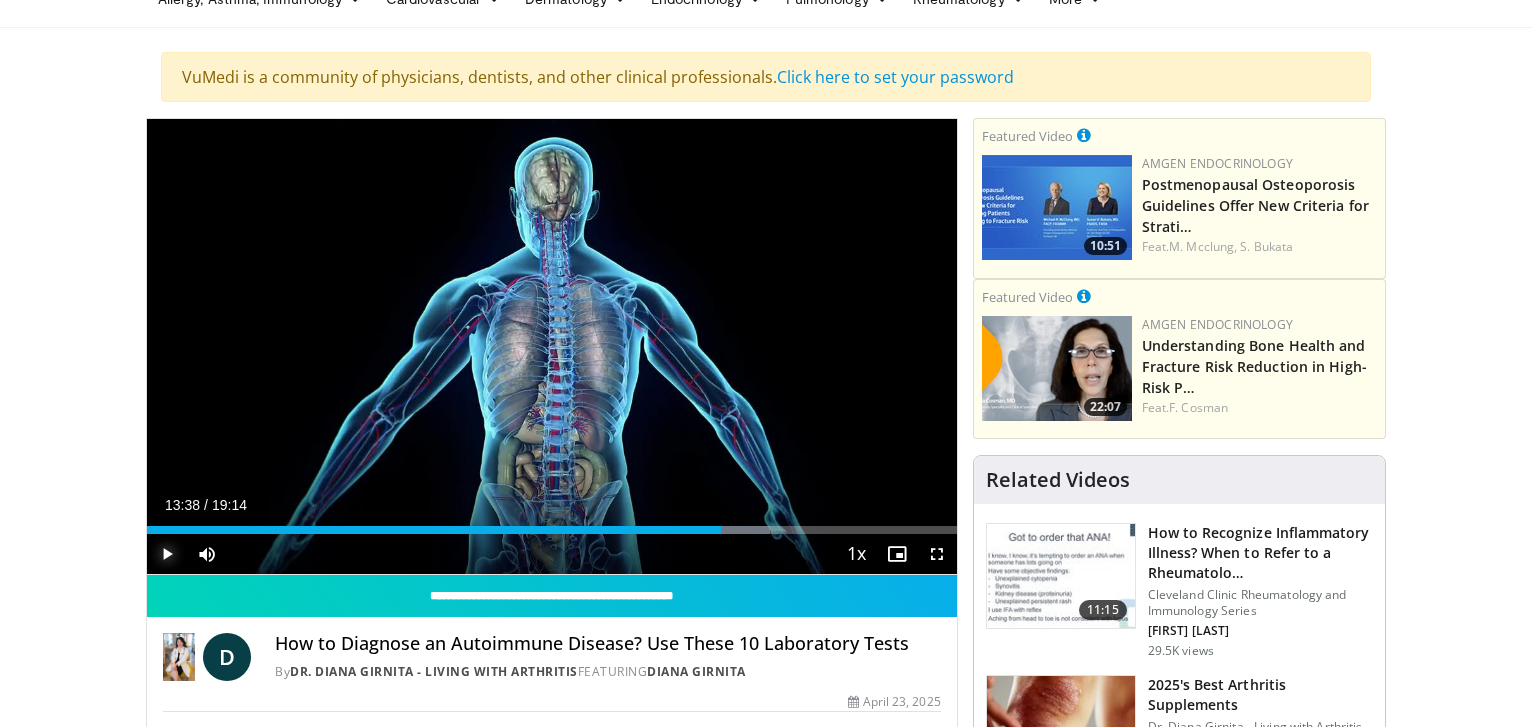 click at bounding box center [167, 554] 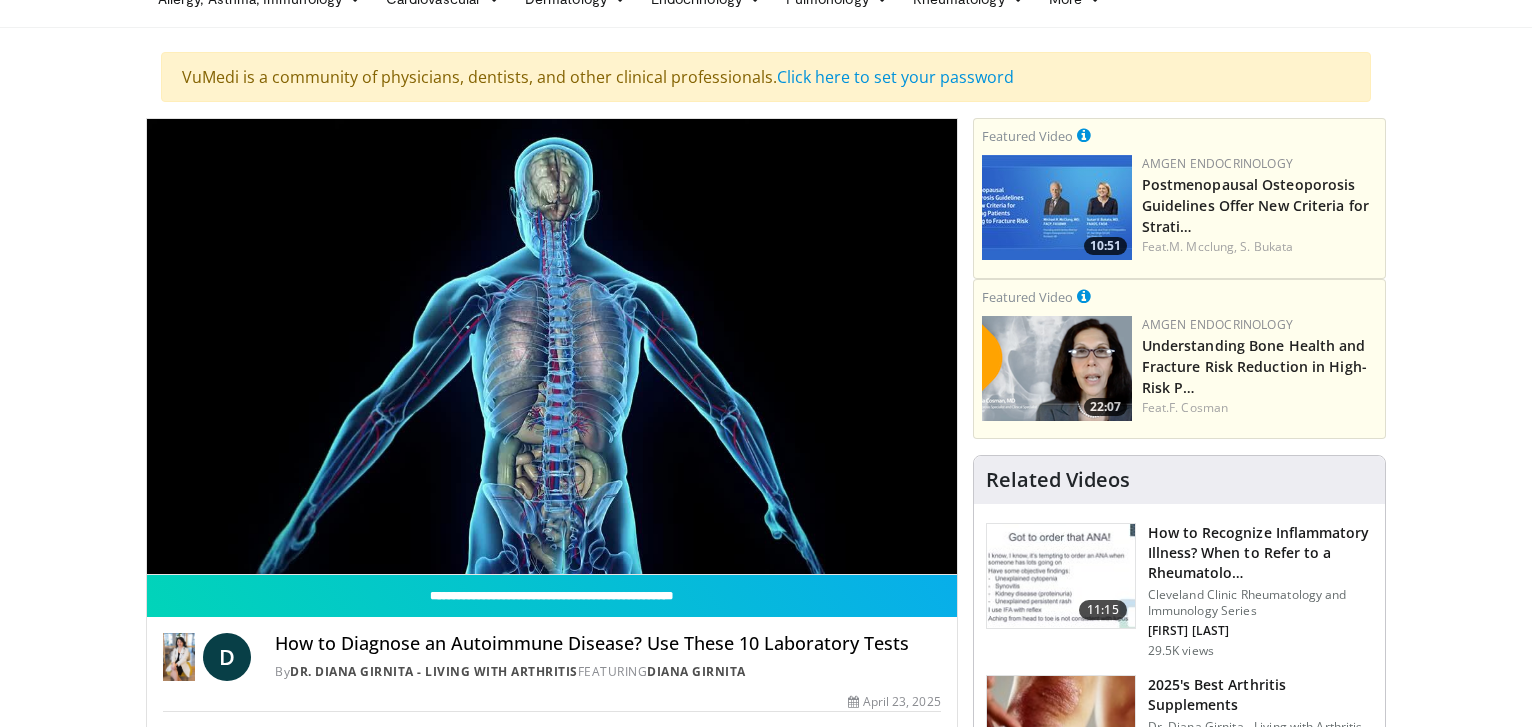 click on "10 seconds
Tap to unmute" at bounding box center (552, 346) 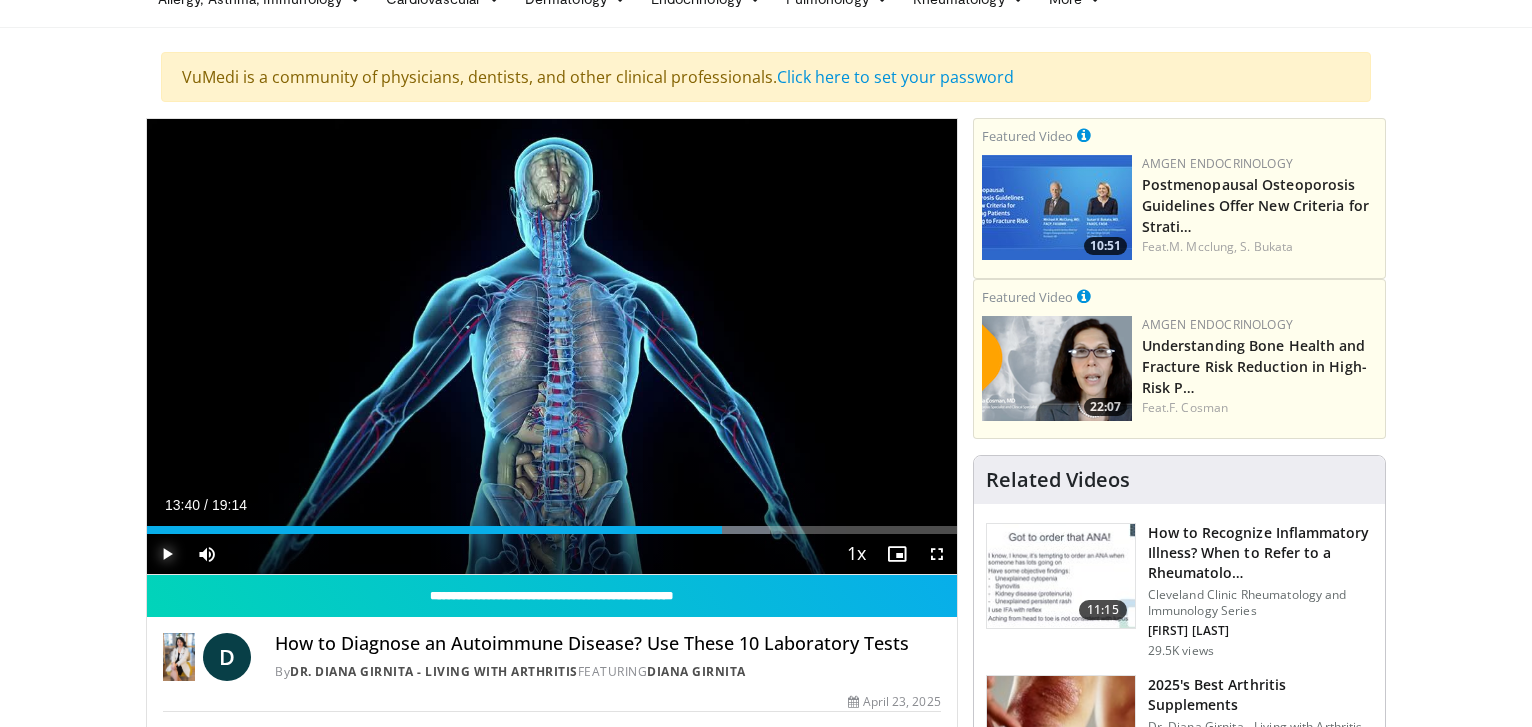 click at bounding box center (167, 554) 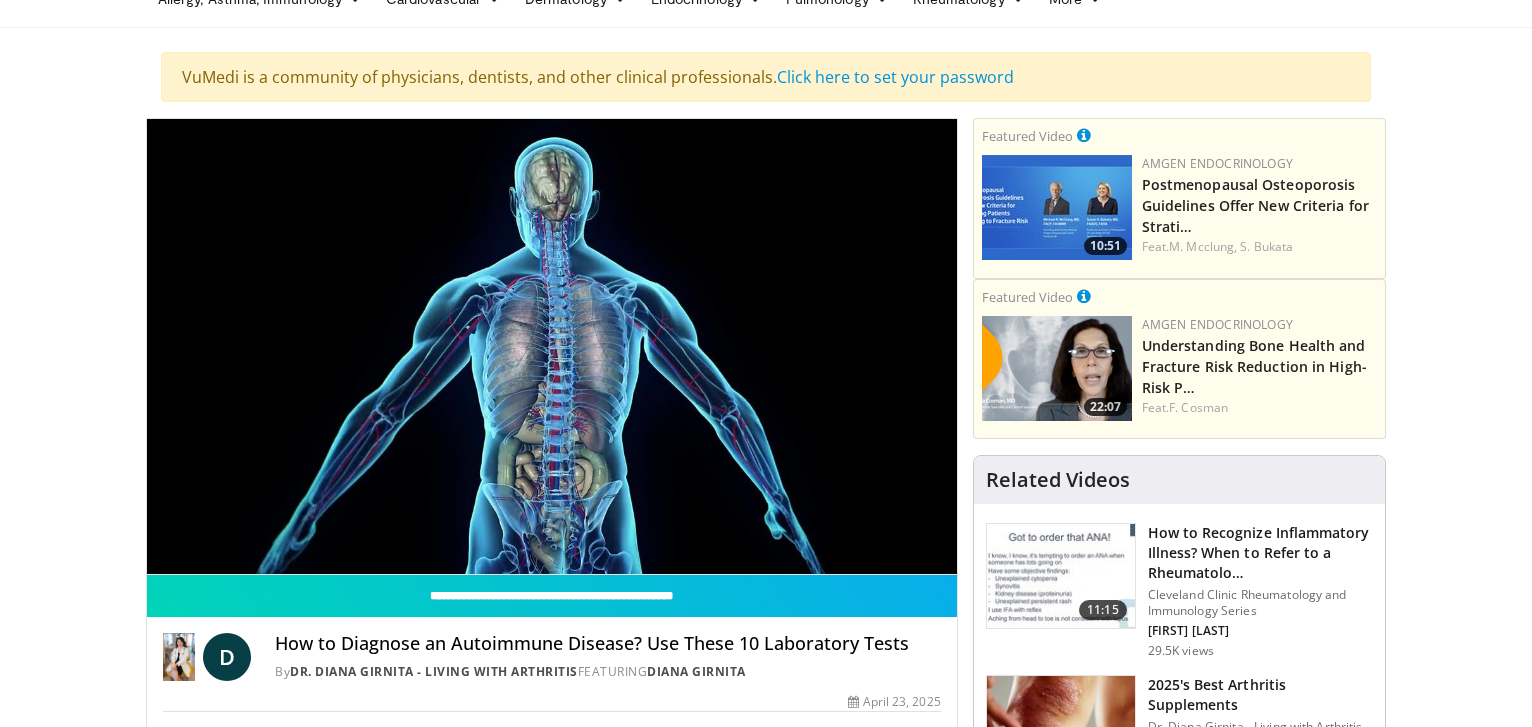 click on "**********" at bounding box center (552, 347) 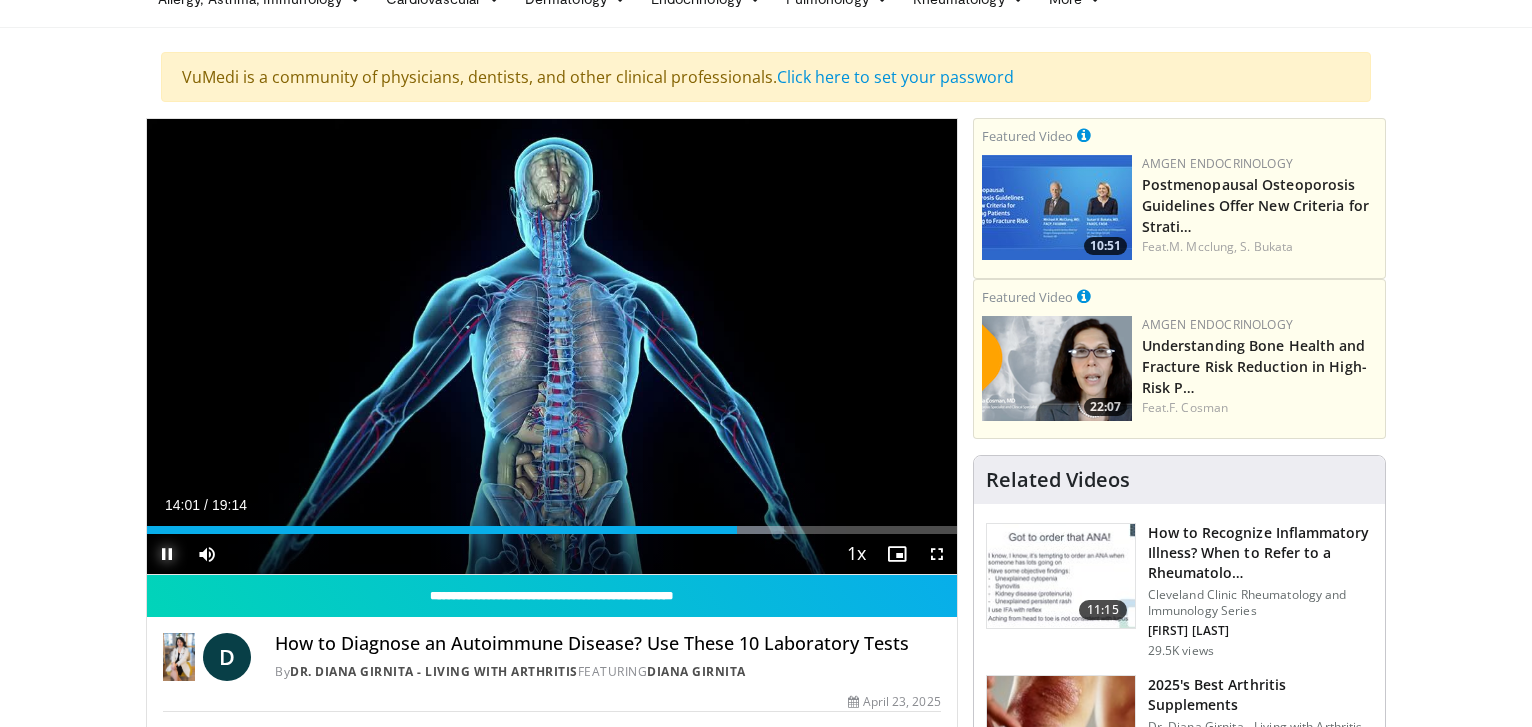 click at bounding box center [167, 554] 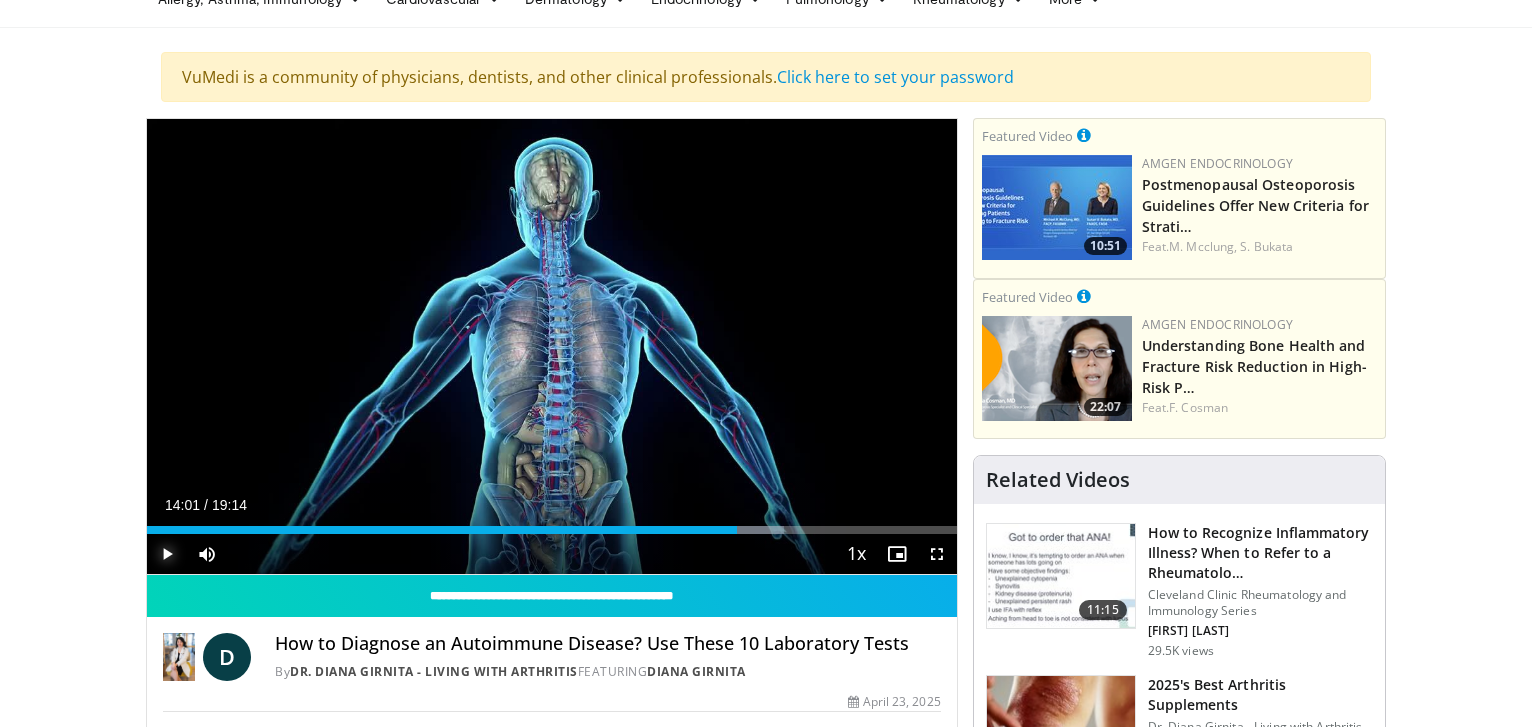 click at bounding box center [167, 554] 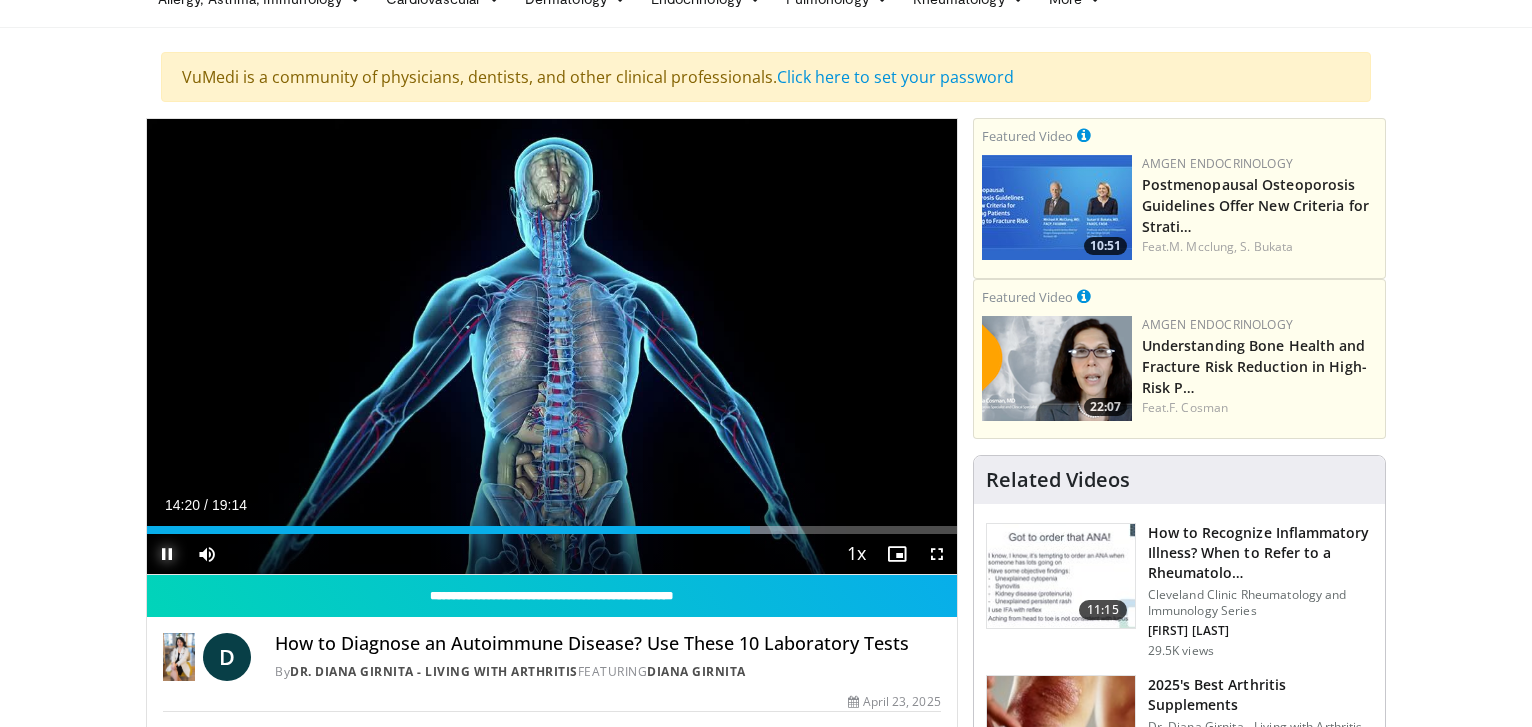 click at bounding box center (167, 554) 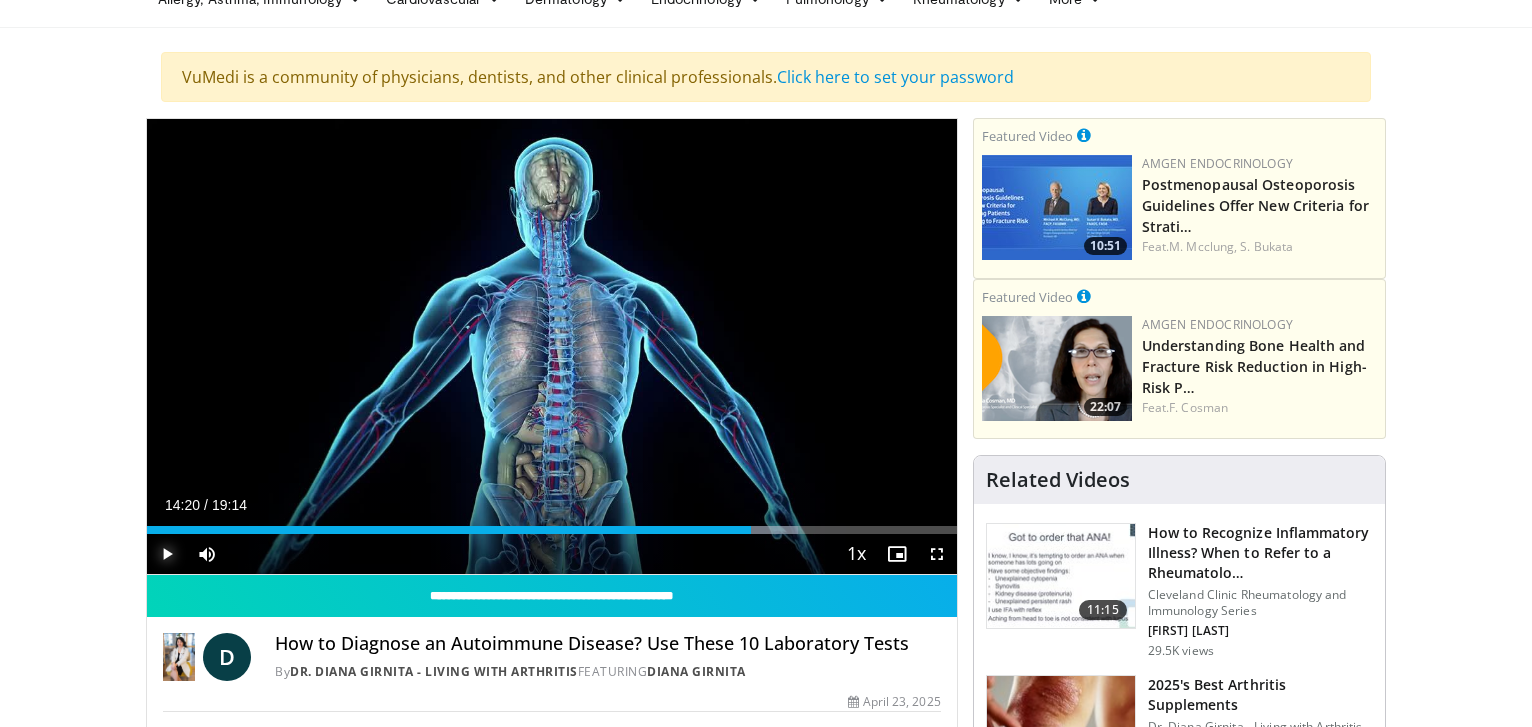 click at bounding box center (167, 554) 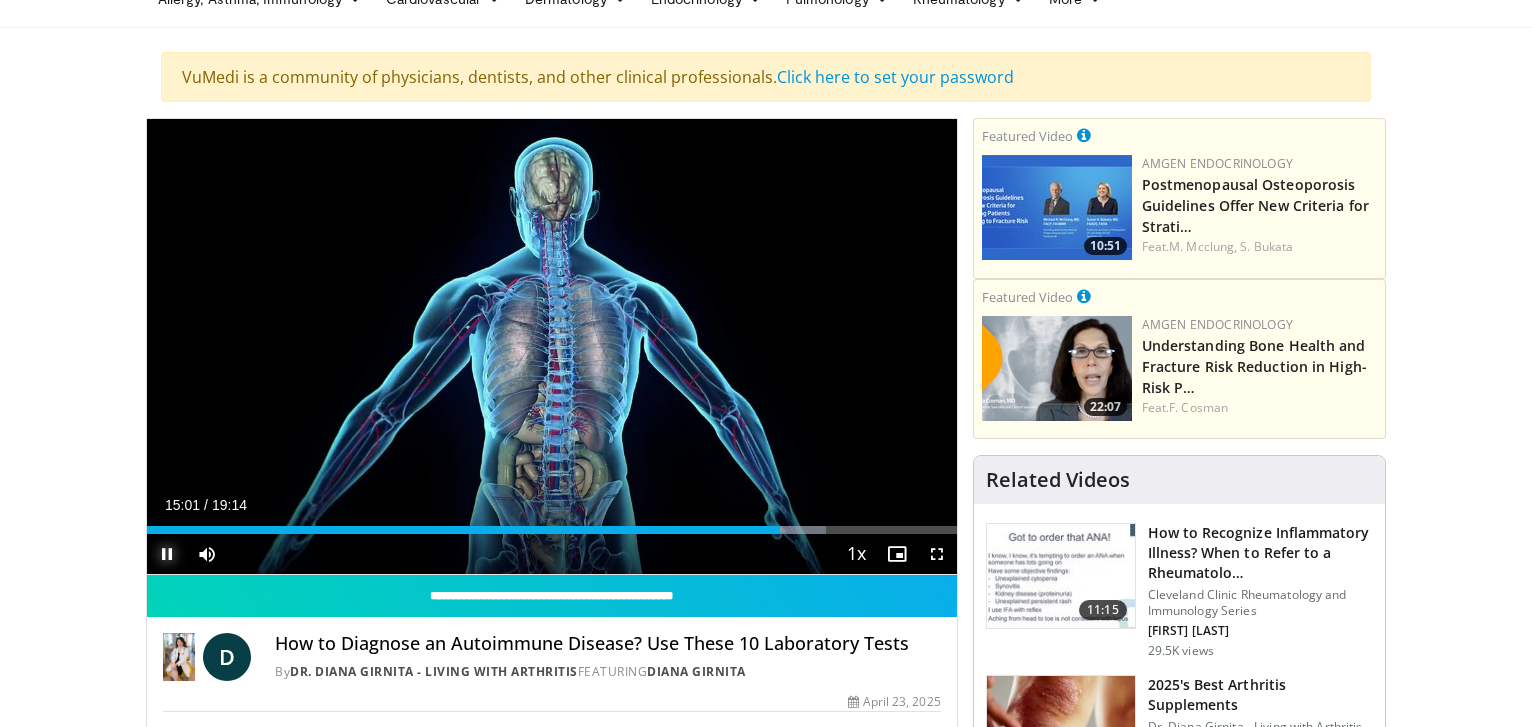click at bounding box center [167, 554] 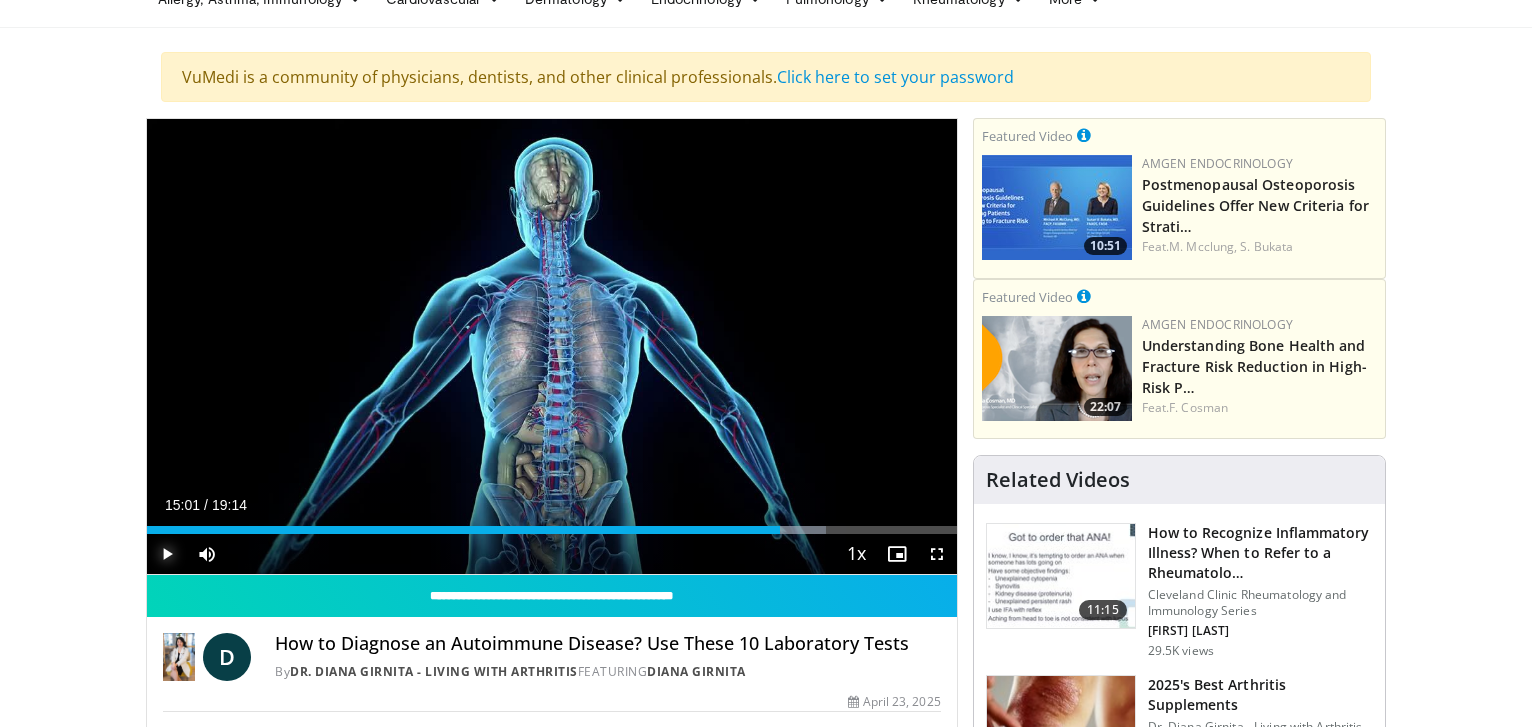 click at bounding box center (167, 554) 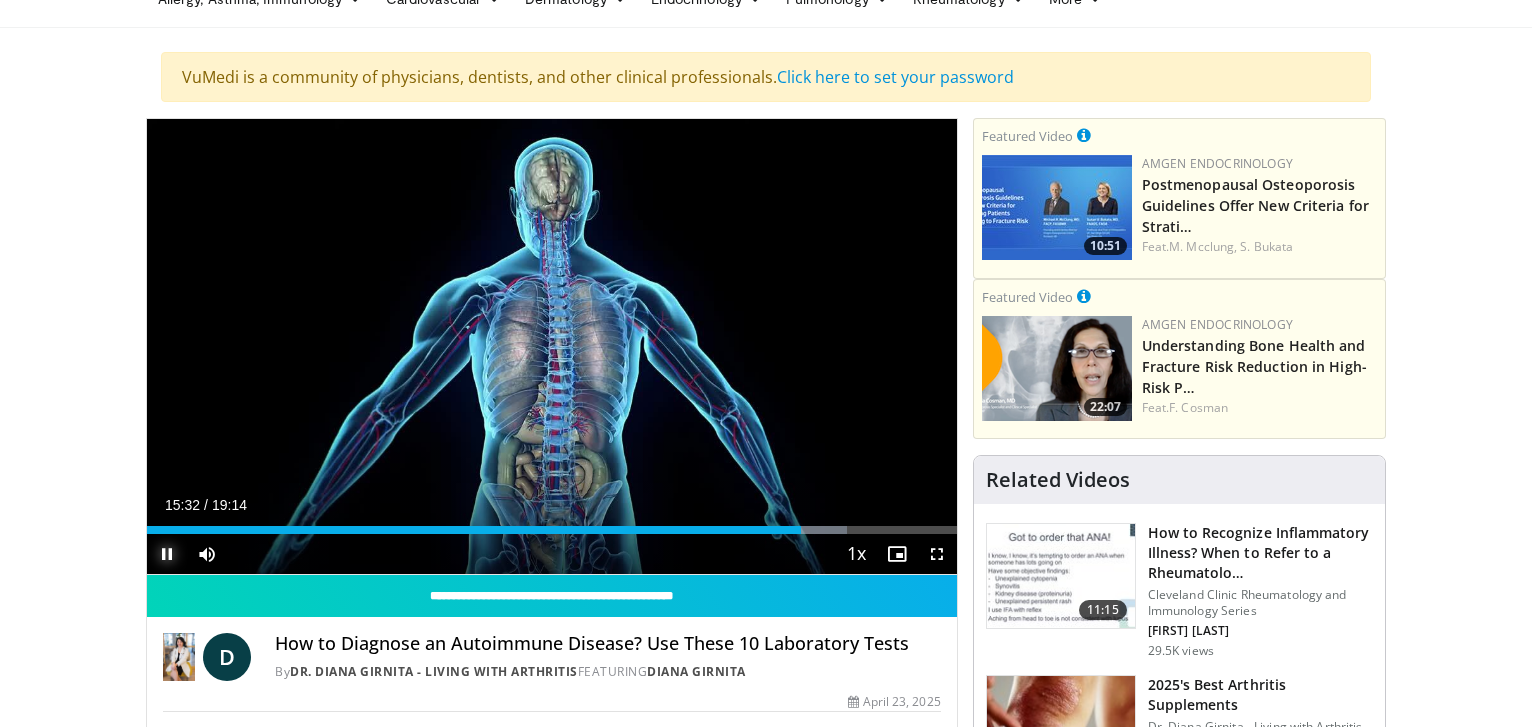 click at bounding box center [167, 554] 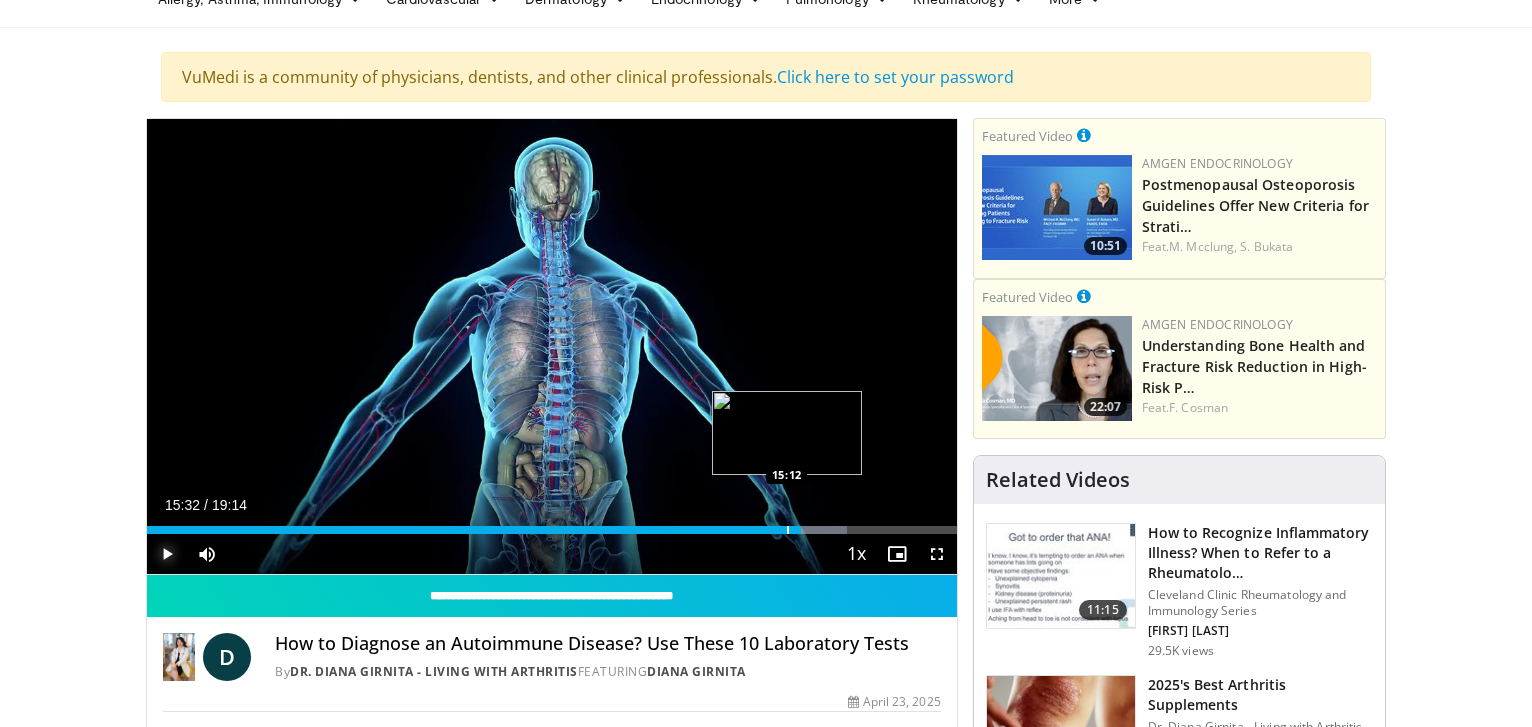 click on "Loaded :  86.48% 15:32 15:12" at bounding box center [552, 524] 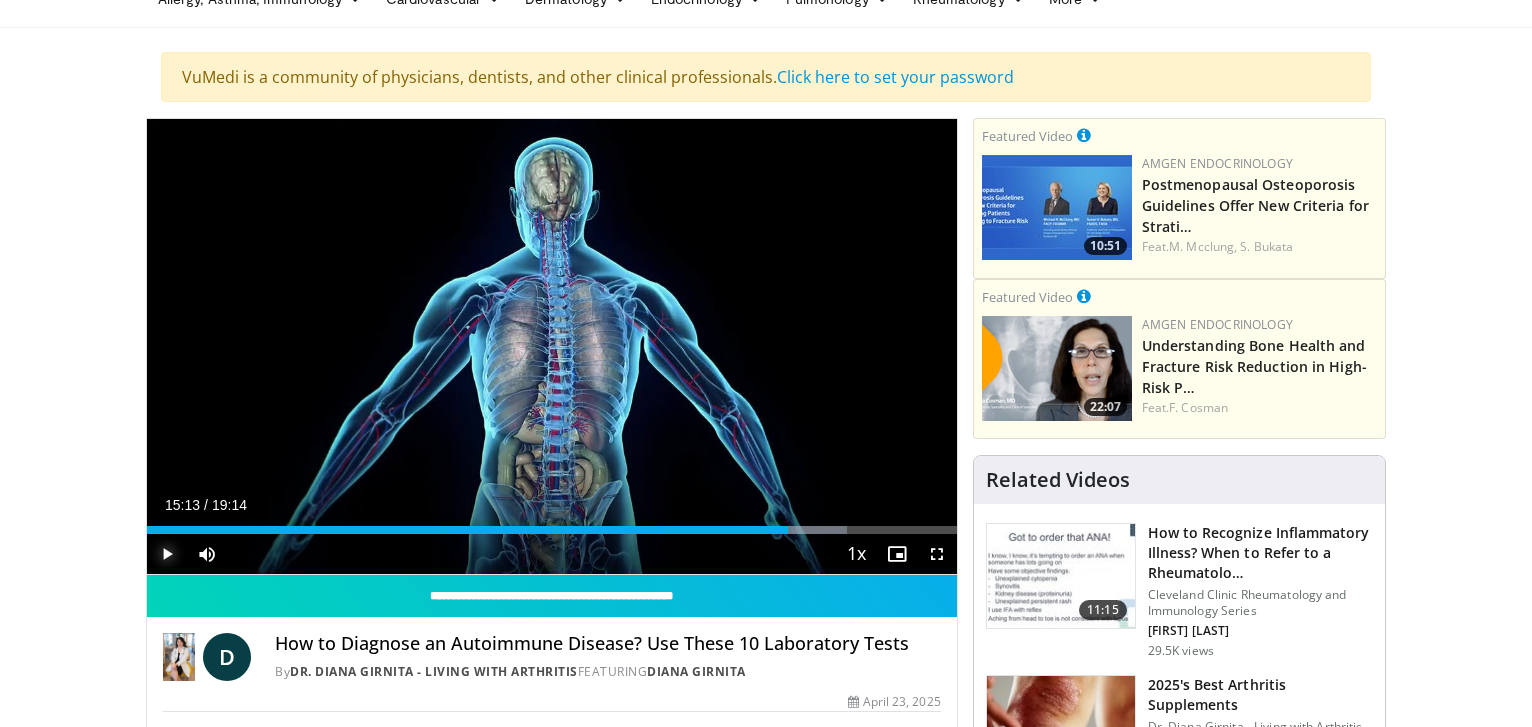 click at bounding box center [167, 554] 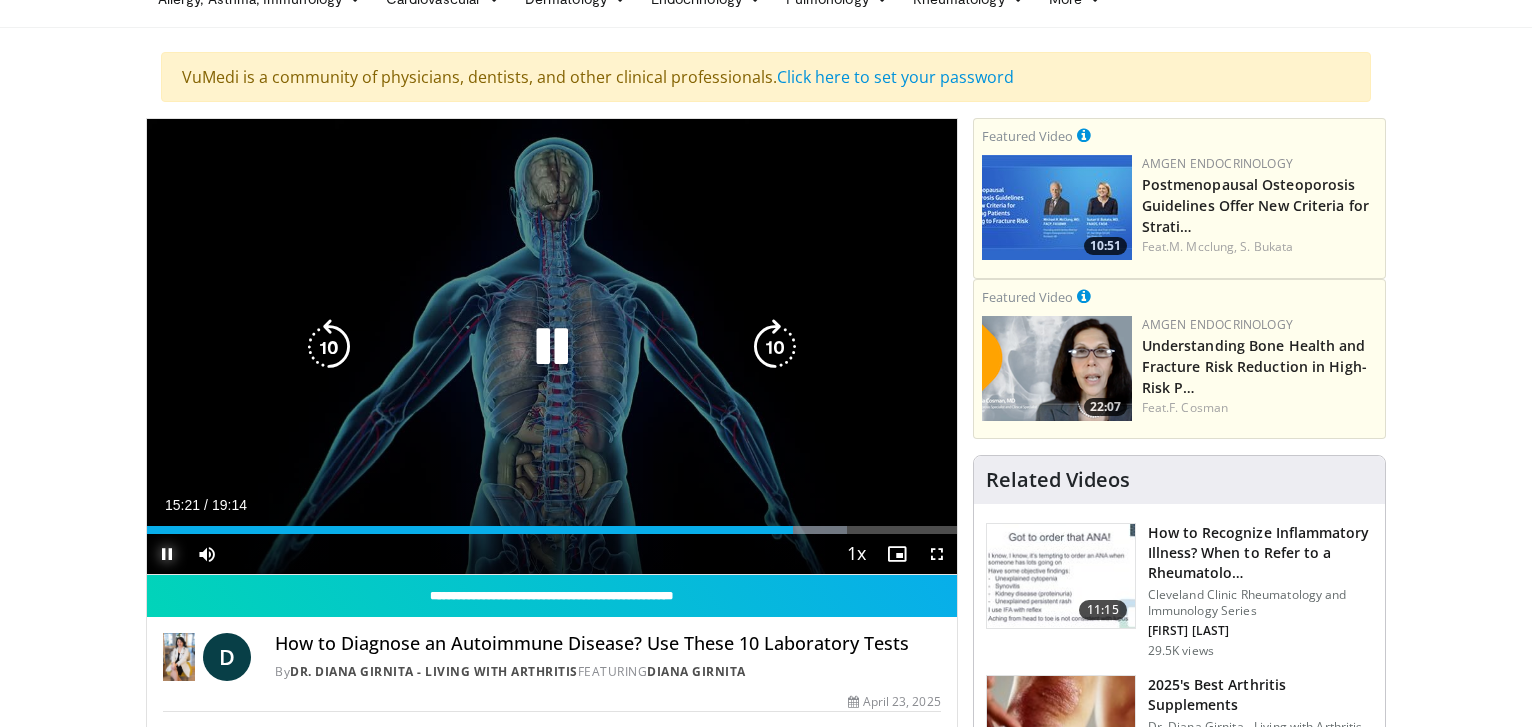 click at bounding box center (167, 554) 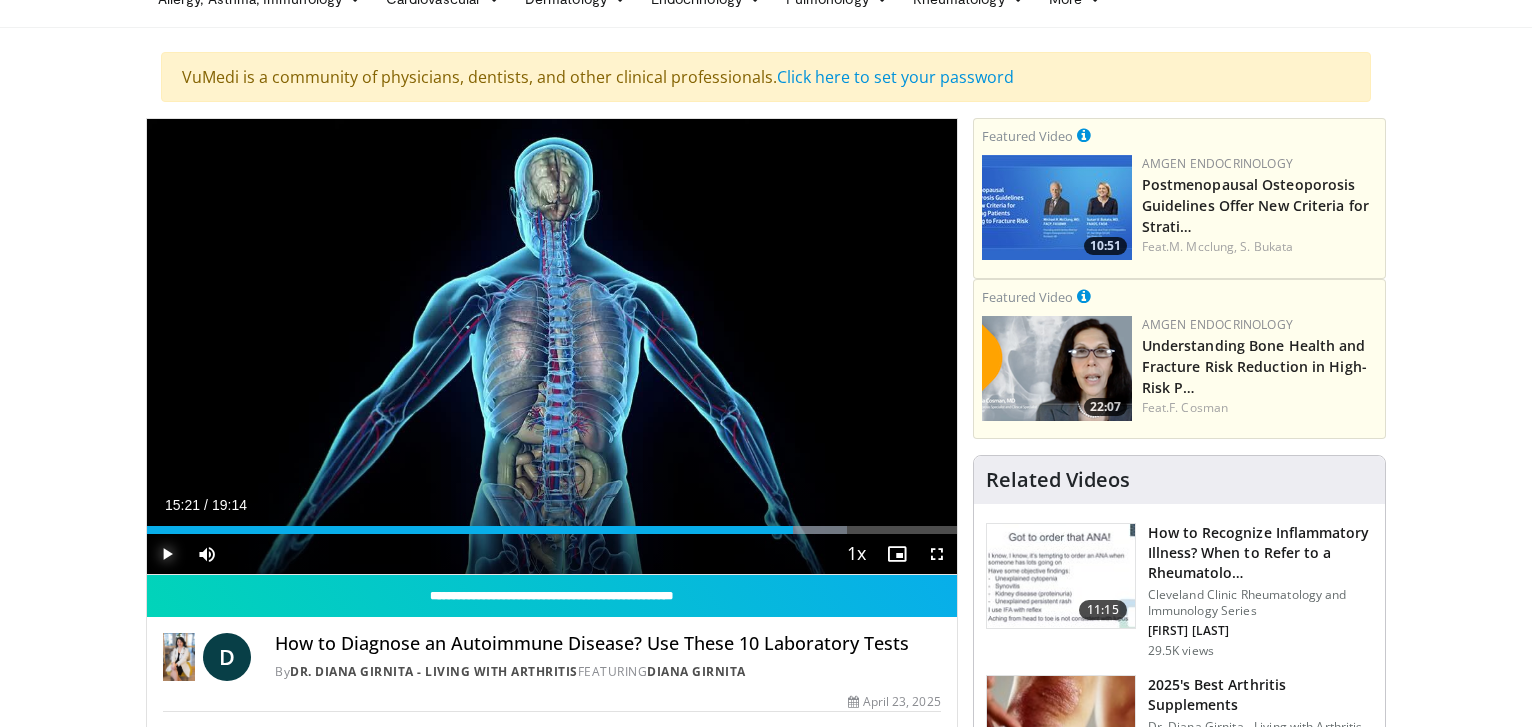 click at bounding box center (167, 554) 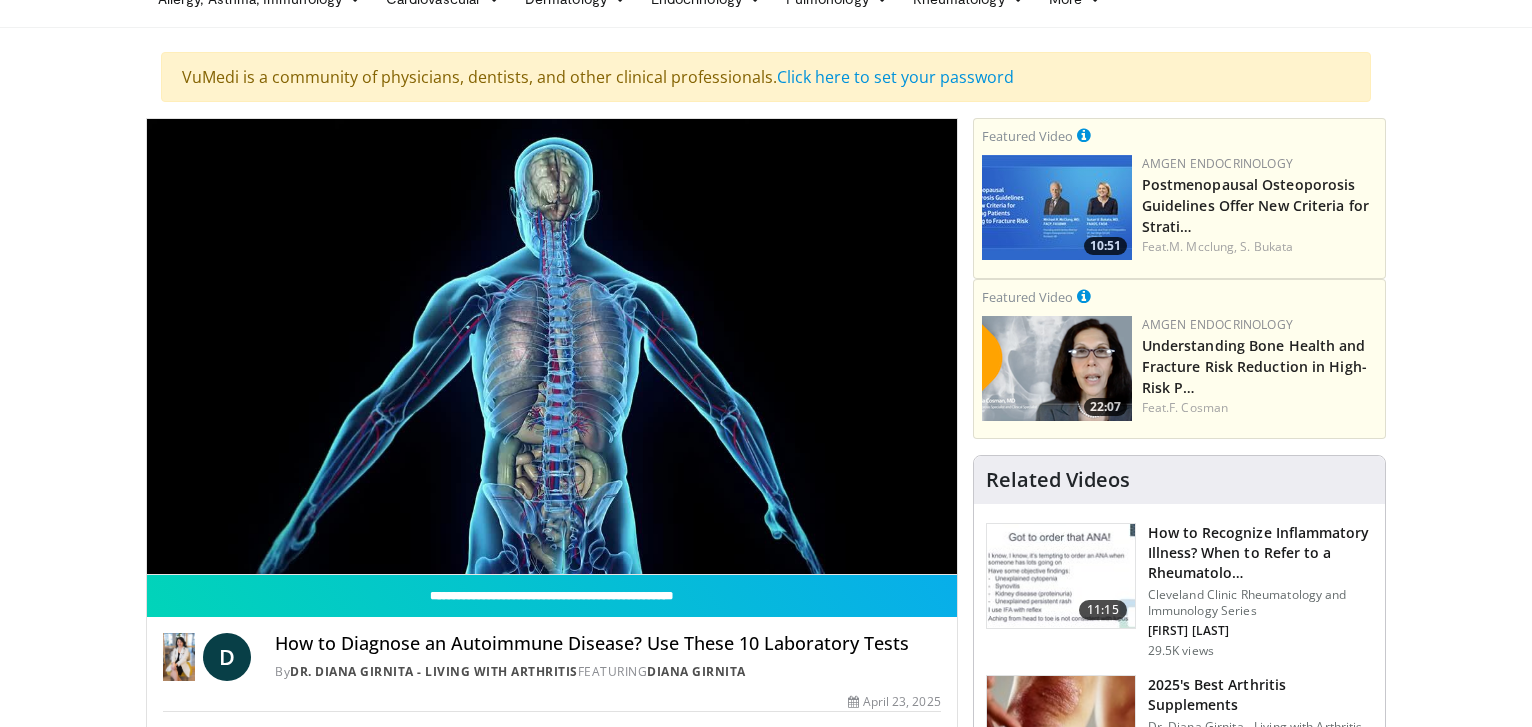 click on "**********" at bounding box center [552, 347] 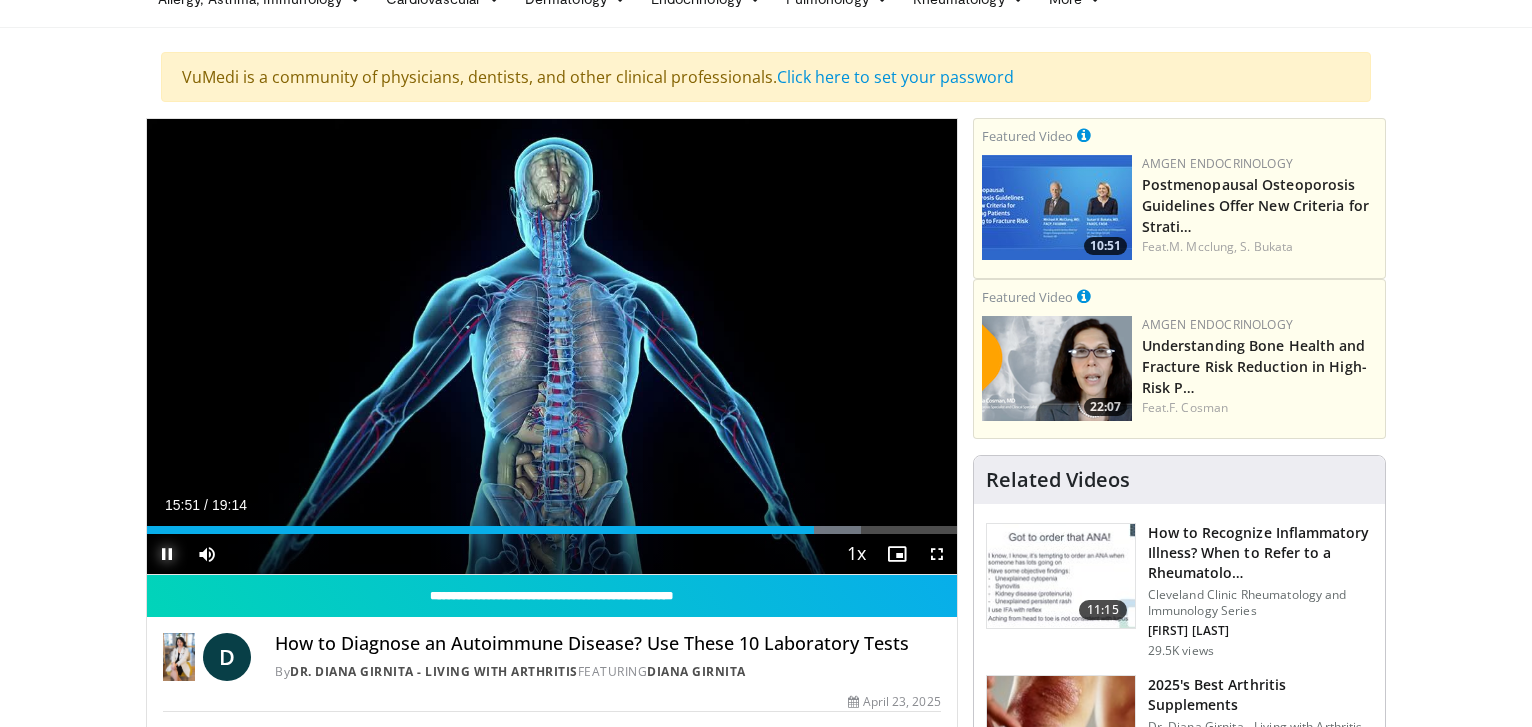 click at bounding box center [167, 554] 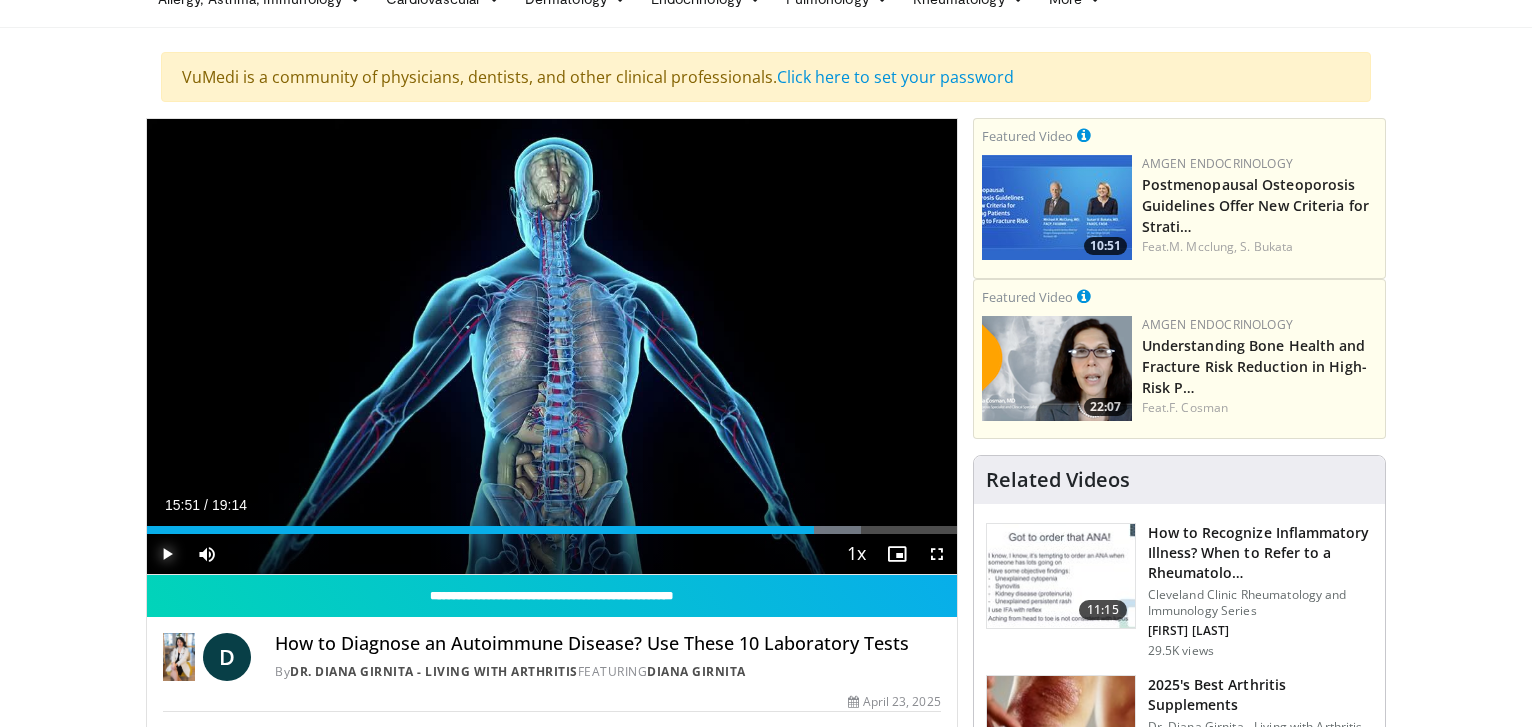 click at bounding box center [167, 554] 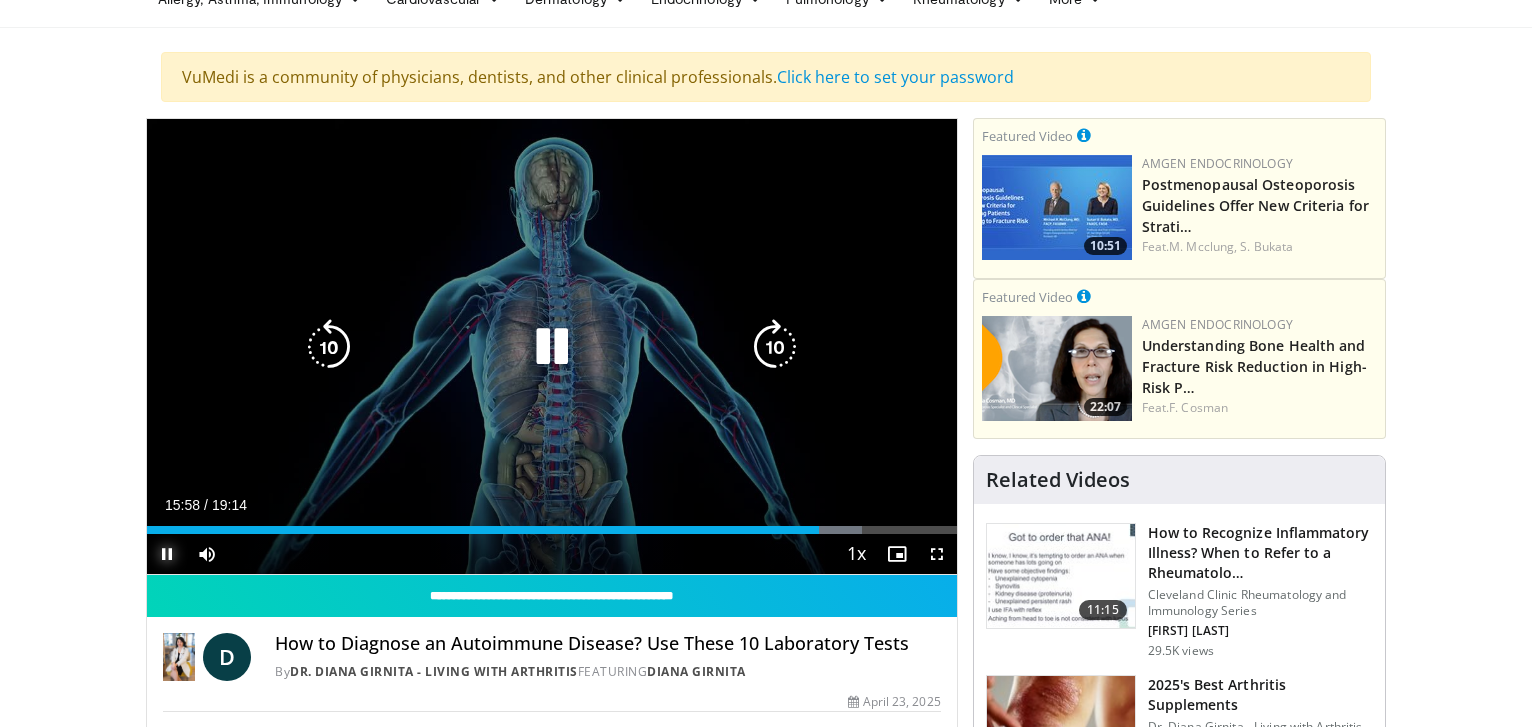 click at bounding box center [167, 554] 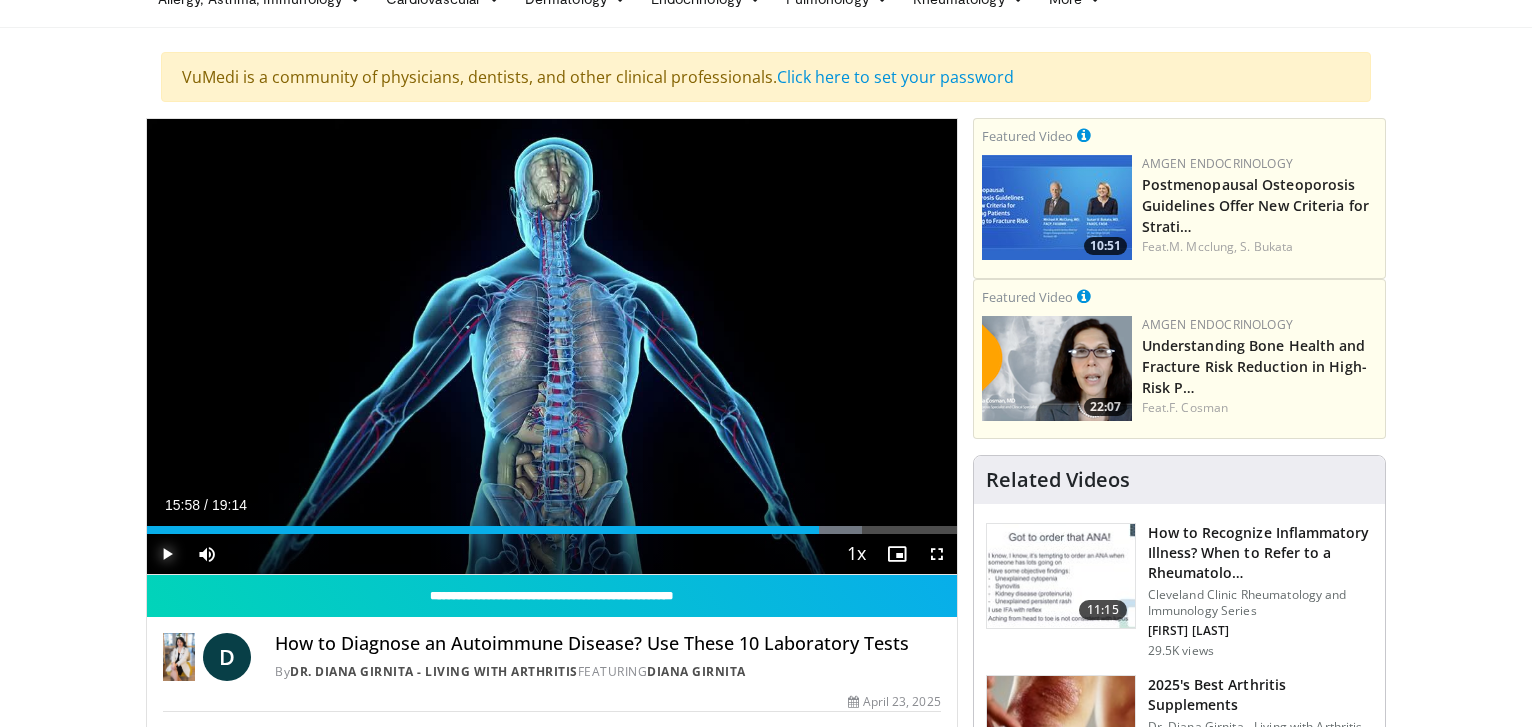 click at bounding box center [167, 554] 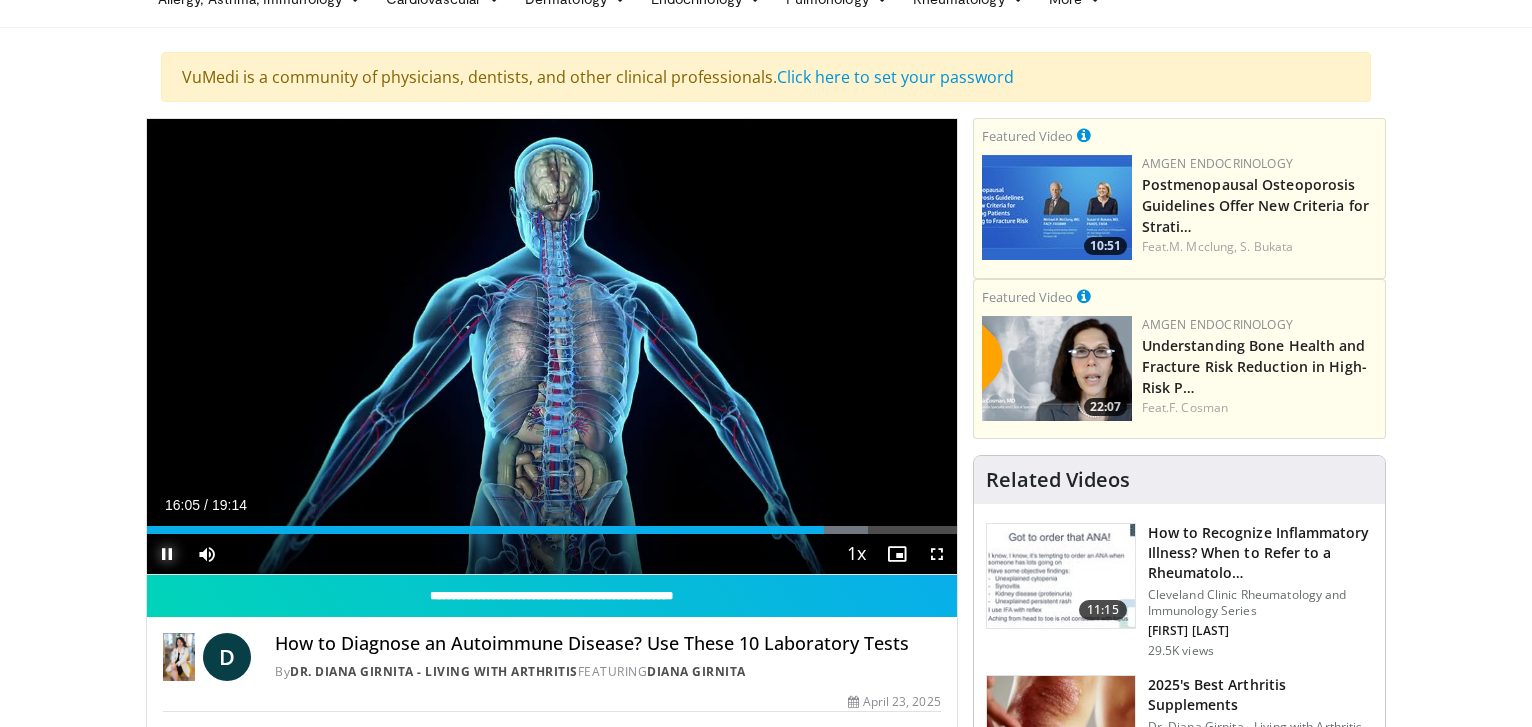 click at bounding box center (167, 554) 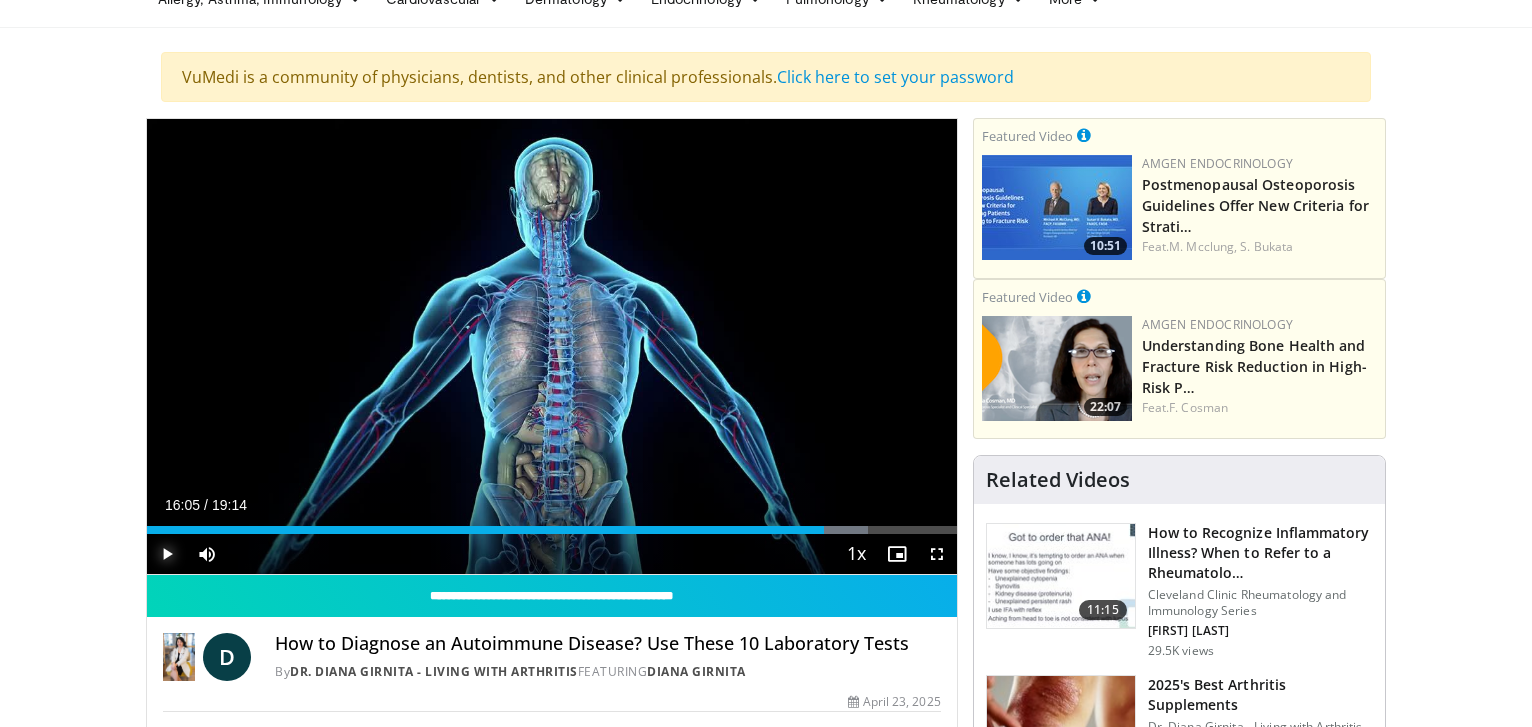 click at bounding box center [167, 554] 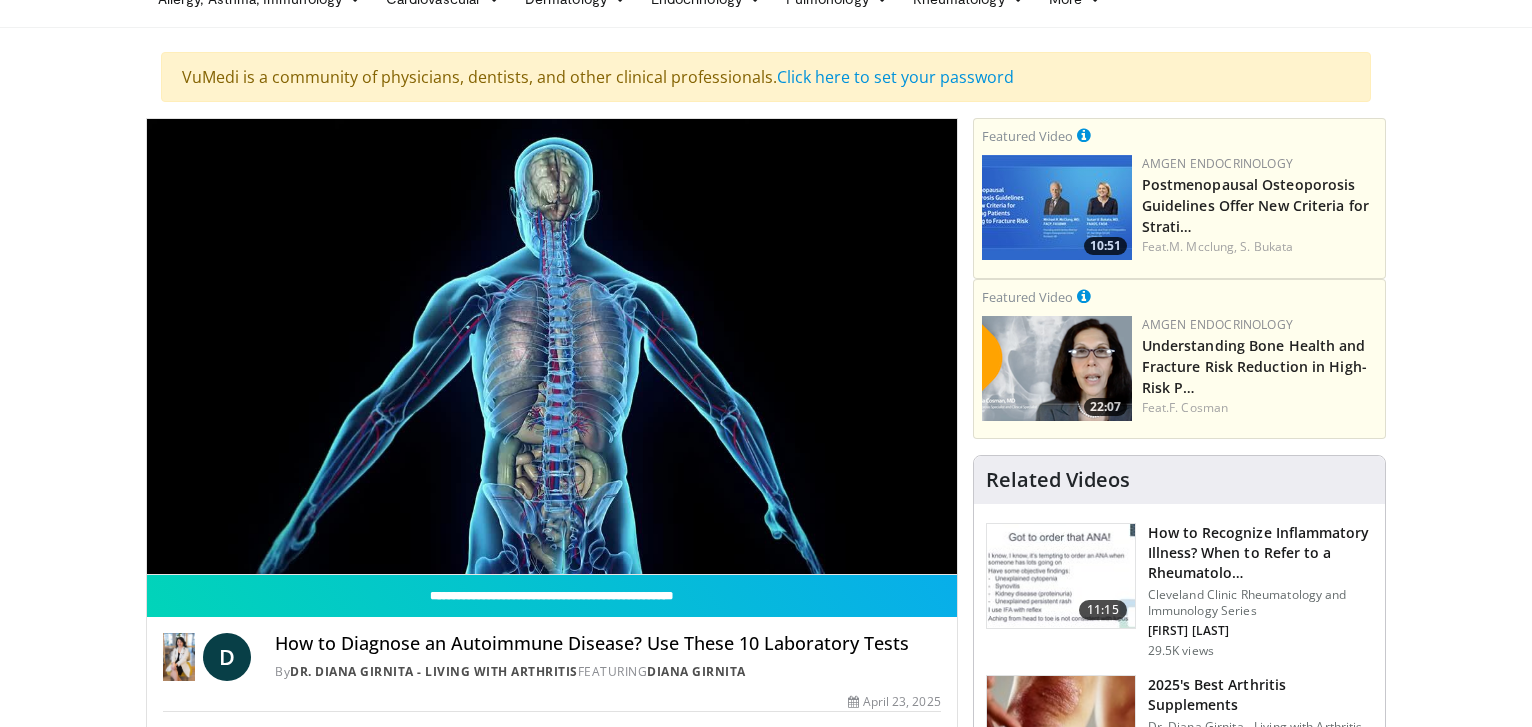 click on "**********" at bounding box center [552, 347] 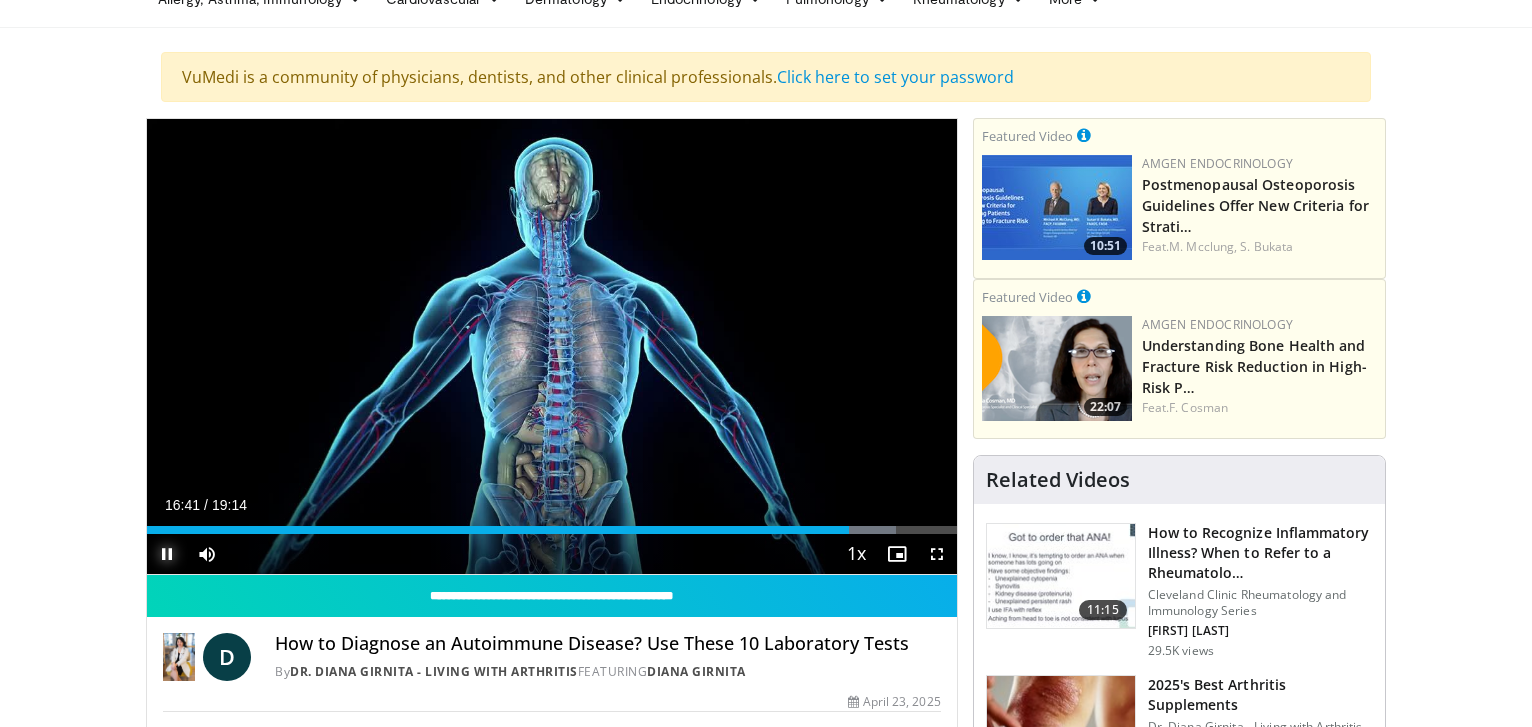 click at bounding box center (167, 554) 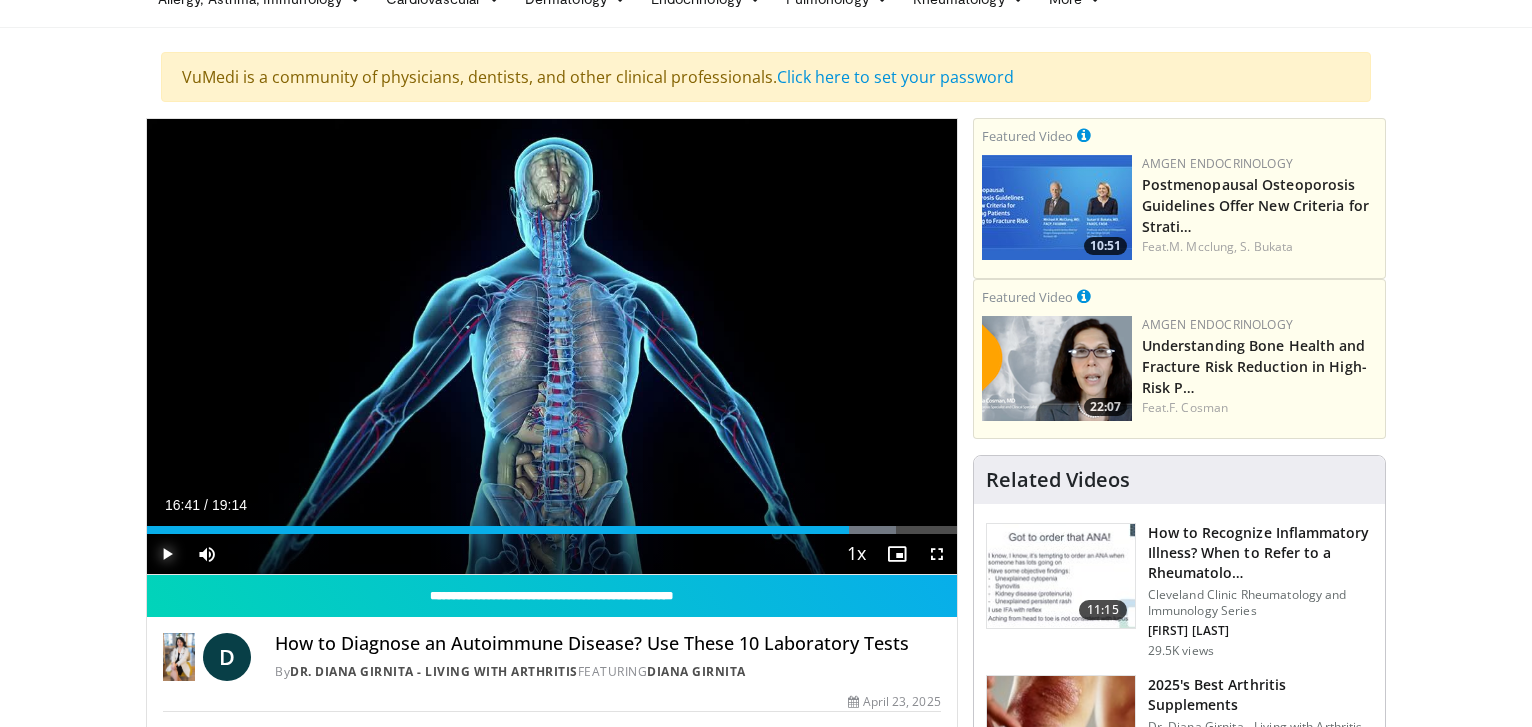 click at bounding box center [167, 554] 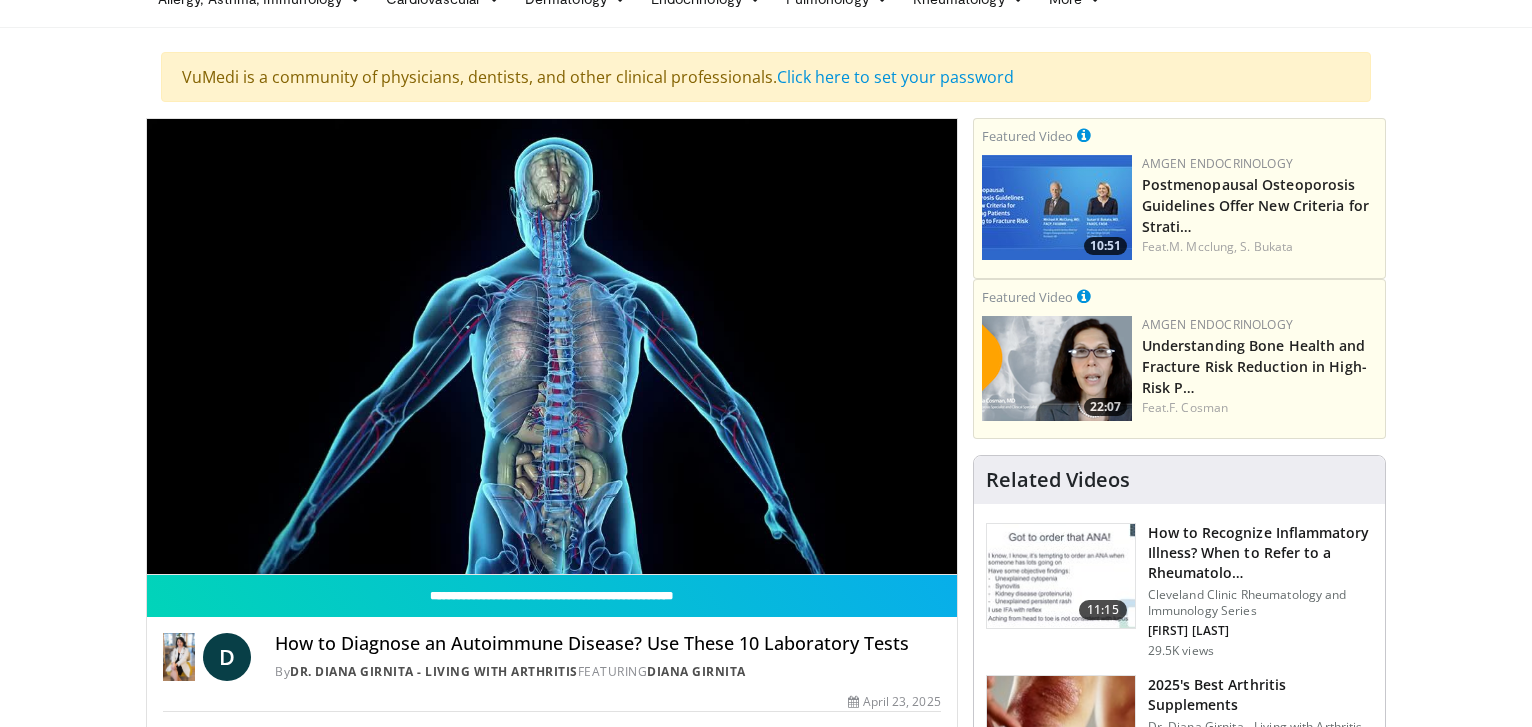 scroll, scrollTop: 0, scrollLeft: 0, axis: both 